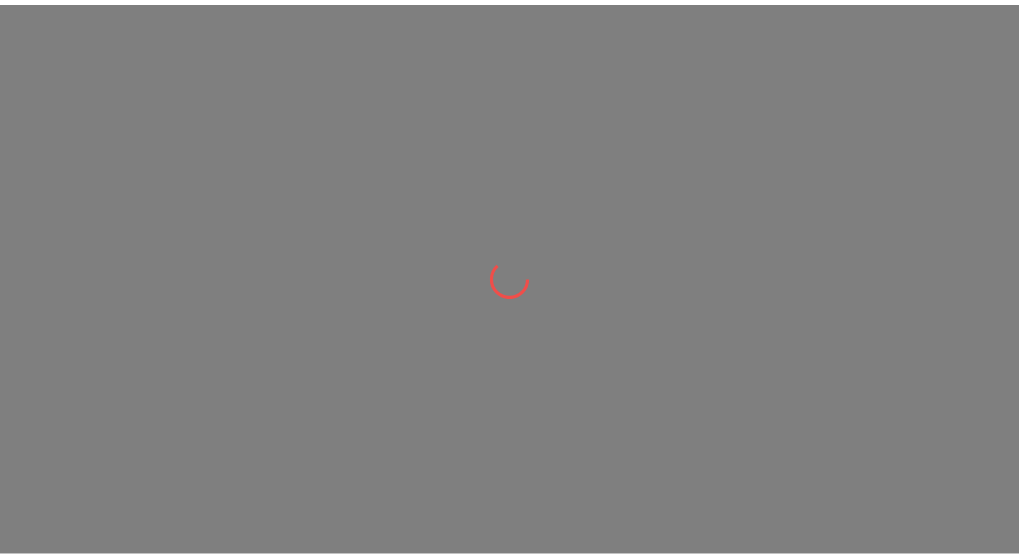 scroll, scrollTop: 0, scrollLeft: 0, axis: both 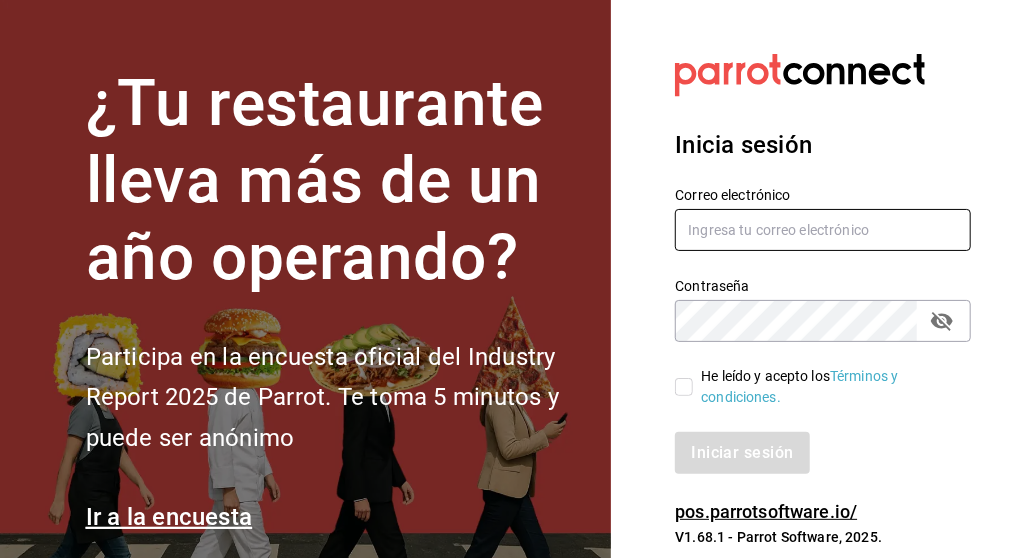 click at bounding box center (823, 230) 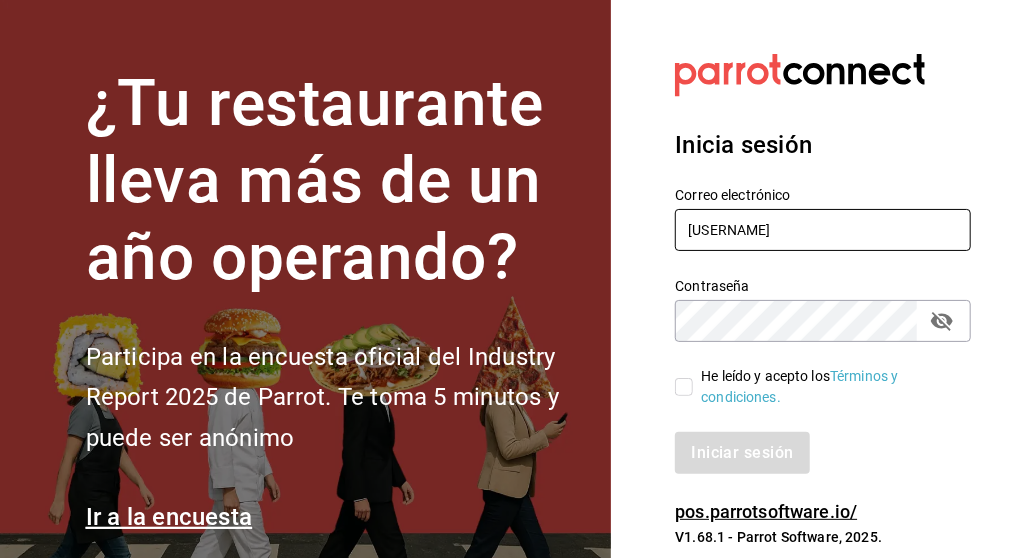 click on "l_[LAST_NAME]" at bounding box center [823, 230] 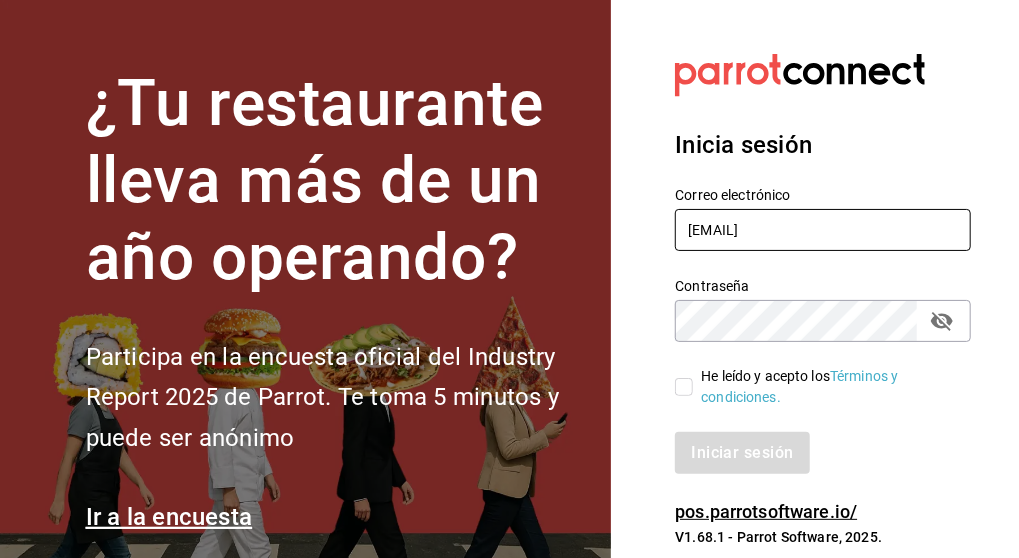 type on "l_[EMAIL]" 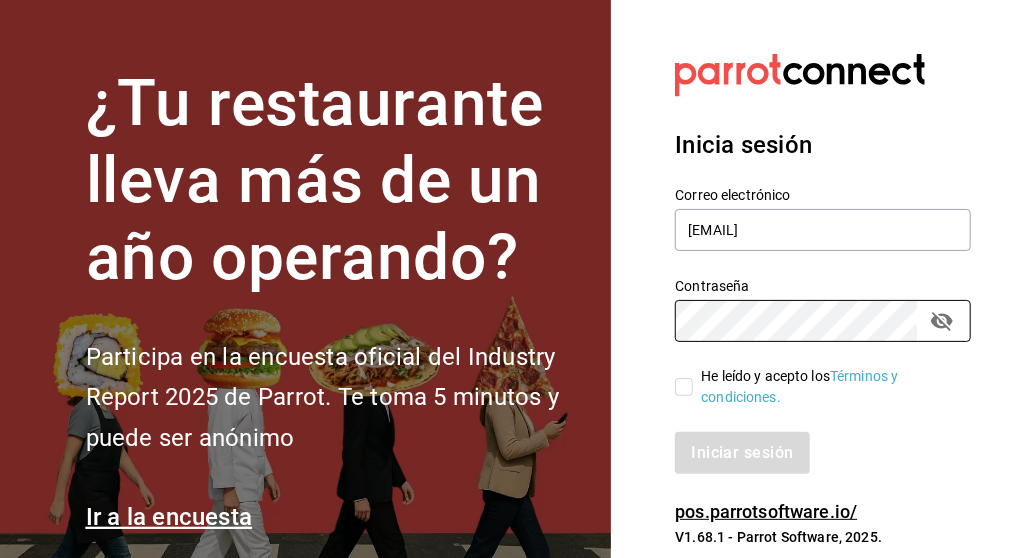click on "He leído y acepto los  Términos y condiciones." at bounding box center (684, 387) 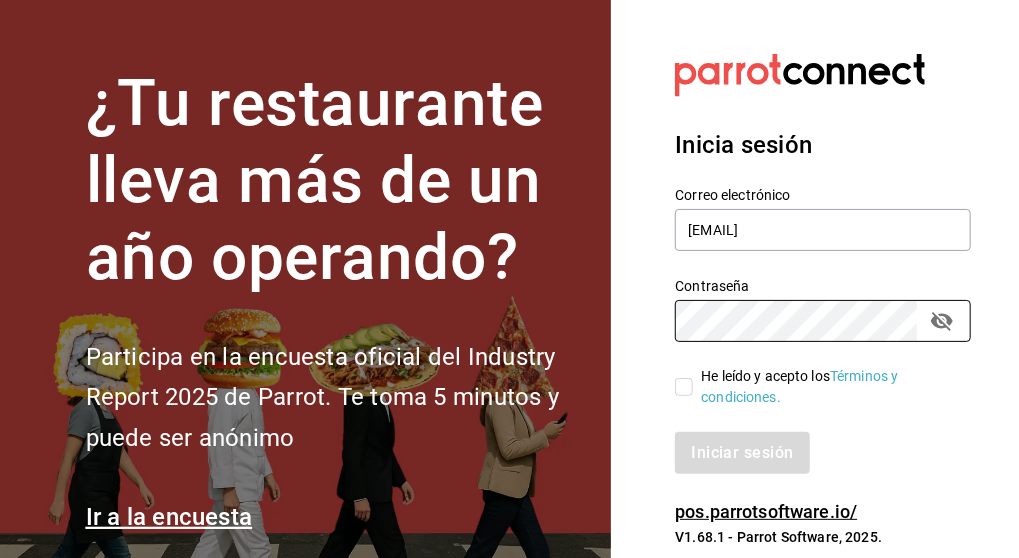 checkbox on "true" 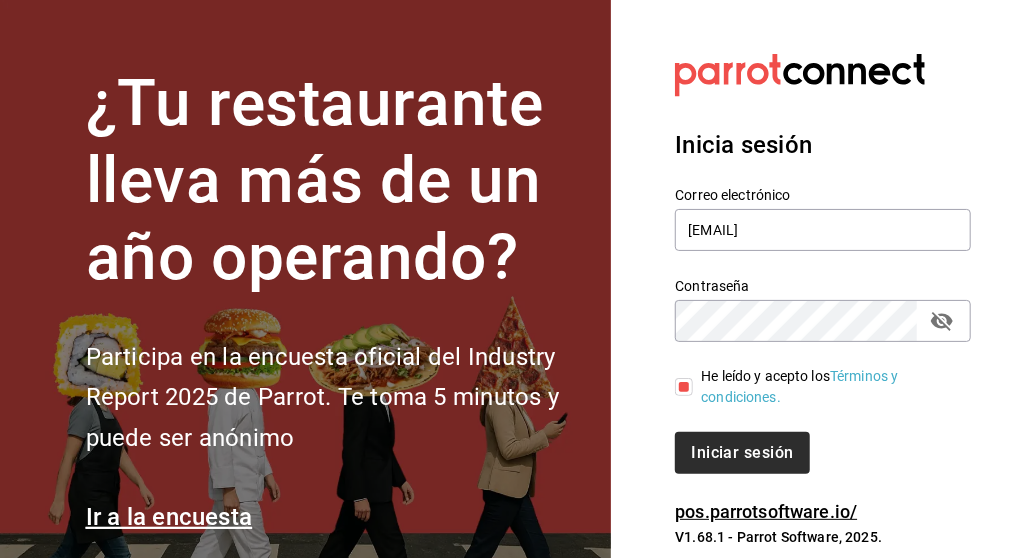 click on "Iniciar sesión" at bounding box center [742, 453] 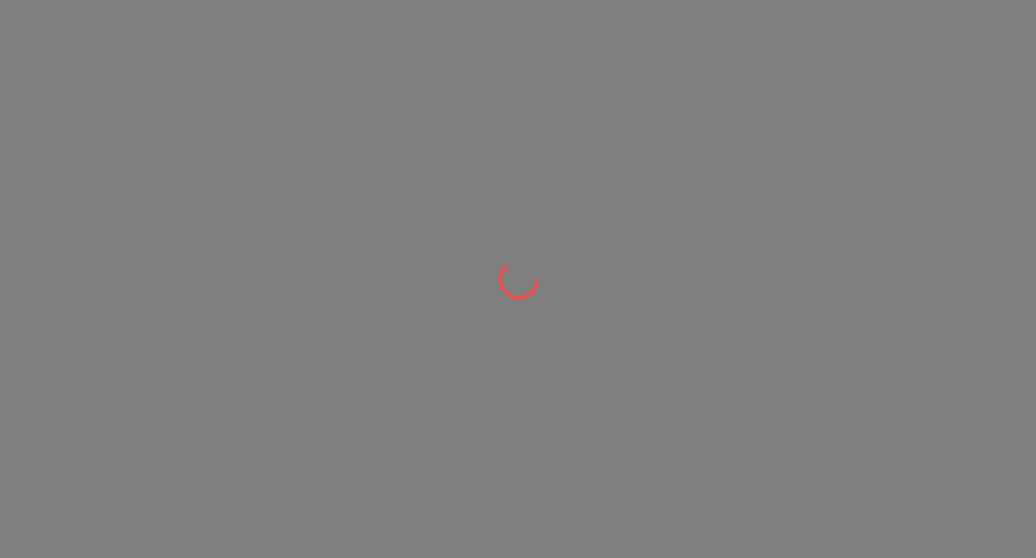 scroll, scrollTop: 0, scrollLeft: 0, axis: both 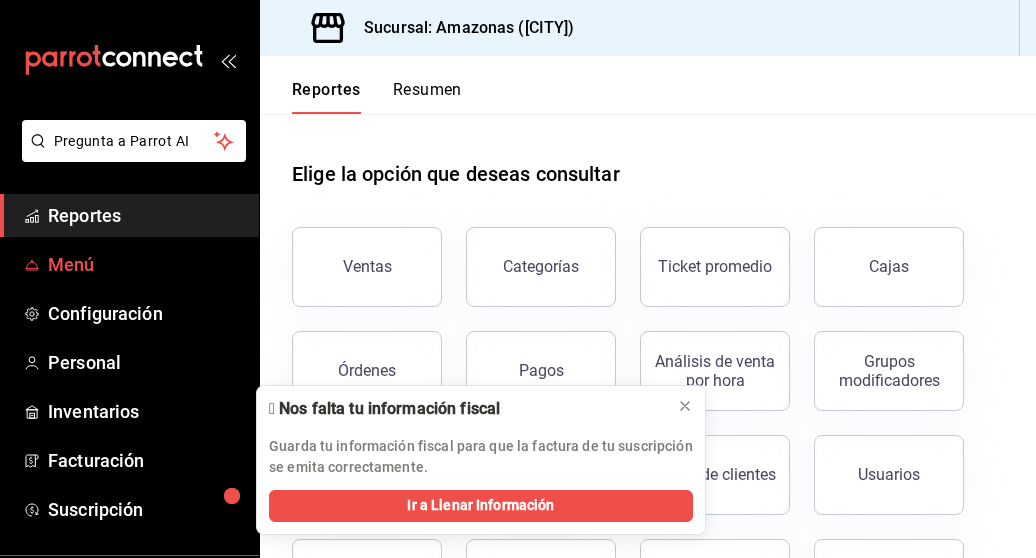click on "Menú" at bounding box center (145, 264) 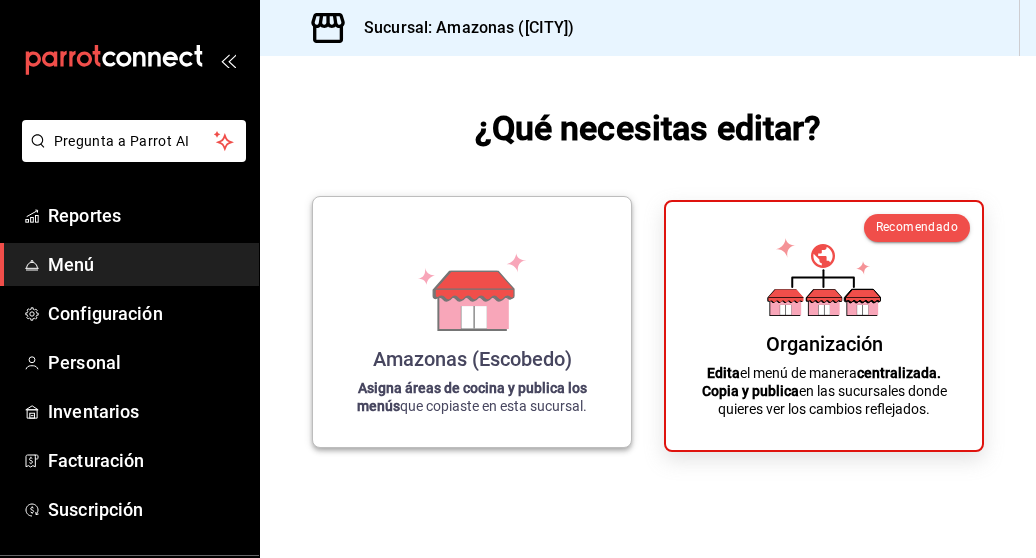 click 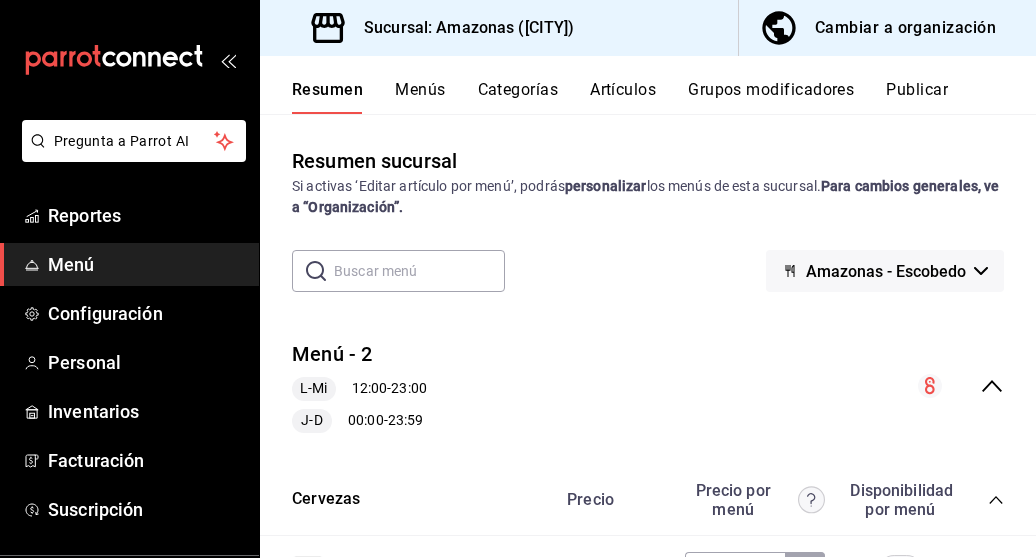 click on "Publicar" at bounding box center (917, 97) 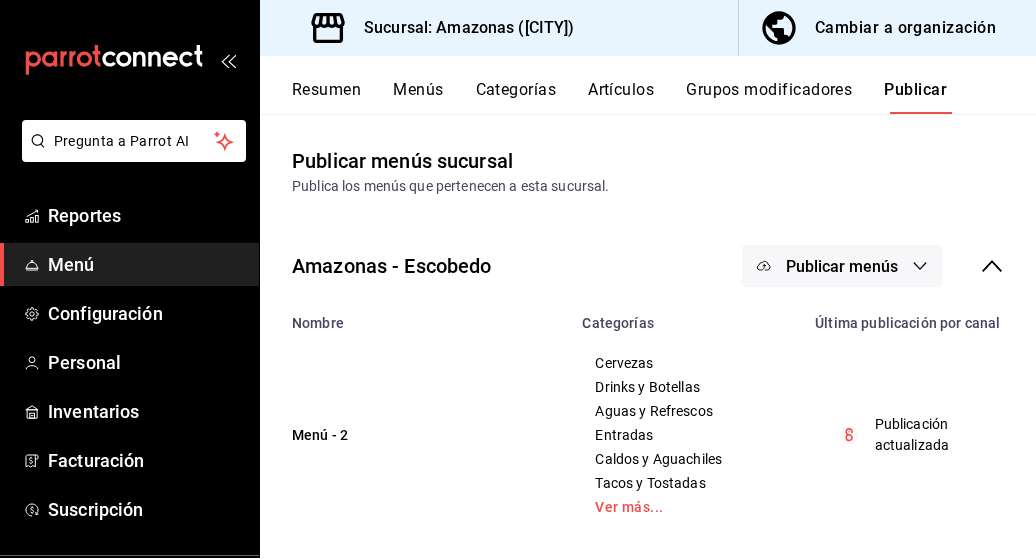 click on "Cambiar a organización" at bounding box center [905, 28] 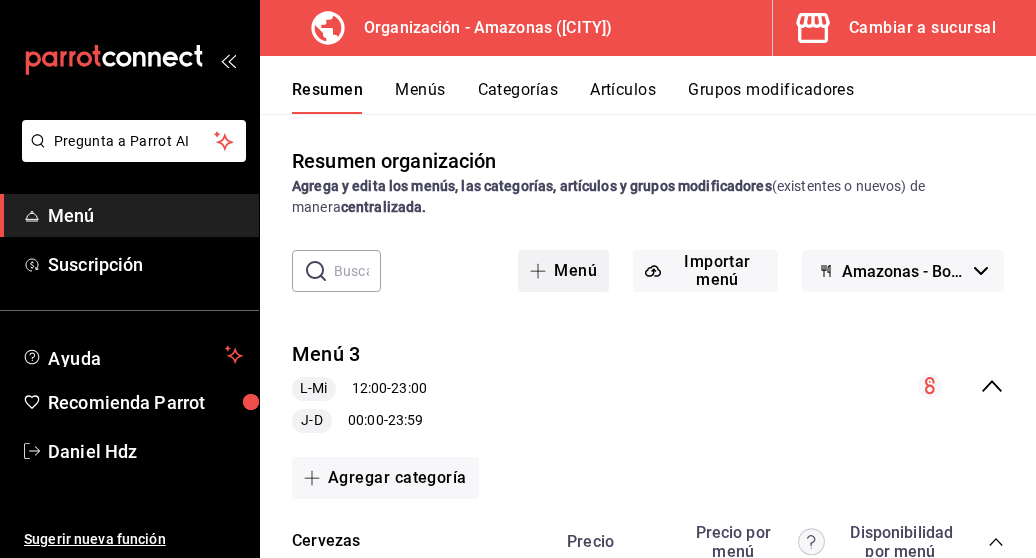 click on "Menú" at bounding box center (563, 271) 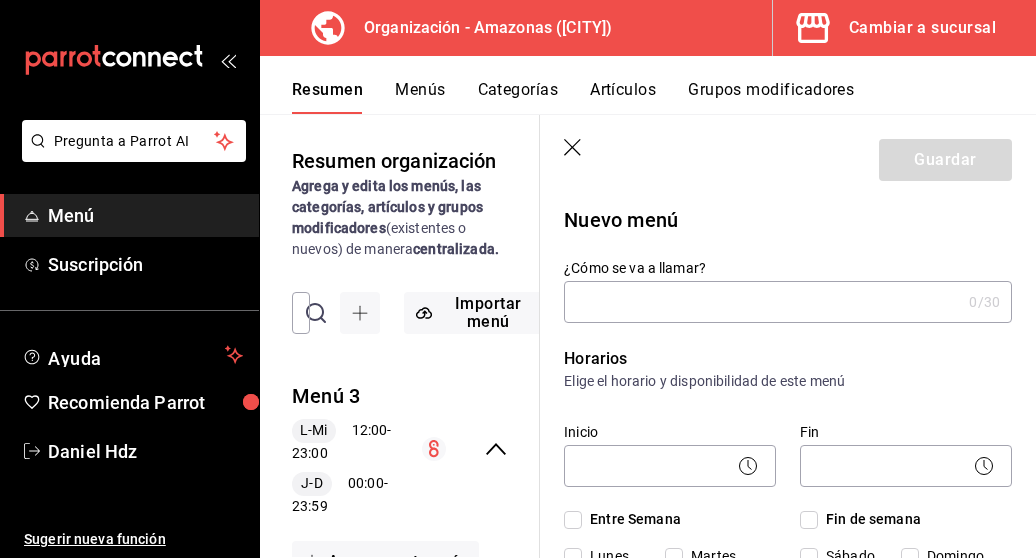 click on "Nuevo menú" at bounding box center (788, 220) 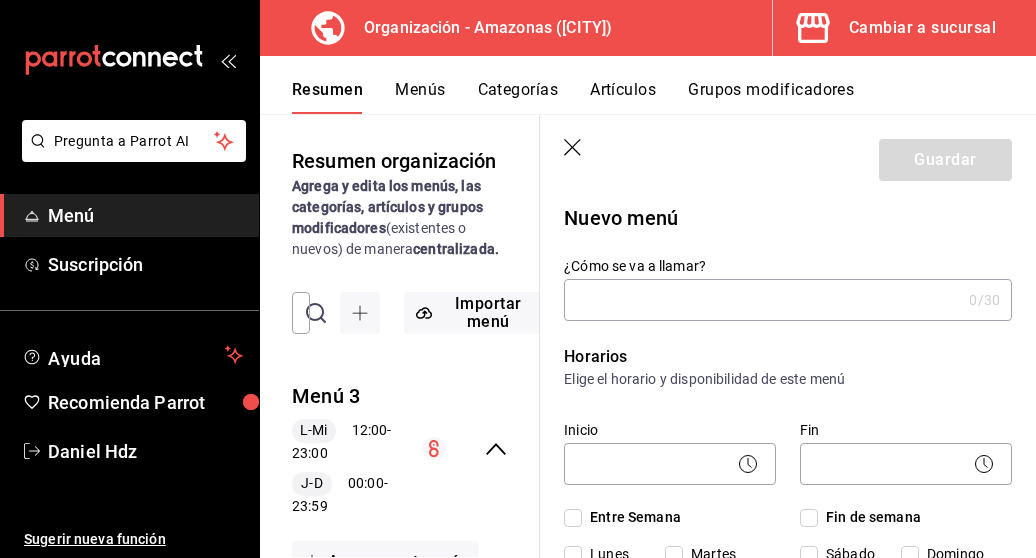 scroll, scrollTop: 0, scrollLeft: 0, axis: both 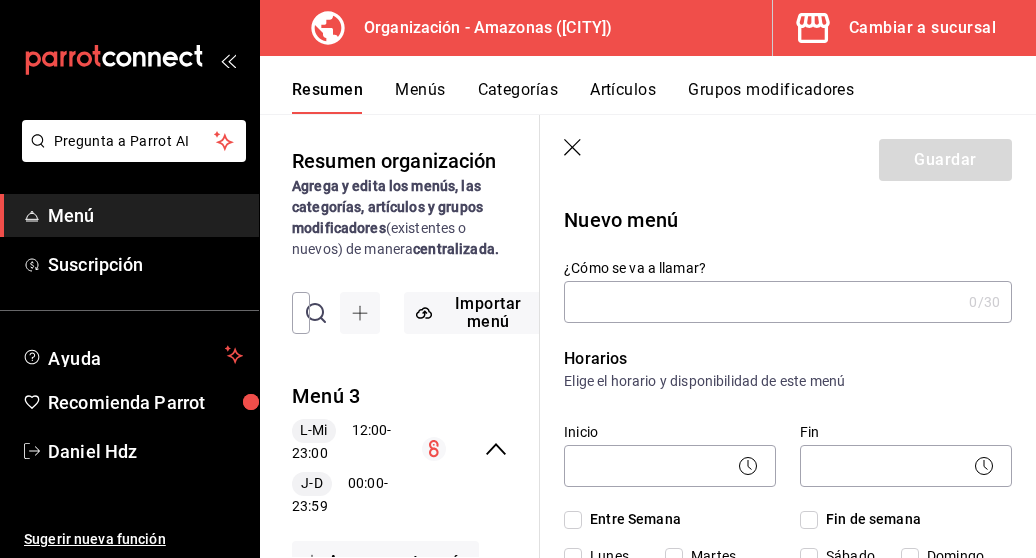 click on "Guardar" at bounding box center [788, 156] 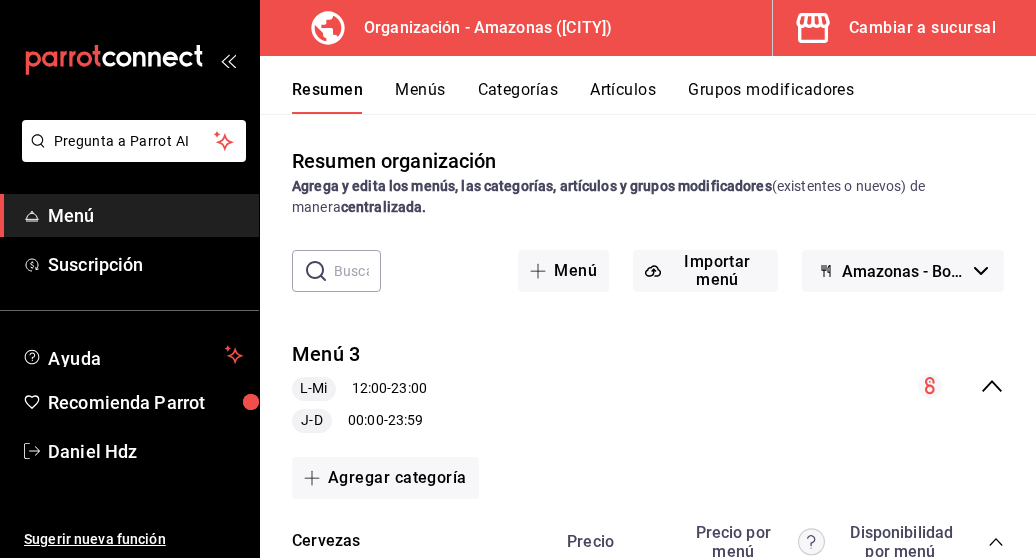 click 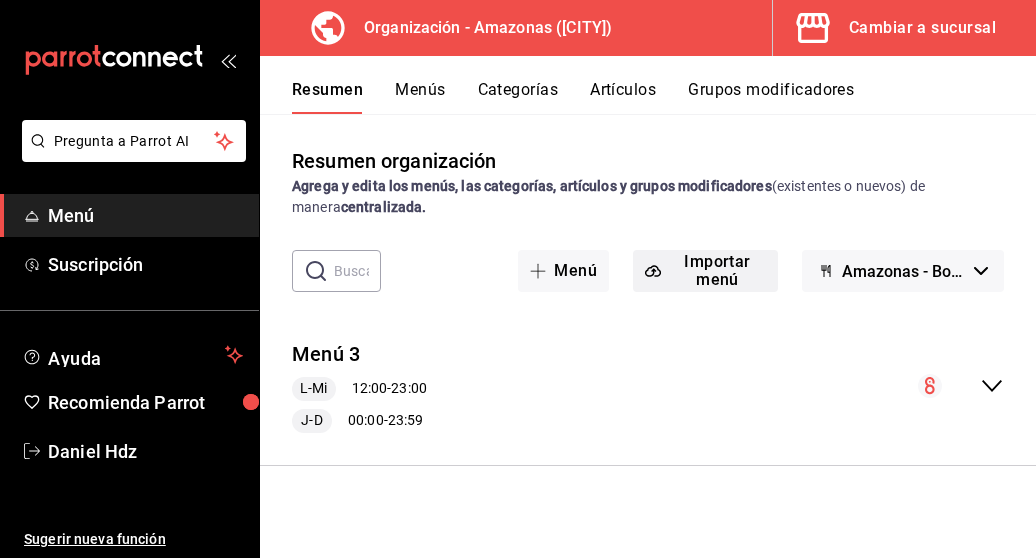 click on "Importar menú" at bounding box center (705, 271) 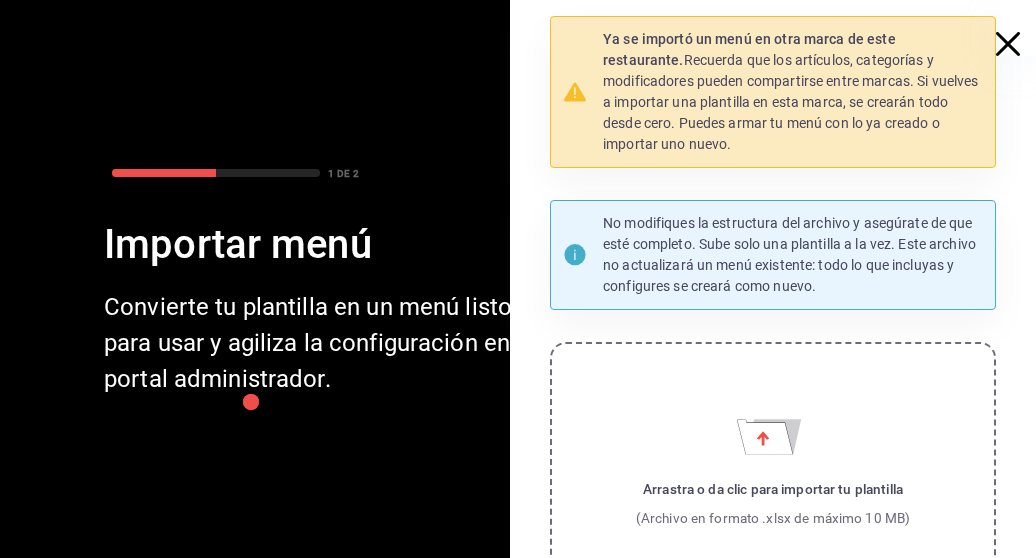 click 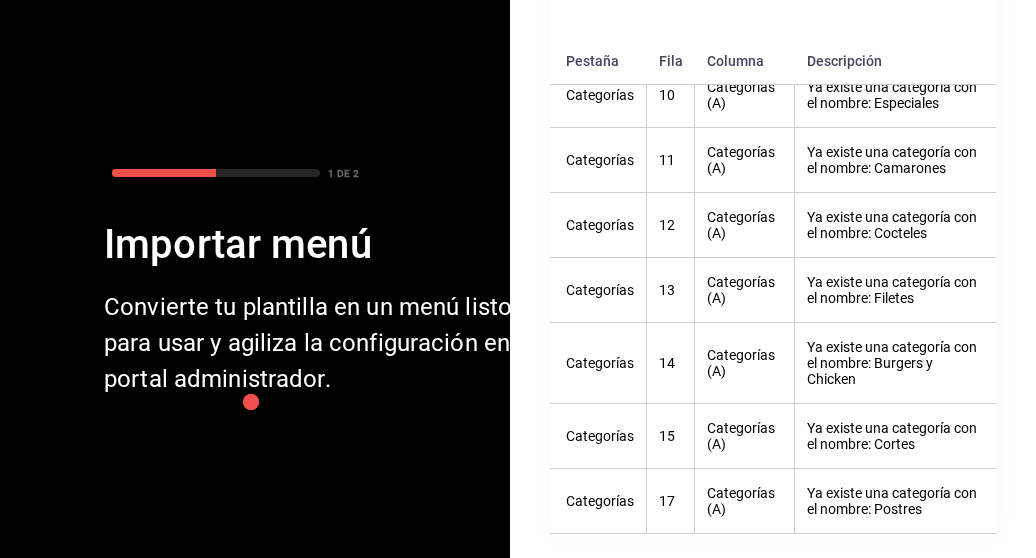 scroll, scrollTop: 1122, scrollLeft: 0, axis: vertical 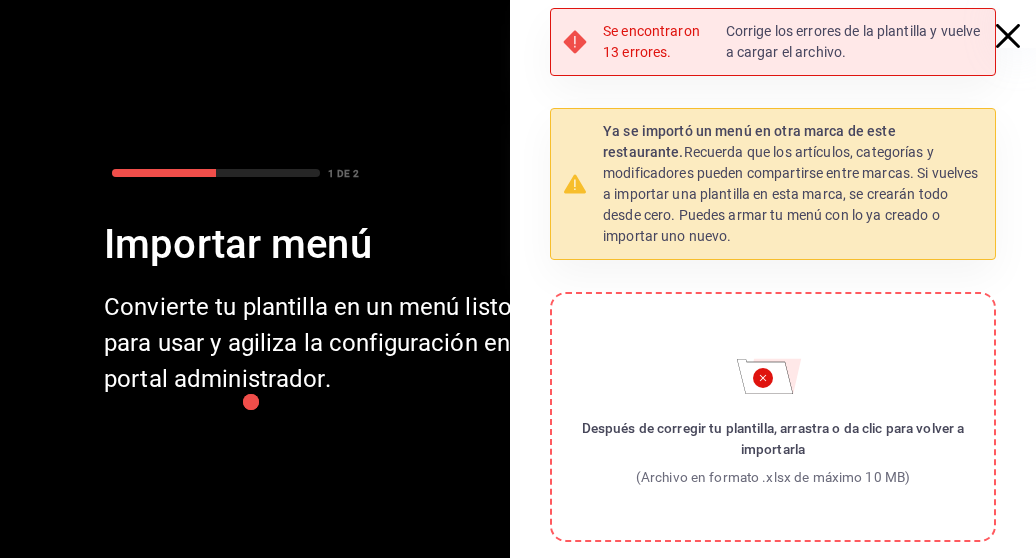 click 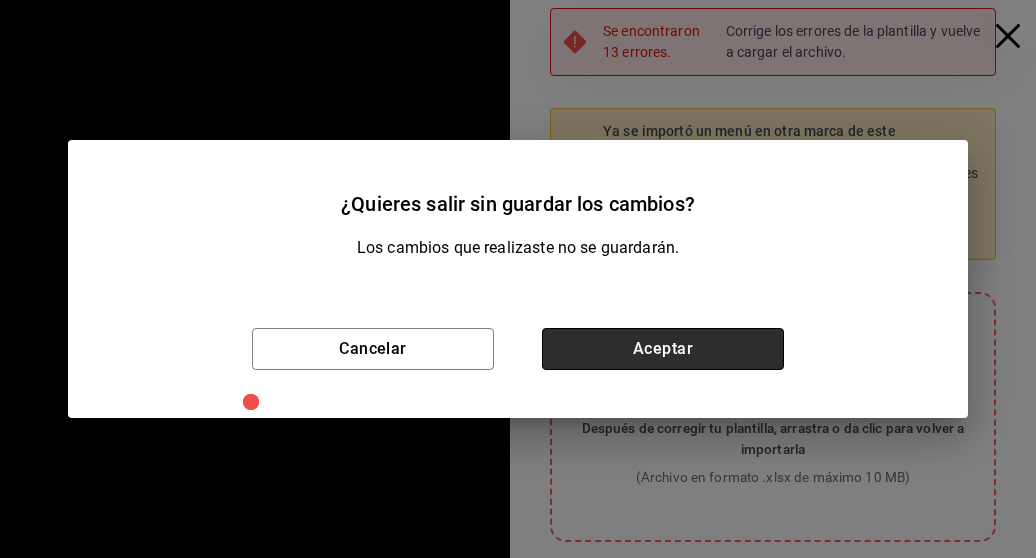 click on "Aceptar" at bounding box center (663, 349) 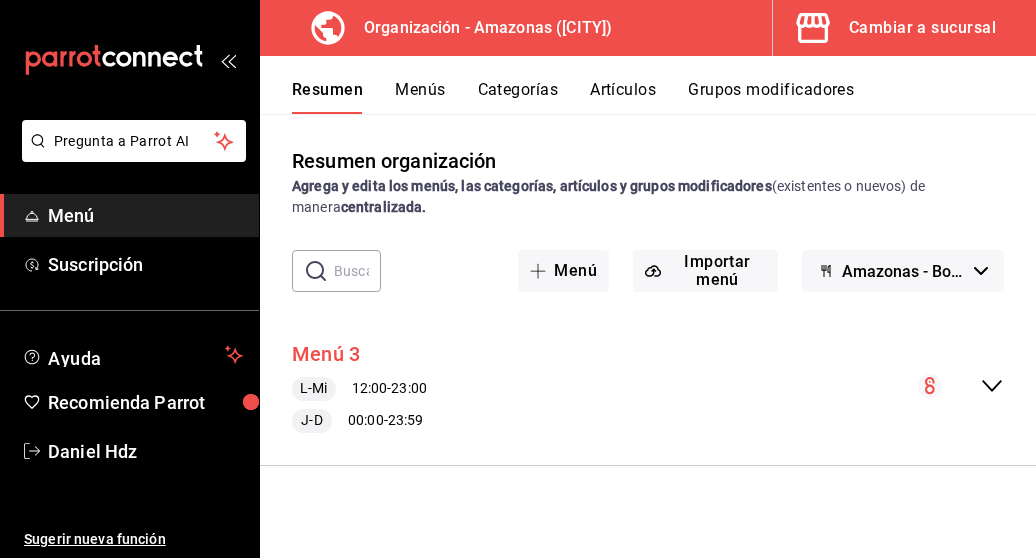 click on "Menú 3" at bounding box center [326, 354] 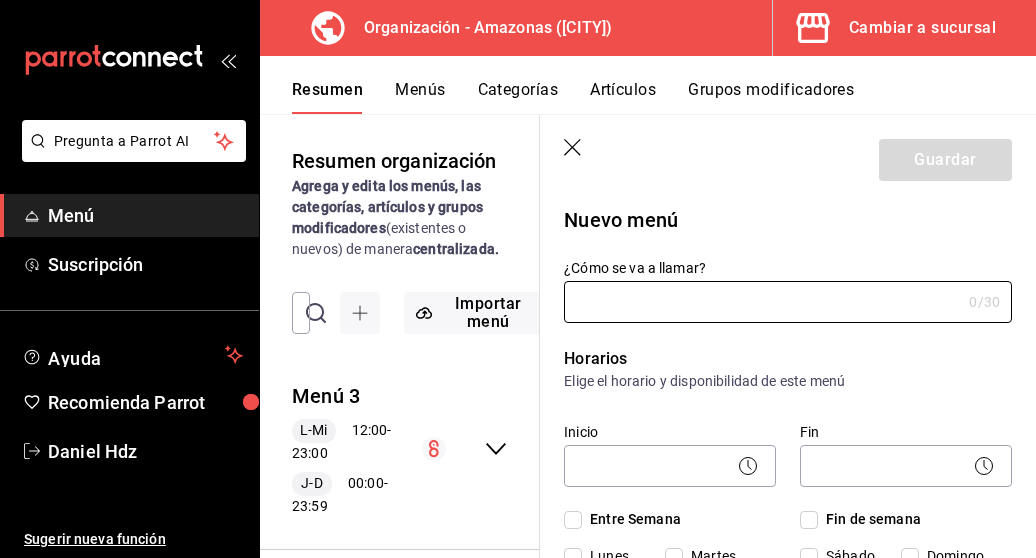 click on "Menús" at bounding box center (420, 97) 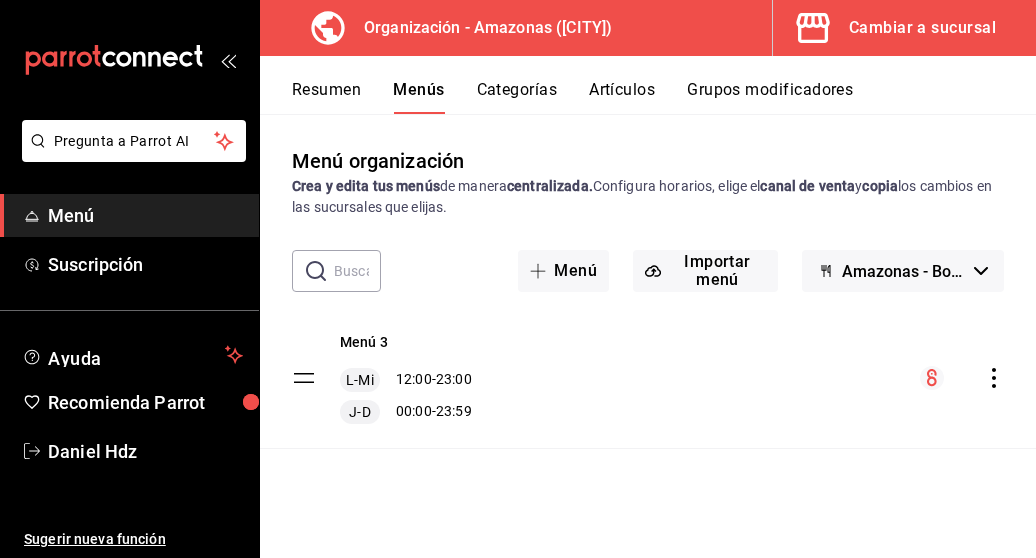 click 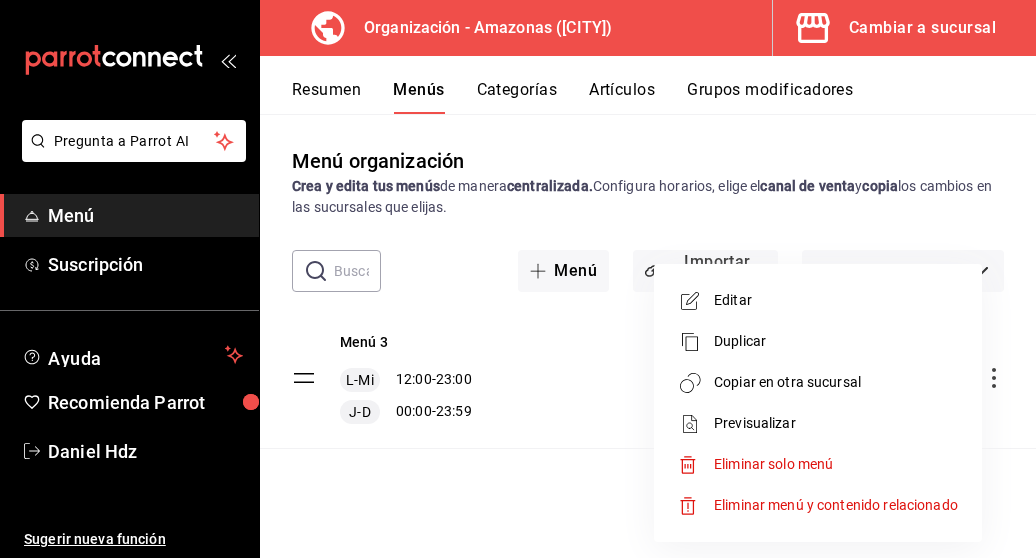 click on "Eliminar solo menú" at bounding box center (836, 464) 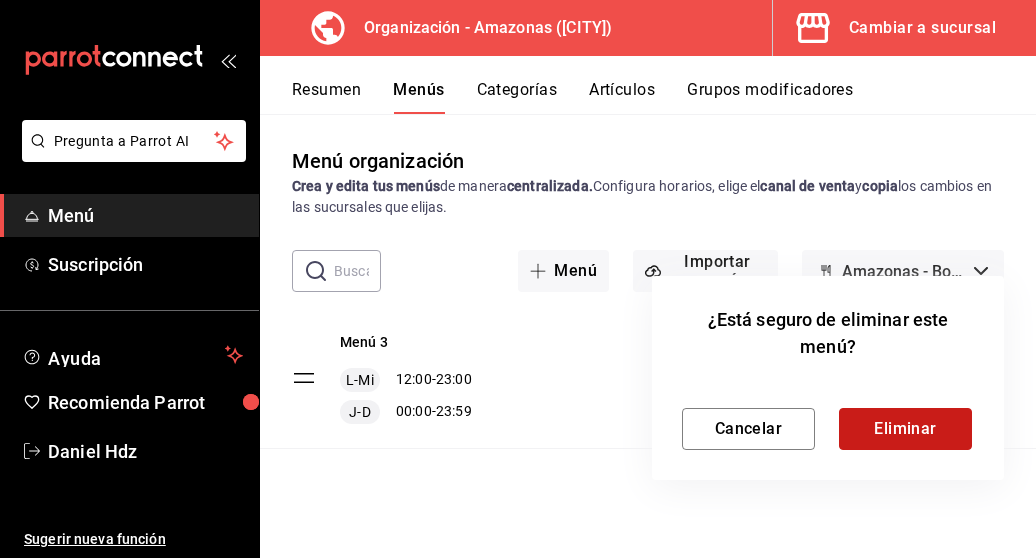 click on "Eliminar" at bounding box center [905, 429] 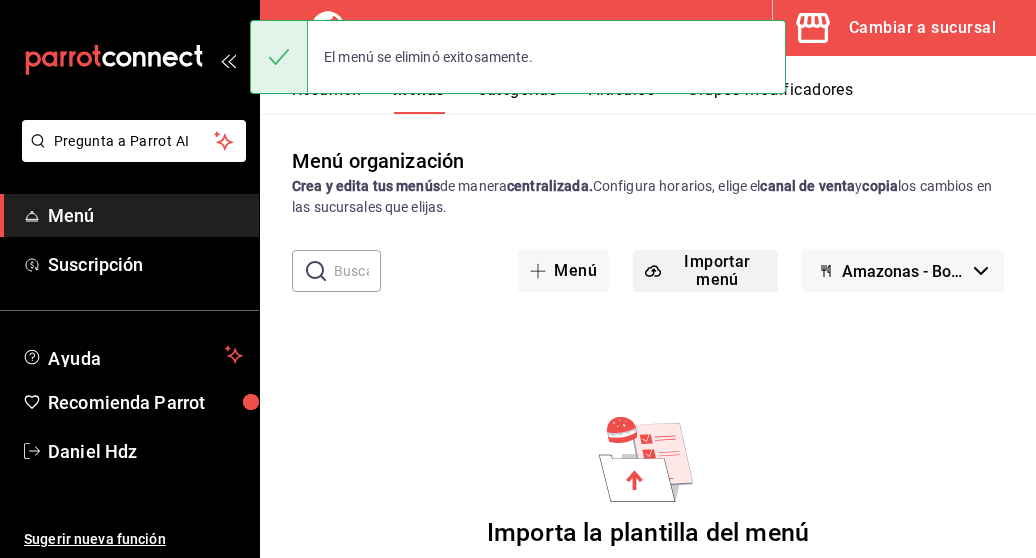 click on "Importar menú" at bounding box center (705, 271) 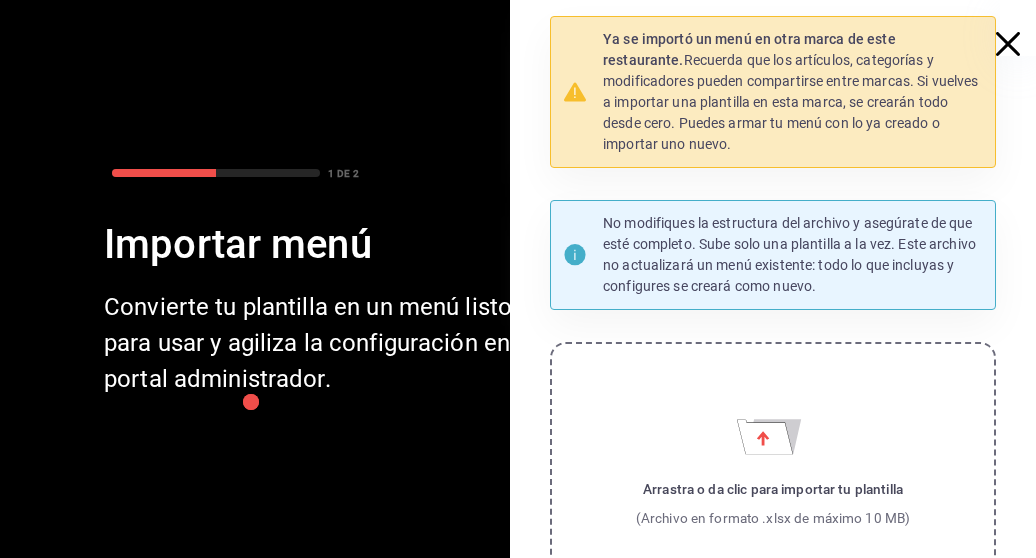 click on "Arrastra o da clic para importar tu plantilla (Archivo en formato .xlsx de máximo 10 MB)" at bounding box center (773, 467) 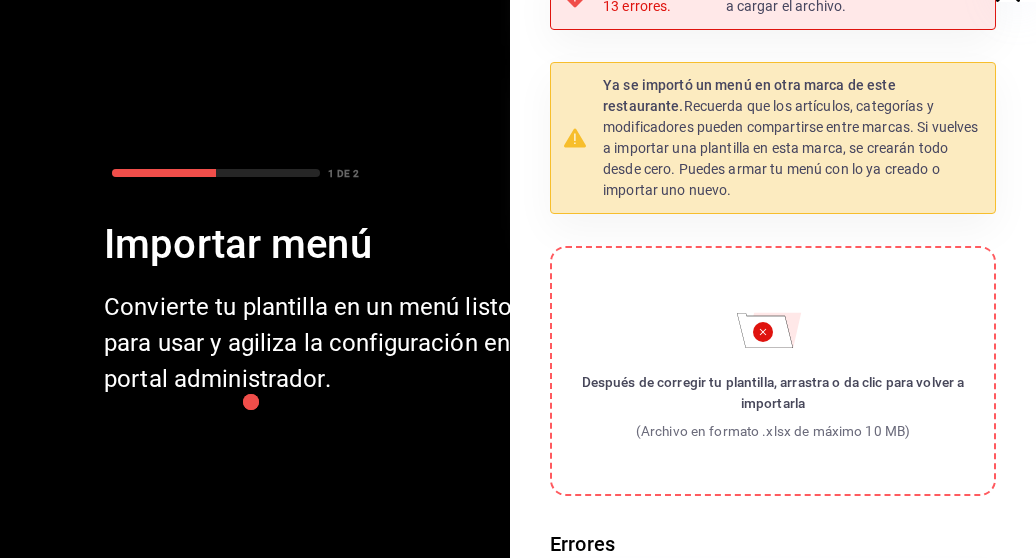 scroll, scrollTop: 30, scrollLeft: 0, axis: vertical 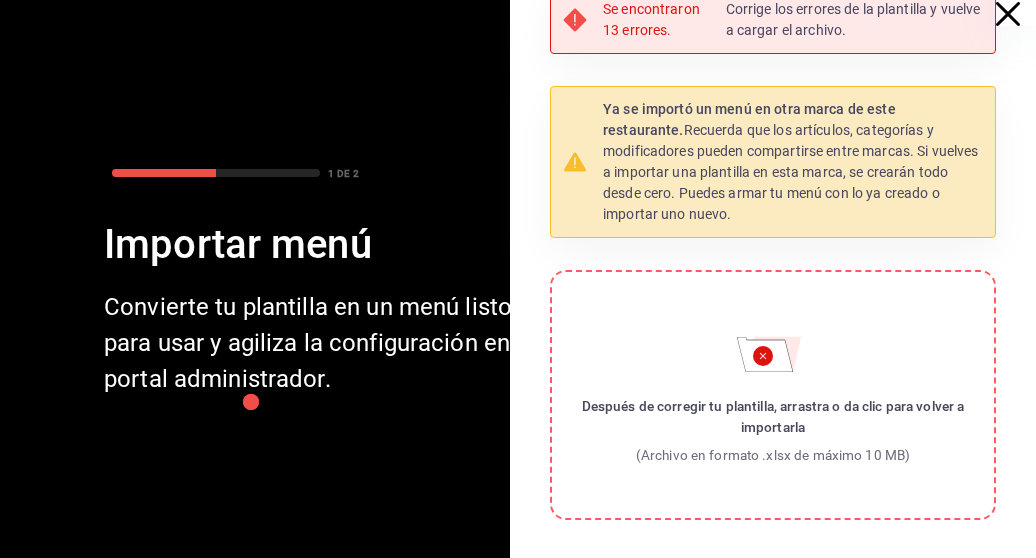 click 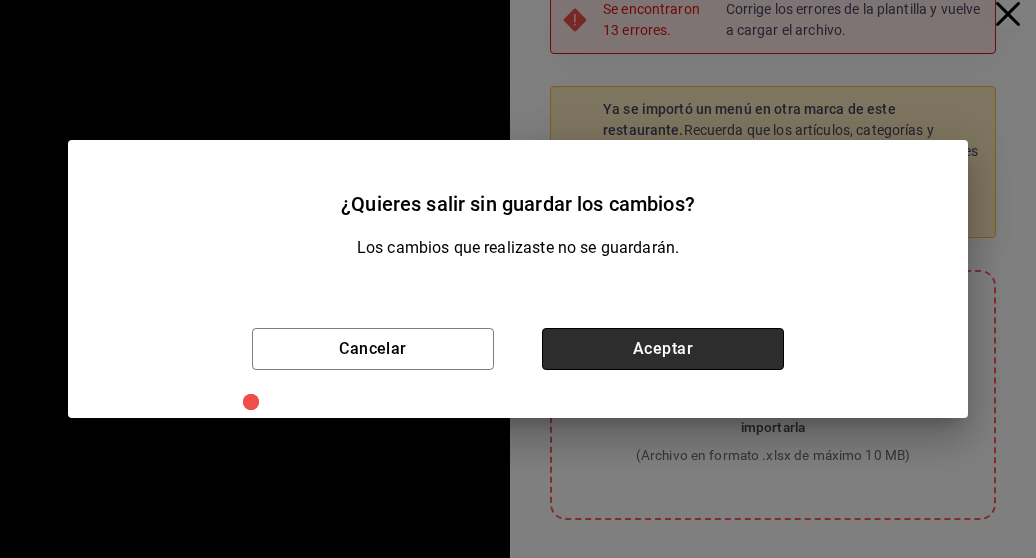 click on "Aceptar" at bounding box center (663, 349) 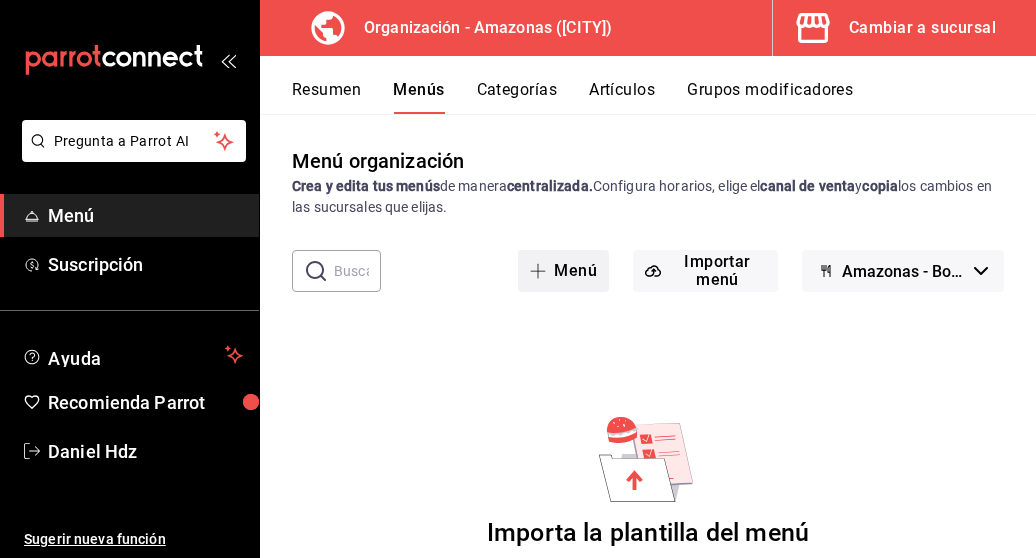 click on "Menú" at bounding box center [563, 271] 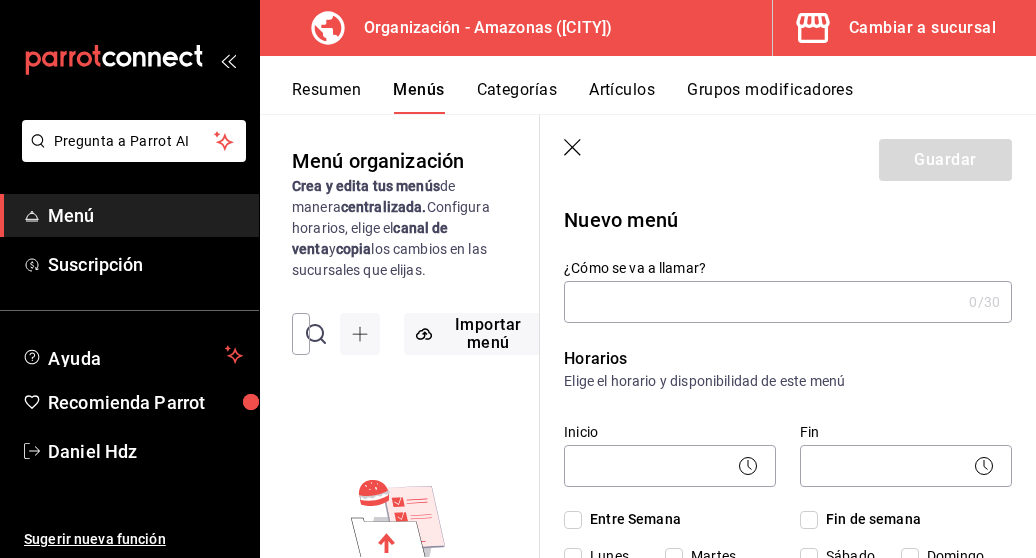 click on "Menú organización Crea y edita tus menús  de manera  centralizada.  Configura horarios, elige el  canal de venta  y  copia  los cambios en las sucursales que elijas. ​ ​ Importar menú Amazonas - Borrador Importa la plantilla del menú Convierte tu plantilla en un menú listo para usar y agiliza la configuración en el portal administrador. Asegúrate de seleccionar la marca deseada. Descargar plantilla en blanco Importar plantilla de menú Descargar plantilla de ejemplo" at bounding box center [400, 351] 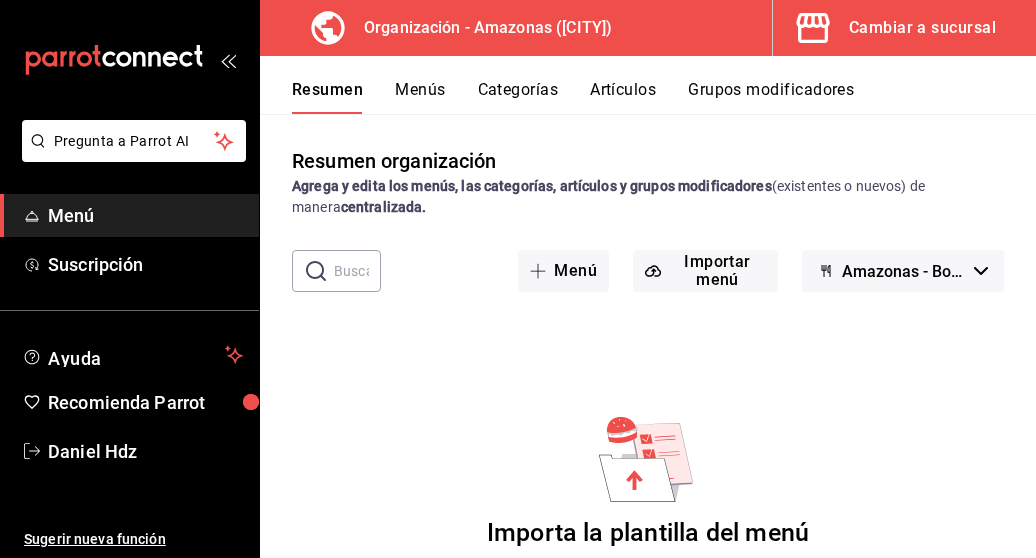 click 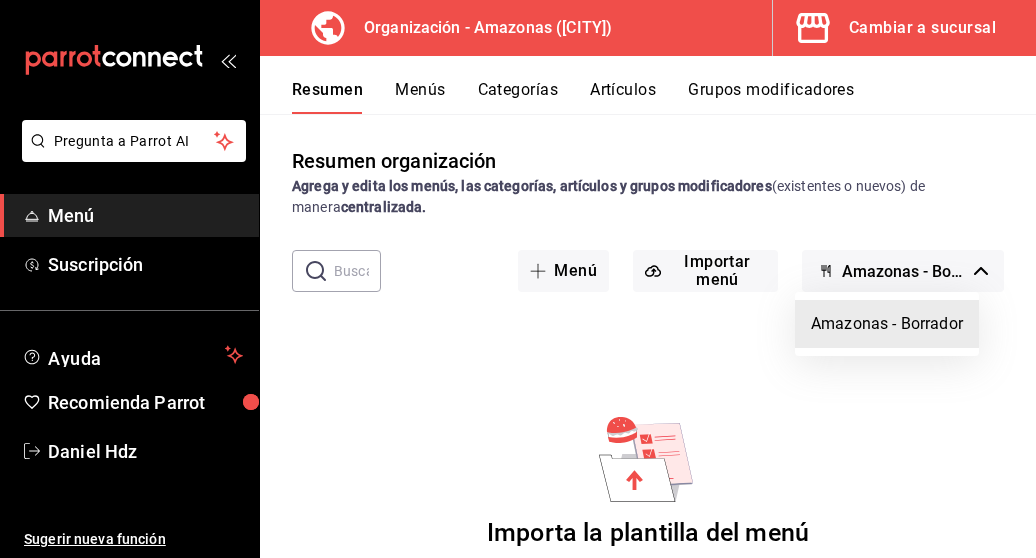 click on "Amazonas - Borrador" at bounding box center (887, 324) 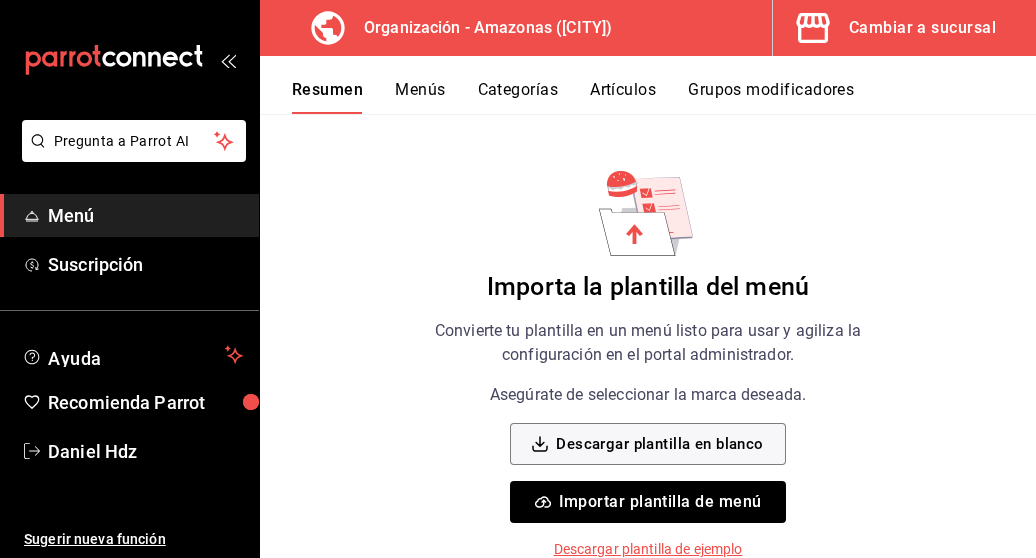scroll, scrollTop: 248, scrollLeft: 0, axis: vertical 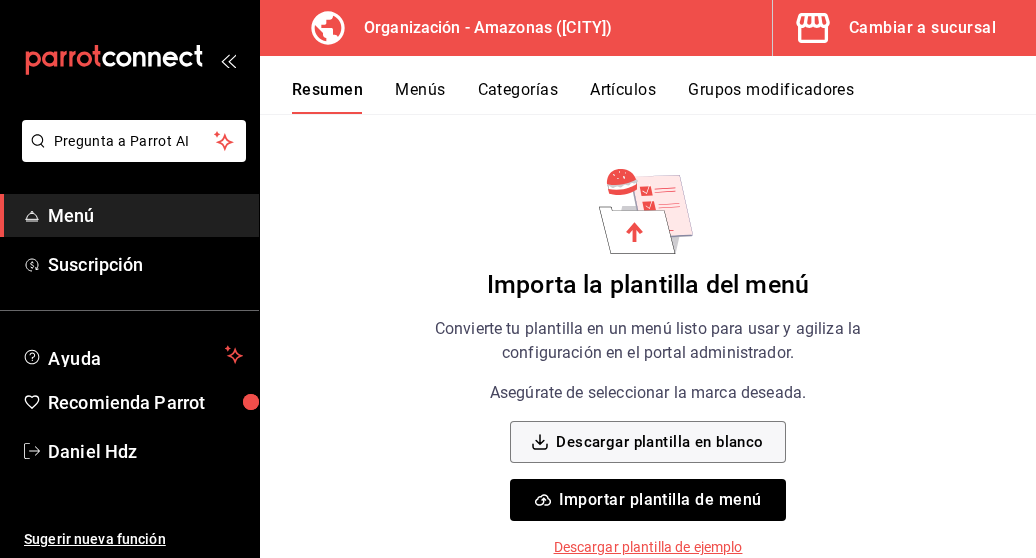 click on "Menús" at bounding box center (420, 97) 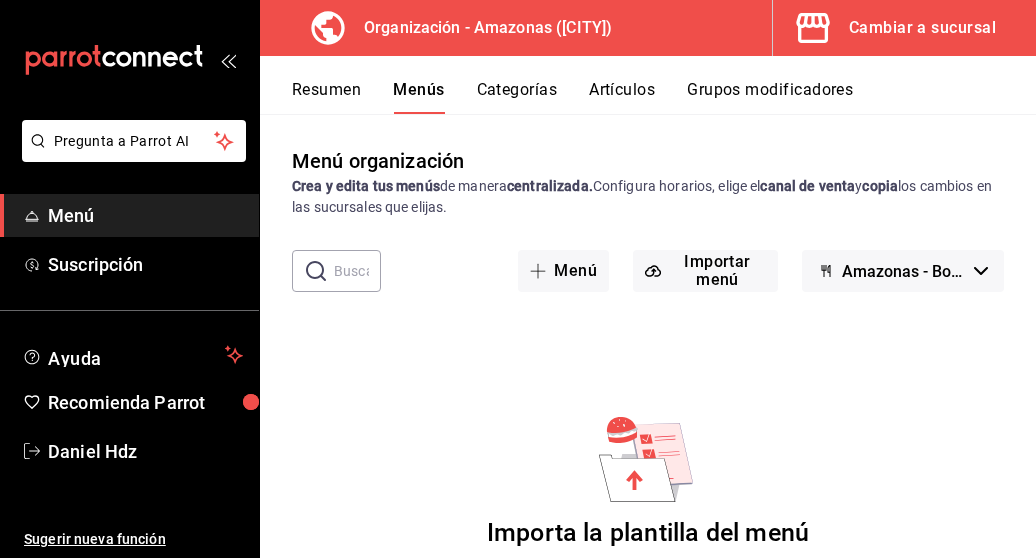 click at bounding box center (357, 271) 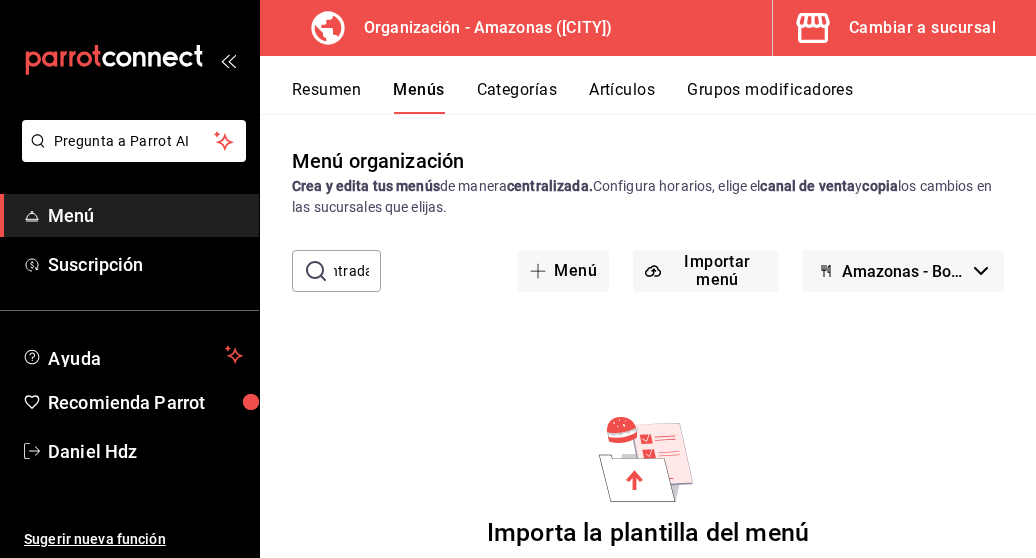 scroll, scrollTop: 0, scrollLeft: 27, axis: horizontal 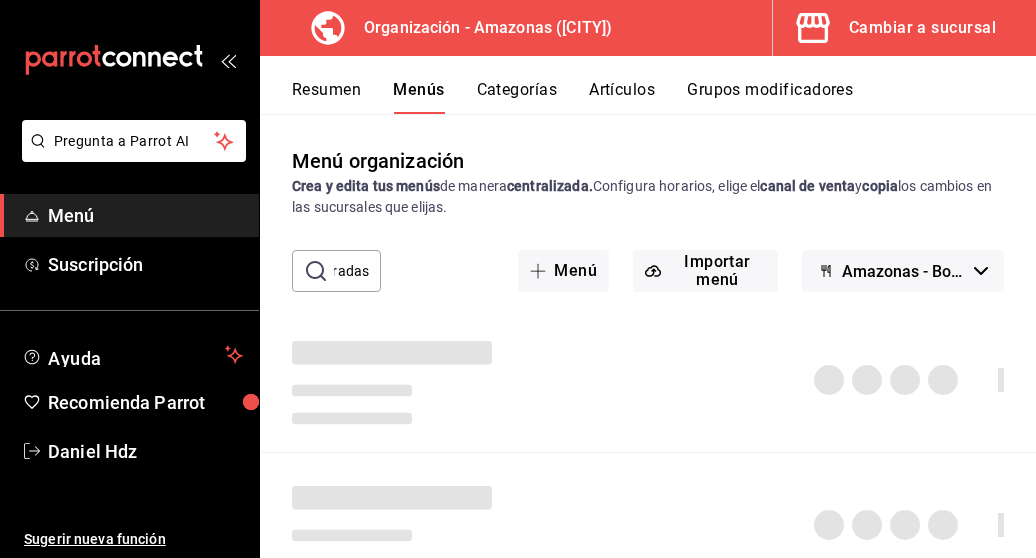 type on "Entradas" 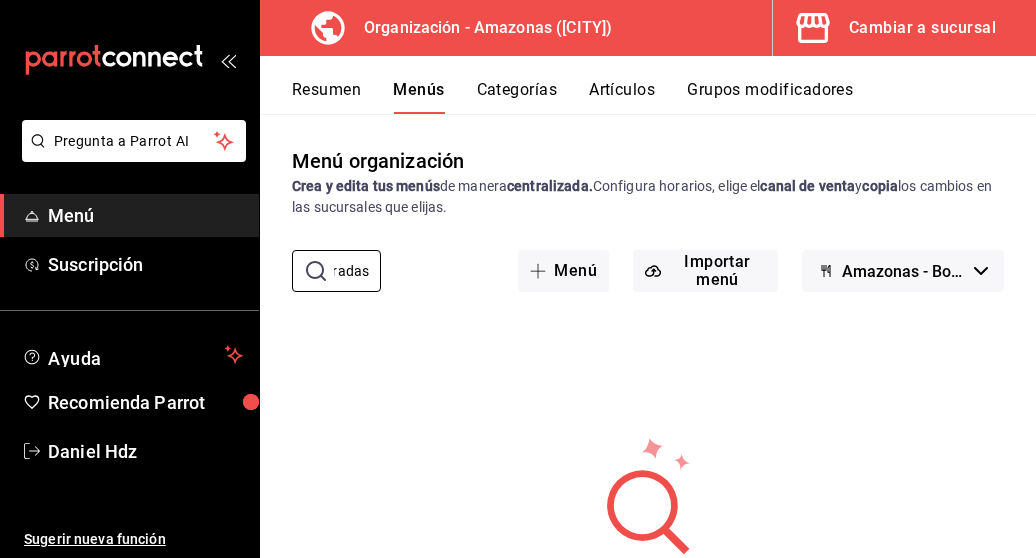 scroll, scrollTop: 0, scrollLeft: 0, axis: both 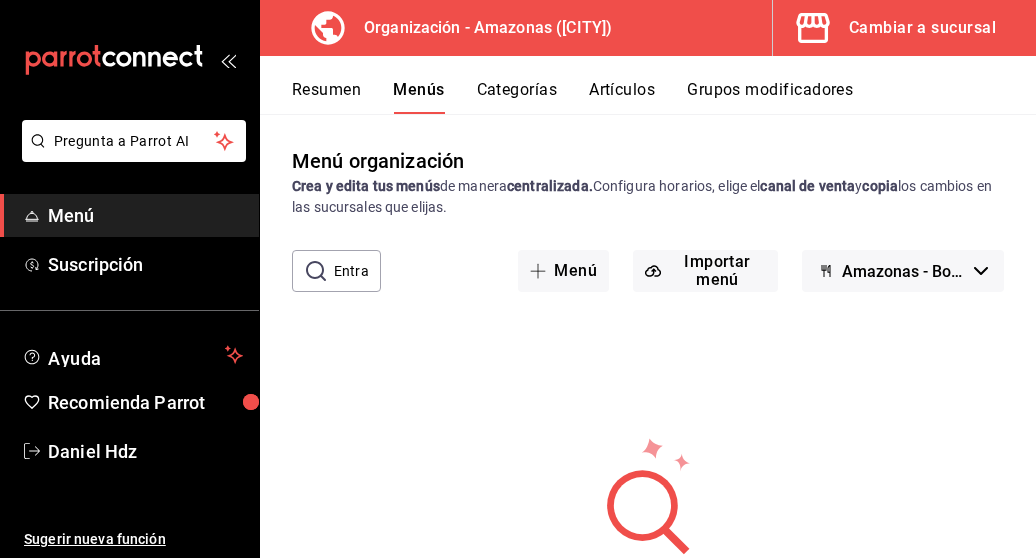 click on "Categorías" at bounding box center (517, 97) 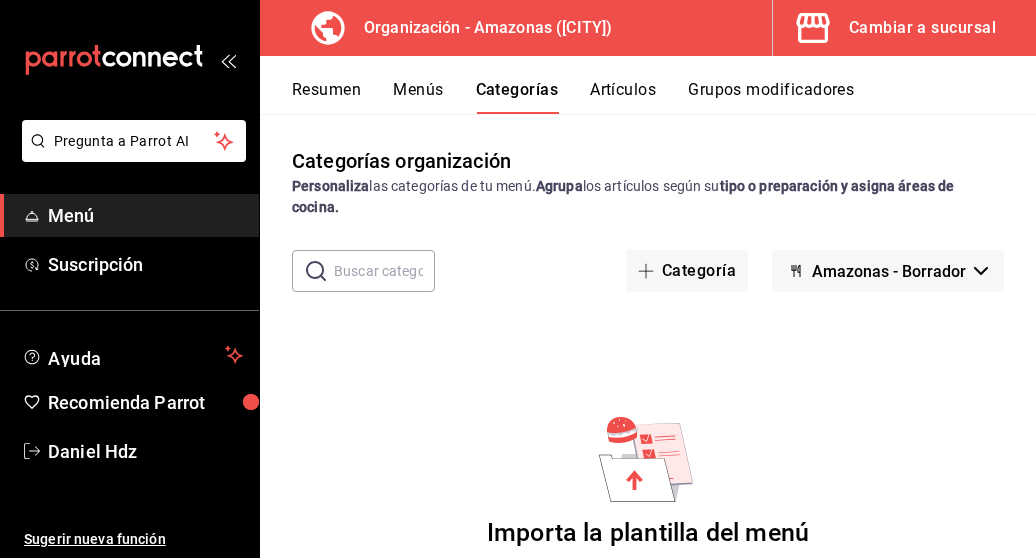 click on "Artículos" at bounding box center [623, 97] 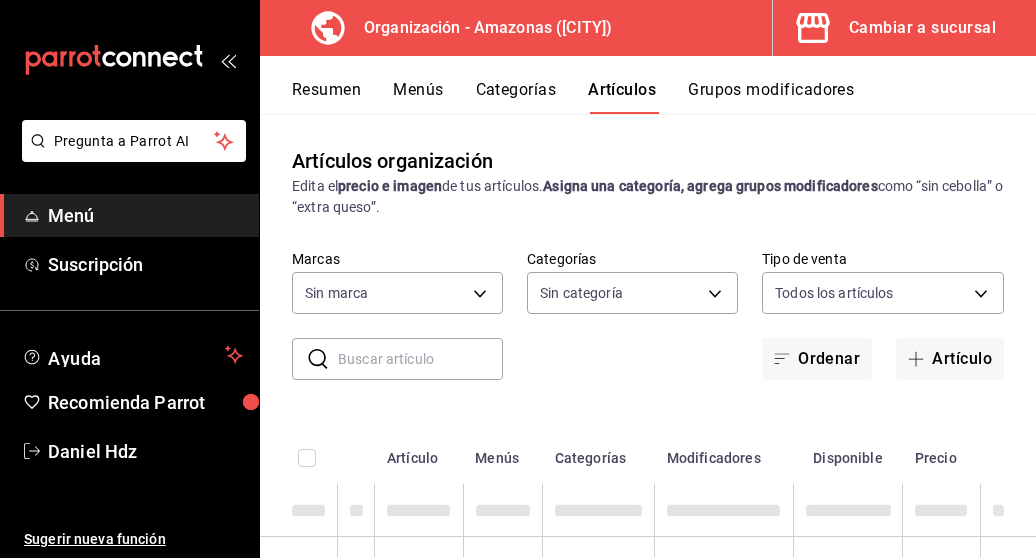 type on "641bccc0-4eec-4937-9e23-3f168d24f608" 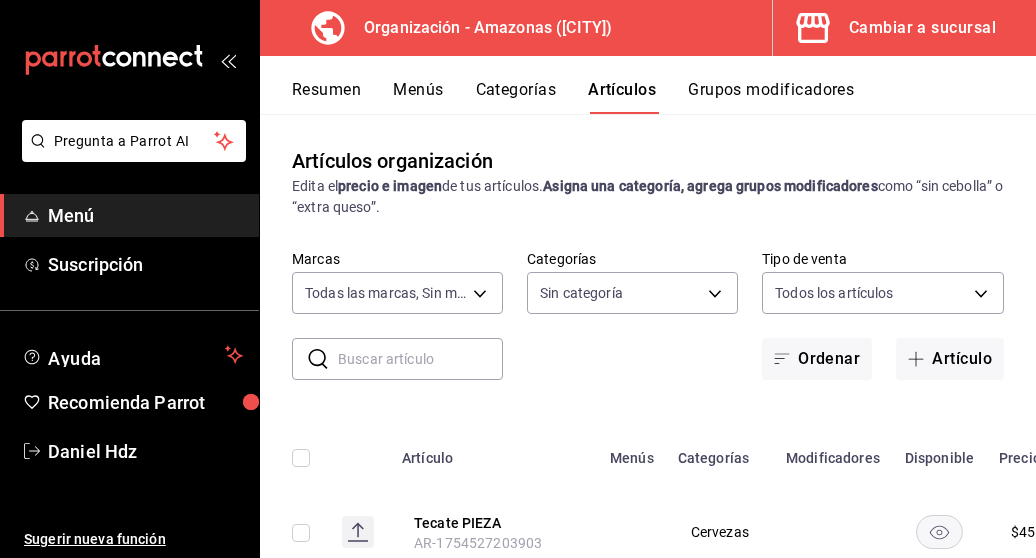 type on "ce36b27c-47b3-46df-91b4-02efd606770d,30ada306-ce02-438b-bb69-86a7adbd0b4e,4fb34723-71c3-4080-ba0e-805e979fdc24,35683843-da53-46aa-ac97-f3853dcd2419,5b3227d5-97e2-492b-bdc0-25858a75c7d3,4cef6d73-0464-4bb1-8562-9c44ed2c1ac2,11043055-8806-45c8-bd01-3da85e677e00,bd7b545f-162f-48e3-b784-6a6678c779d2,712b82e1-144c-4d2b-933f-f147dd486921,4d3c2031-417b-47eb-b9dd-15926a46113e,f4174172-3002-4606-8175-52d1afaede98,cce497c9-e0d0-4ed3-bfe0-ff139519094b,7dd739f6-1c64-4179-be30-3dd7986618a2,7314f7dd-41d0-46ef-b0fa-095ae896ab50" 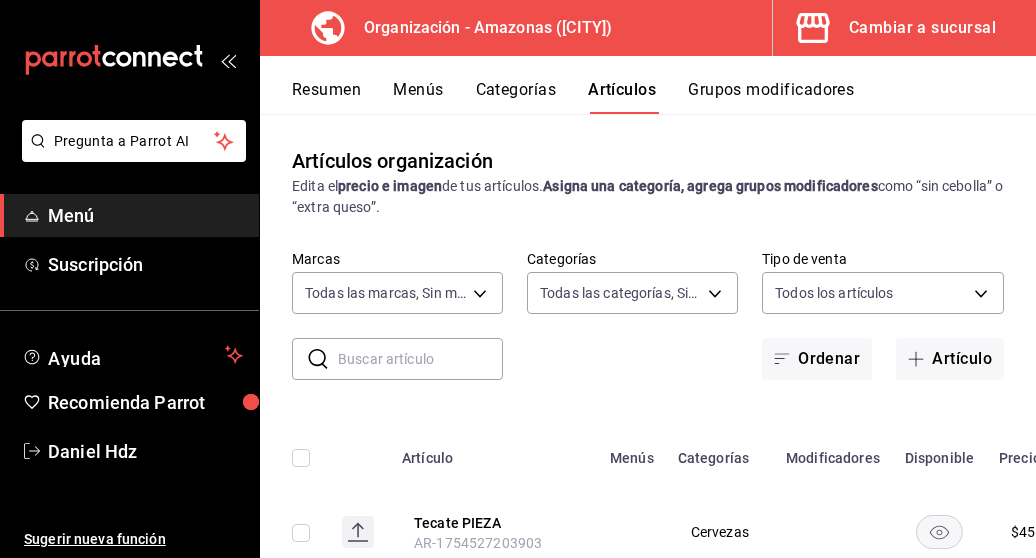 scroll, scrollTop: 388, scrollLeft: 0, axis: vertical 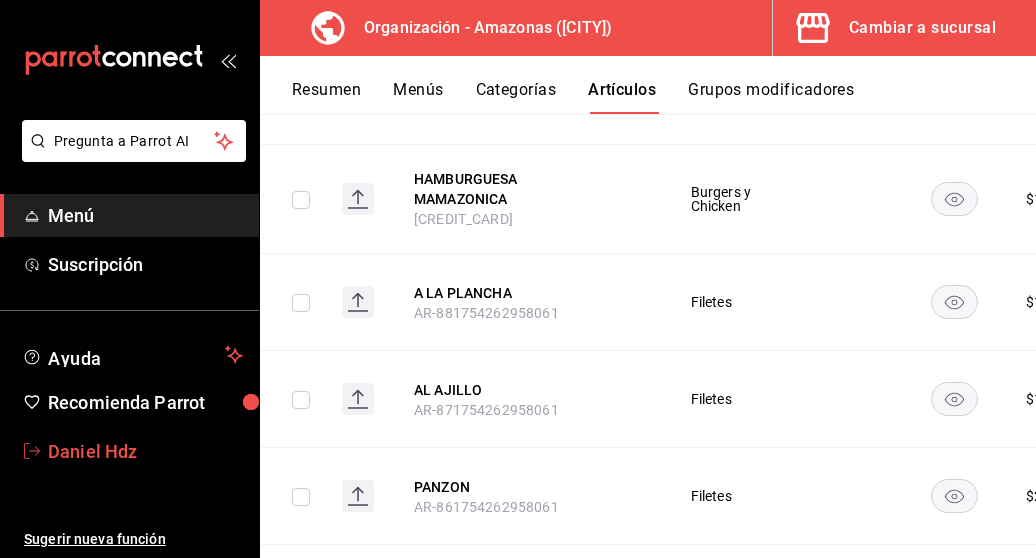 click on "Daniel Hdz" at bounding box center [145, 451] 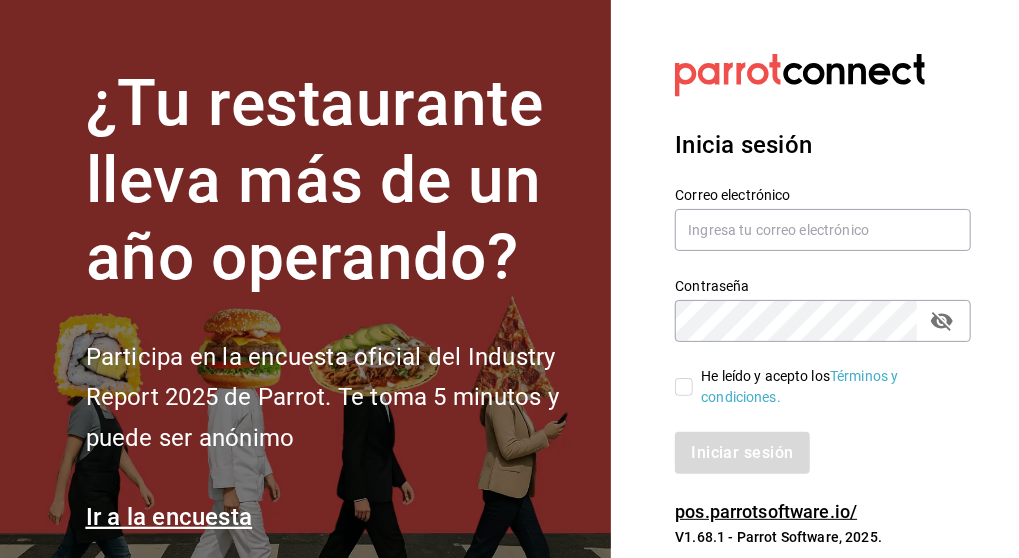 click on "He leído y acepto los  Términos y condiciones." at bounding box center (684, 387) 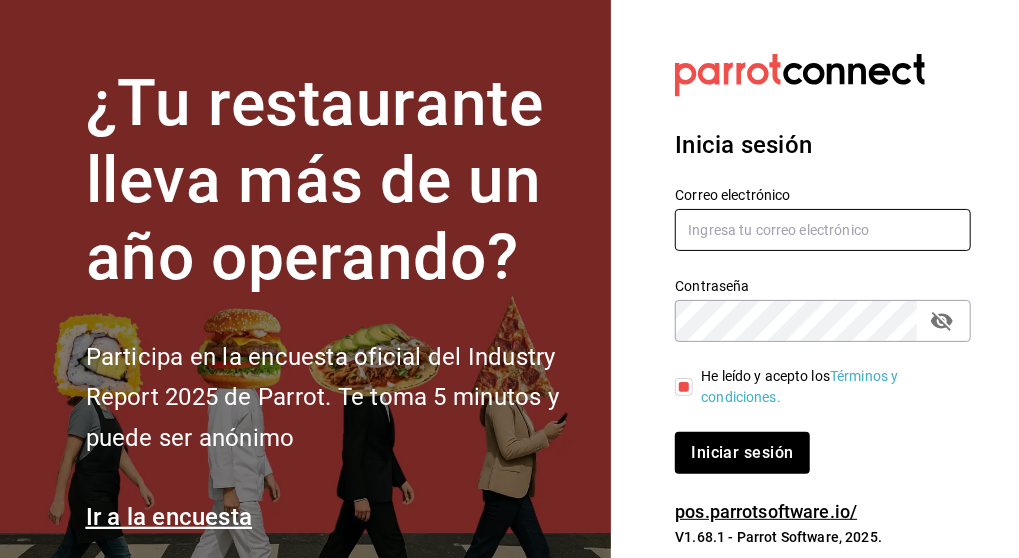 click at bounding box center [823, 230] 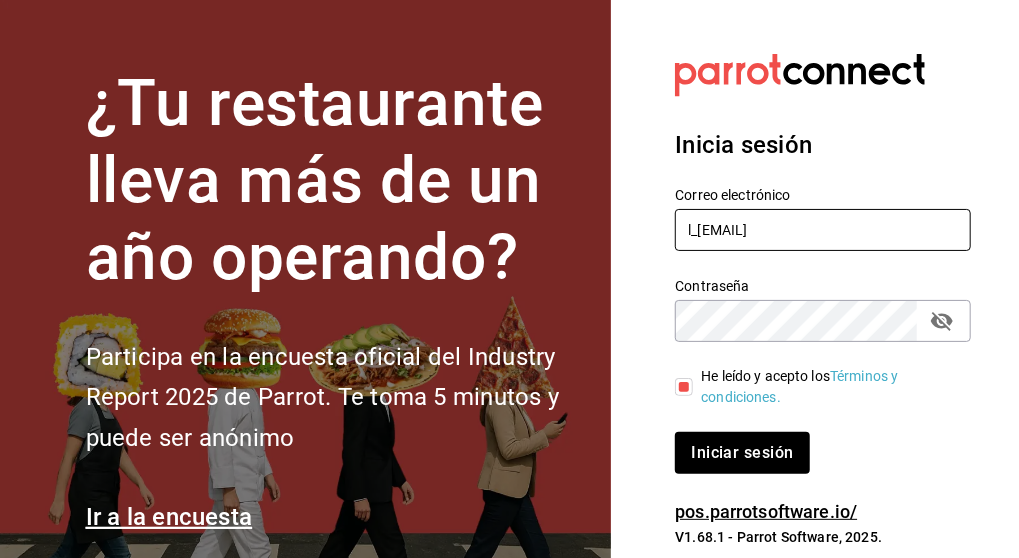 type on "l_[LAST]@[DOMAIN].com" 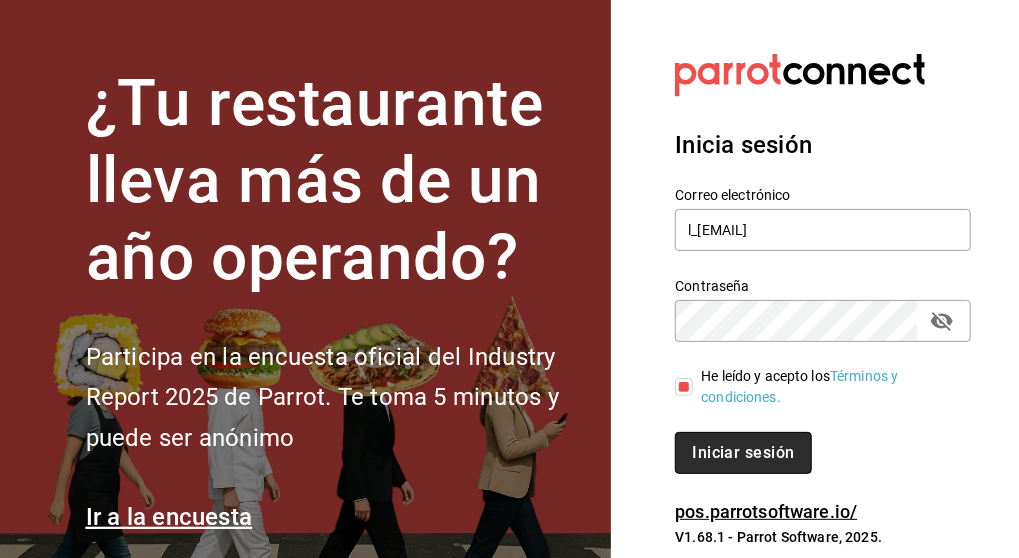 click on "Iniciar sesión" at bounding box center [743, 453] 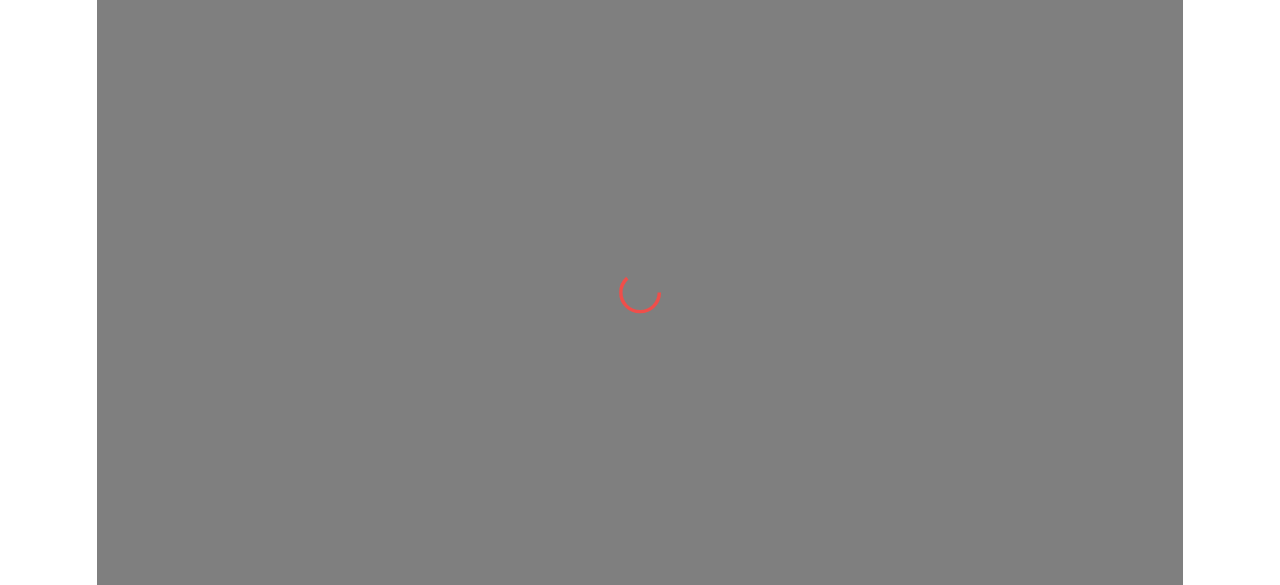 scroll, scrollTop: 0, scrollLeft: 0, axis: both 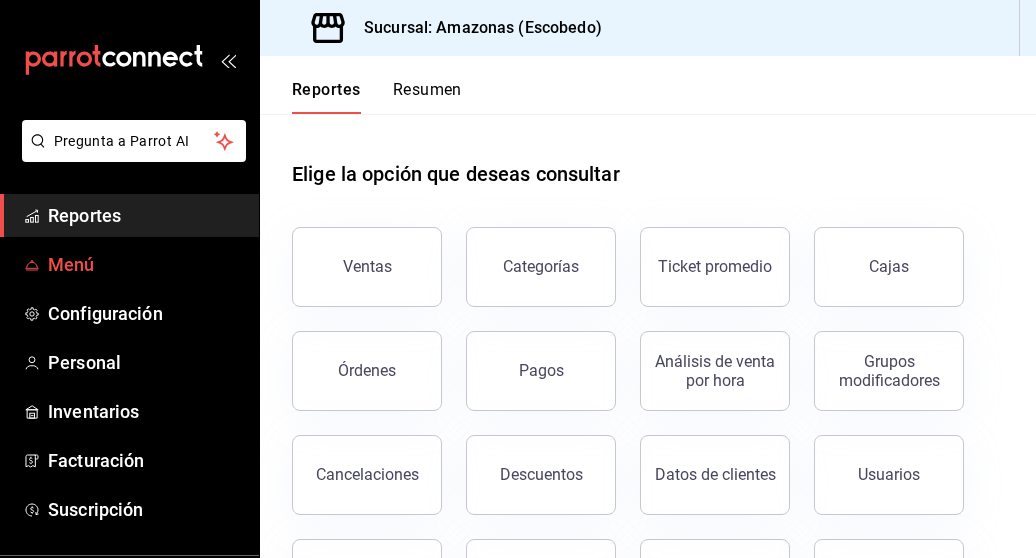 click on "Menú" at bounding box center [145, 264] 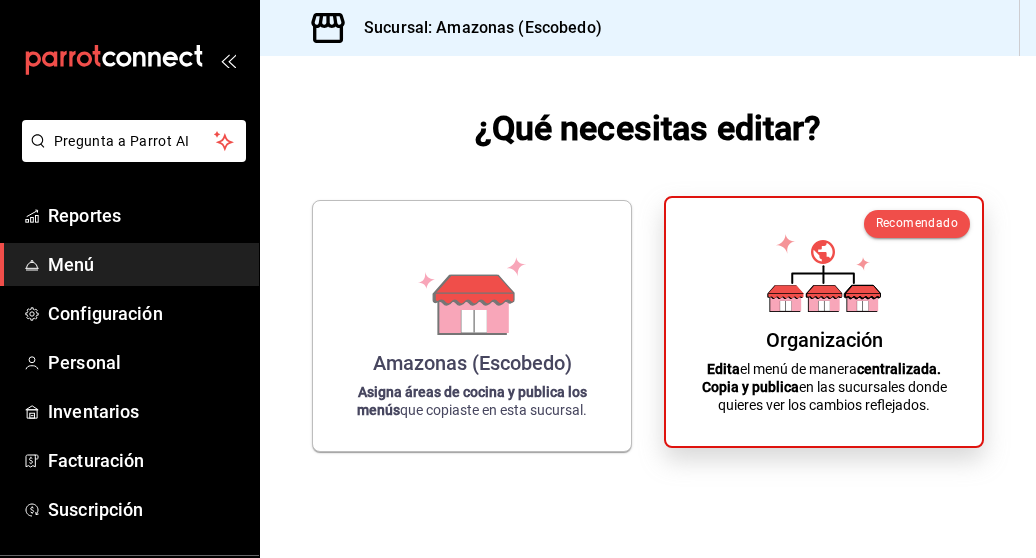 click on "Organización Edita  el menú de manera  centralizada.     Copia y publica  en las sucursales donde quieres ver los cambios reflejados." at bounding box center (824, 322) 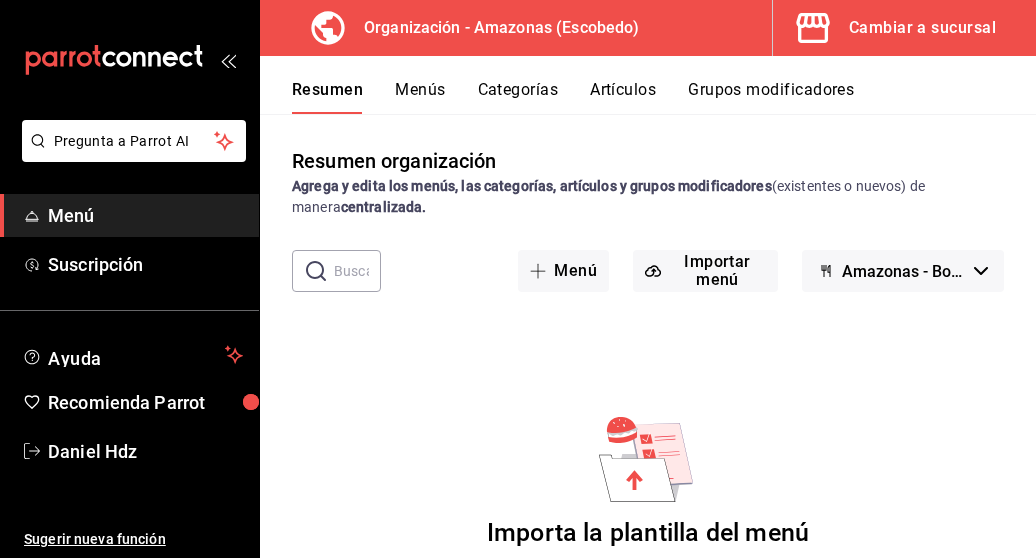 click on "Grupos modificadores" at bounding box center [771, 97] 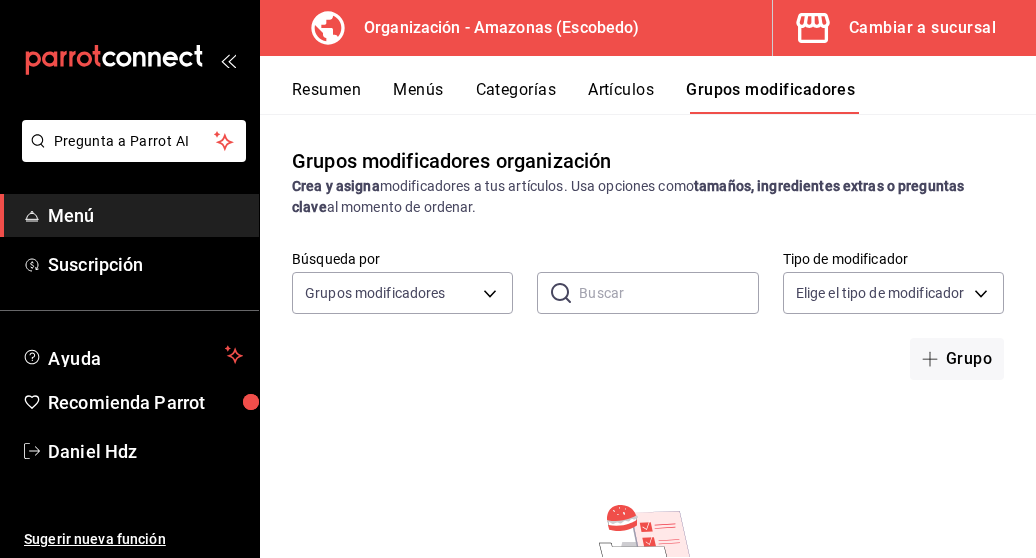 click on "Artículos" at bounding box center (621, 97) 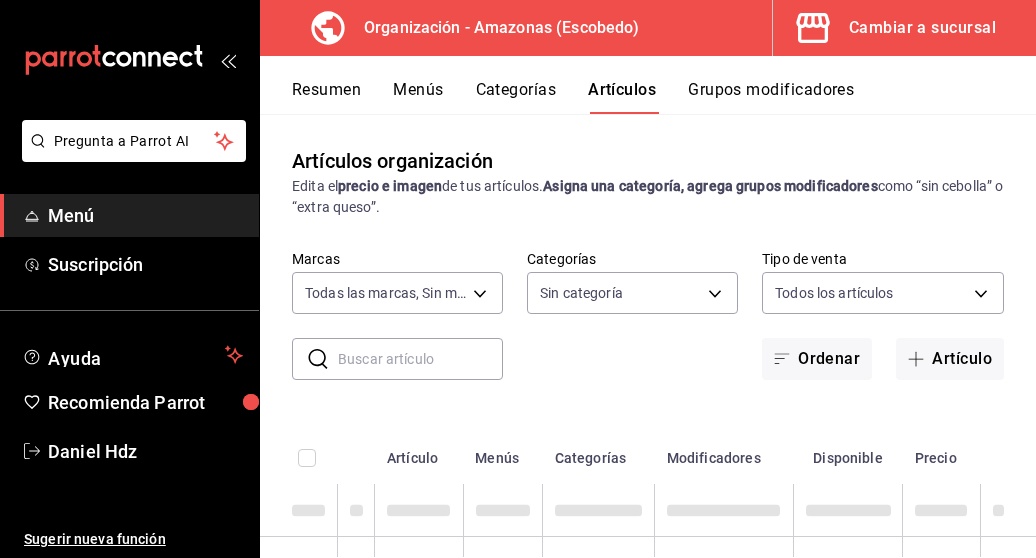 type on "641bccc0-4eec-4937-9e23-3f168d24f608" 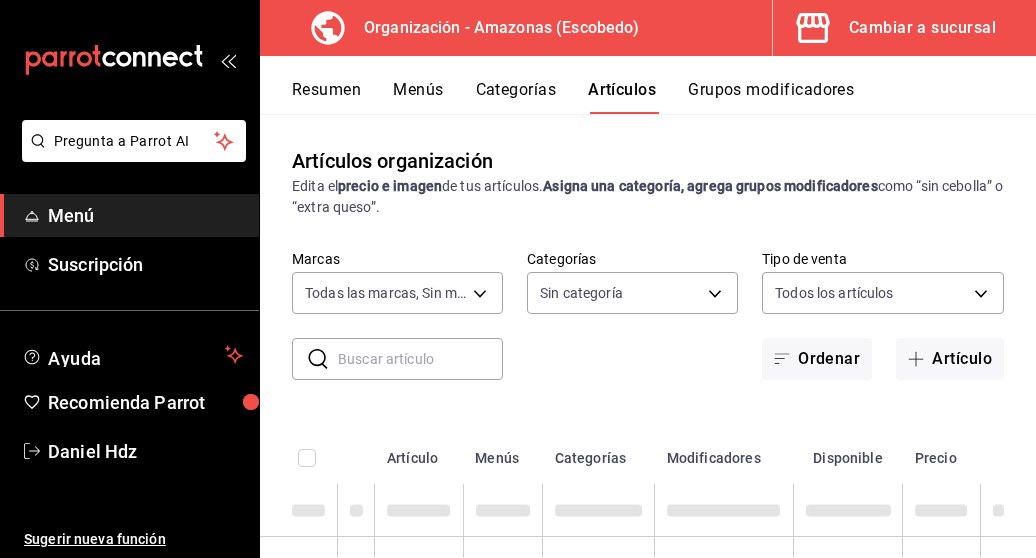 type on "ce36b27c-47b3-46df-91b4-02efd606770d,30ada306-ce02-438b-bb69-86a7adbd0b4e,4fb34723-71c3-4080-ba0e-805e979fdc24,35683843-da53-46aa-ac97-f3853dcd2419,5b3227d5-97e2-492b-bdc0-25858a75c7d3,4cef6d73-0464-4bb1-8562-9c44ed2c1ac2,11043055-8806-45c8-bd01-3da85e677e00,bd7b545f-162f-48e3-b784-6a6678c779d2,712b82e1-144c-4d2b-933f-f147dd486921,4d3c2031-417b-47eb-b9dd-15926a46113e,f4174172-3002-4606-8175-52d1afaede98,cce497c9-e0d0-4ed3-bfe0-ff139519094b,7dd739f6-1c64-4179-be30-3dd7986618a2,7314f7dd-41d0-46ef-b0fa-095ae896ab50" 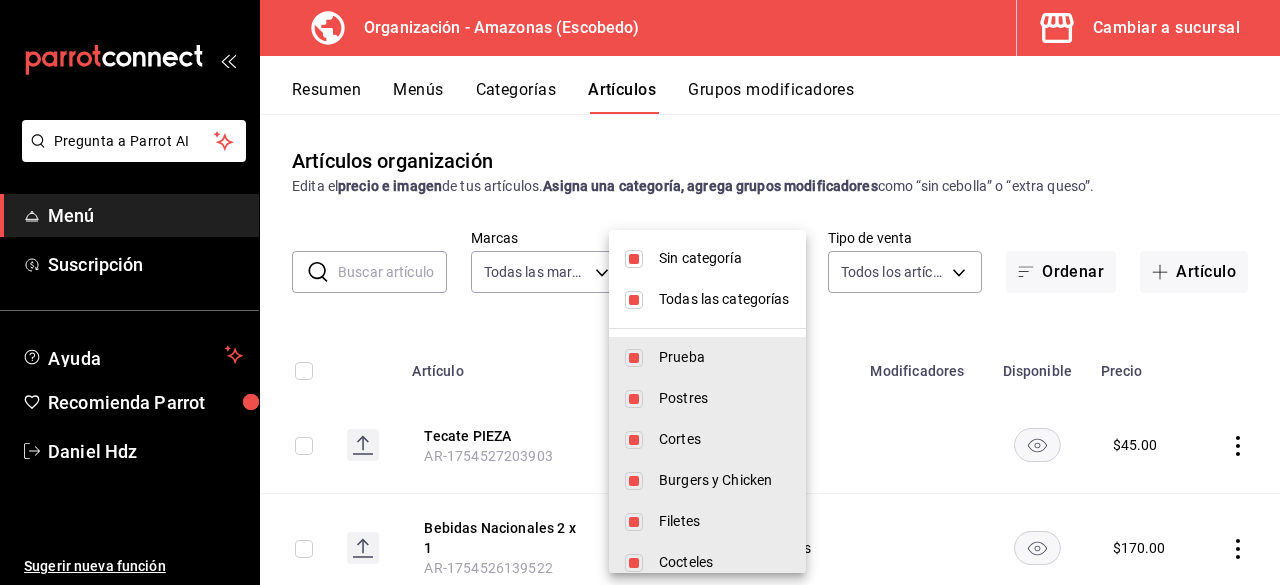 click on "Daniel Hdz   Sugerir nueva función   Organización - Amazonas (Escobedo) Cambiar a sucursal Resumen Menús Categorías Artículos Grupos modificadores Artículos organización Edita el  precio e imagen  de tus artículos.  Asigna una categoría, agrega grupos modificadores  como “sin cebolla” o “extra queso”. ​ ​ Marcas Todas las marcas, Sin marca 641bccc0-4eec-4937-9e23-3f168d24f608 Categorías Todas las categorías, Sin categoría Tipo de venta Todos los artículos ALL Ordenar Artículo Artículo Menús Categorías Modificadores Disponible Precio Tecate PIEZA AR-[ID] Cervezas $ 45.00 Bebidas Nacionales 2 x 1 AR-[ID] Drinks y Botellas $ 170.00 Cubeta a 350 MMJ AR-[ID] Cervezas $ 350.00 Martes y Miercoles 23 AR-[ID] Cervezas $ 23.00 NIEVE DE PRUTAS AR-[ID] Postres $ 120.00 BROWNIE CON NIEVE AR-[ID] Postres $ 145.00 TACOS DE ARRACHERA AR-[ID] Cortes $ 220.00" at bounding box center [640, 292] 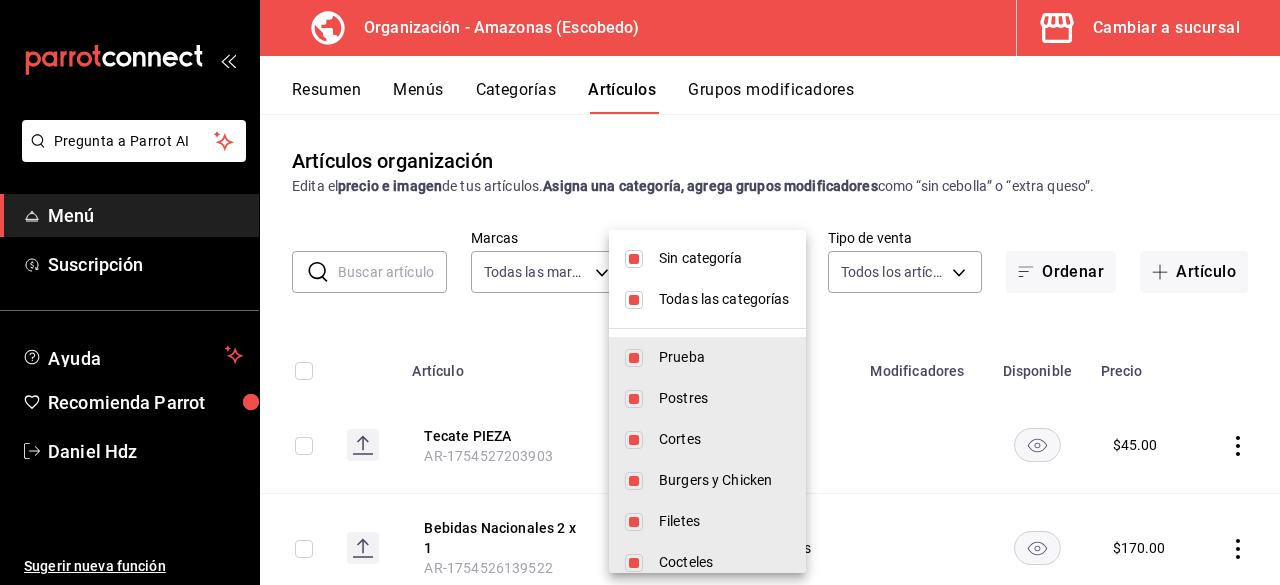 click at bounding box center (640, 292) 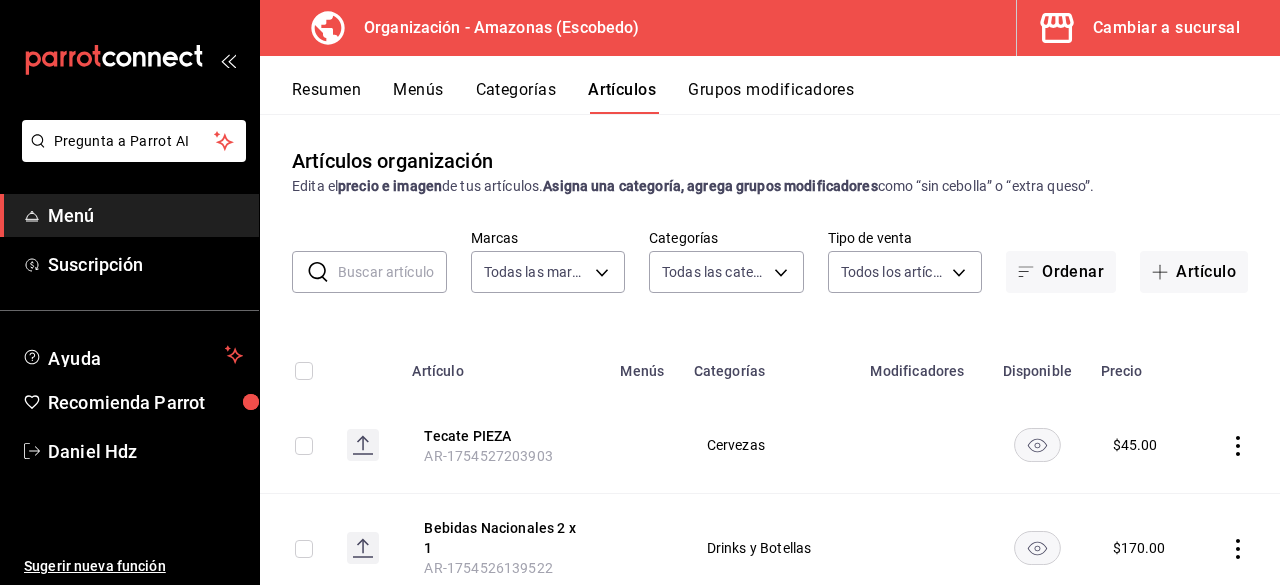 click on "Resumen" at bounding box center [326, 97] 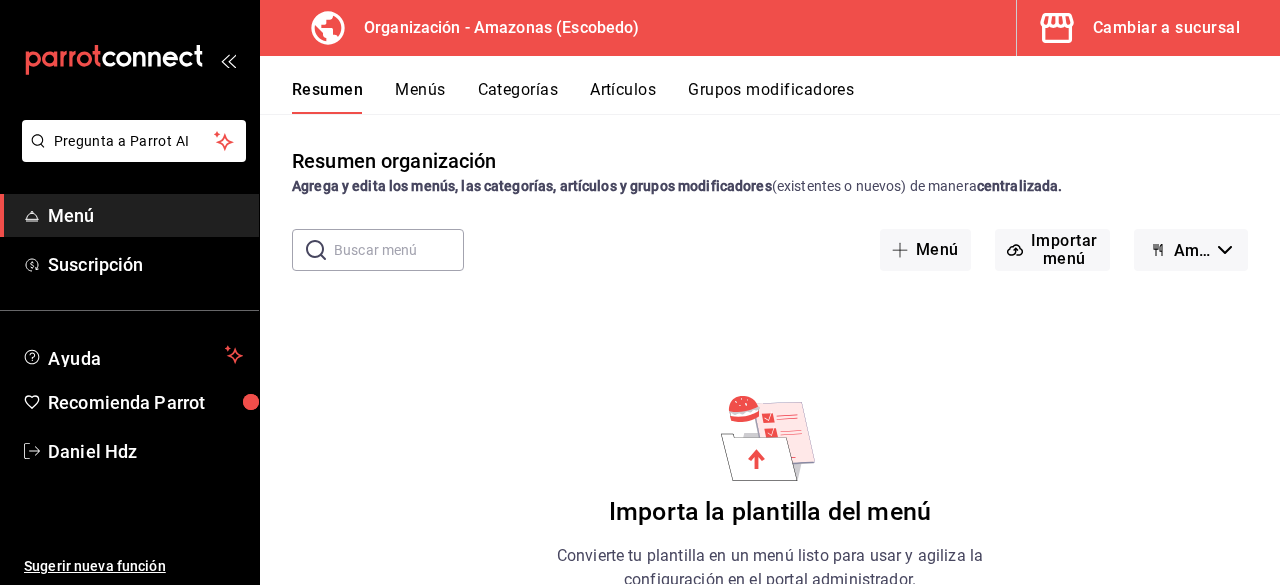 click 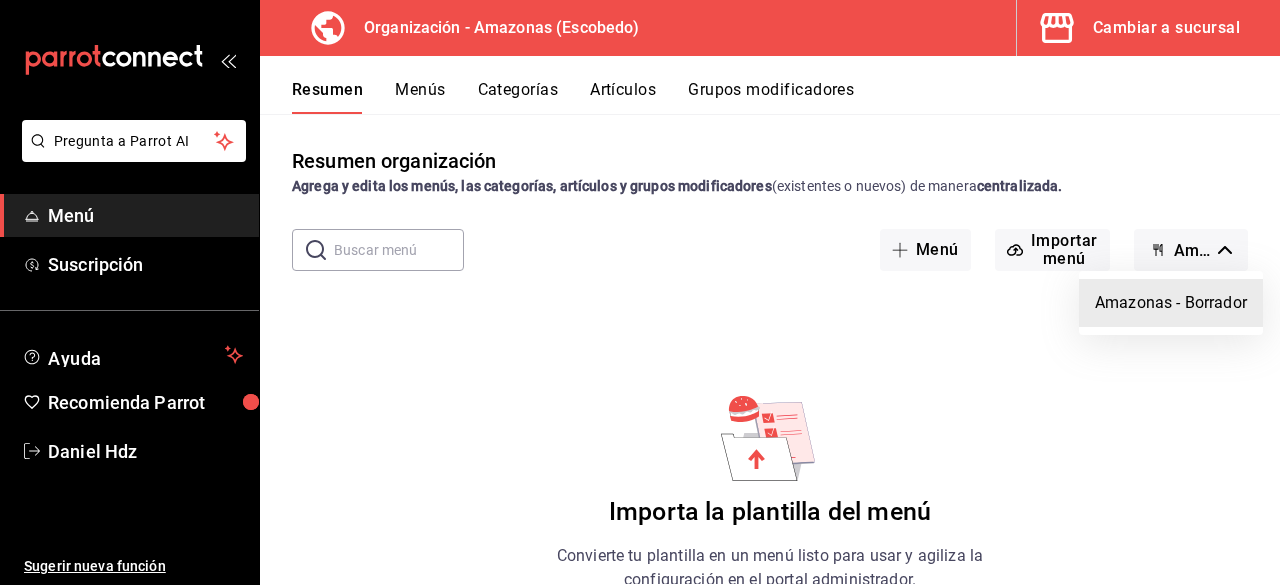 click on "Amazonas - Borrador" at bounding box center [1171, 303] 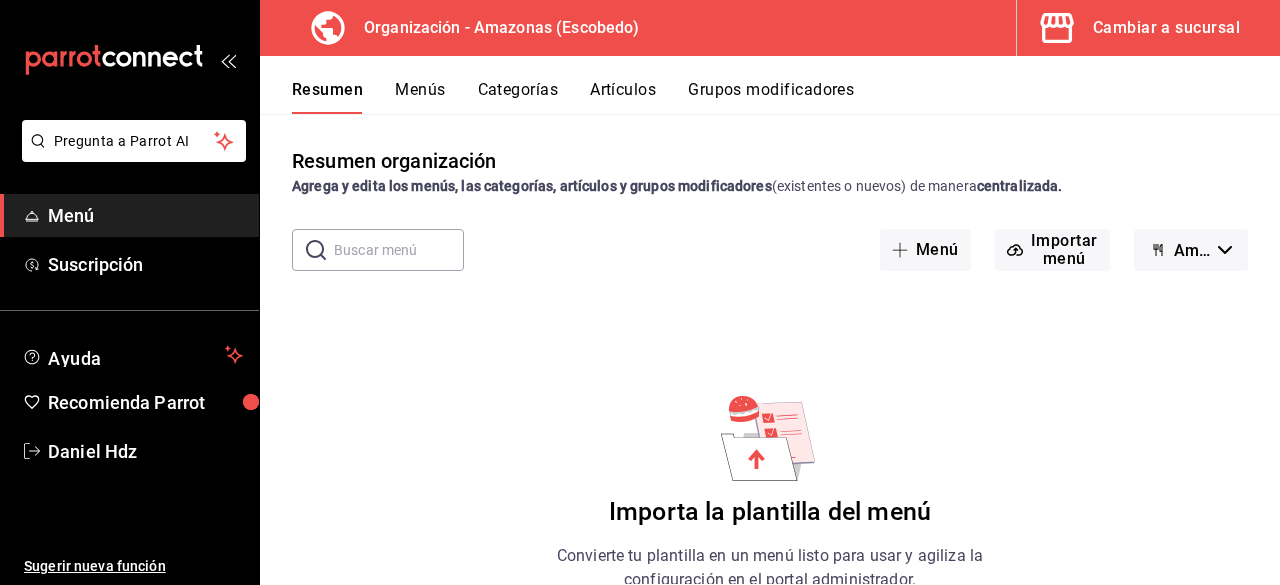click at bounding box center (399, 250) 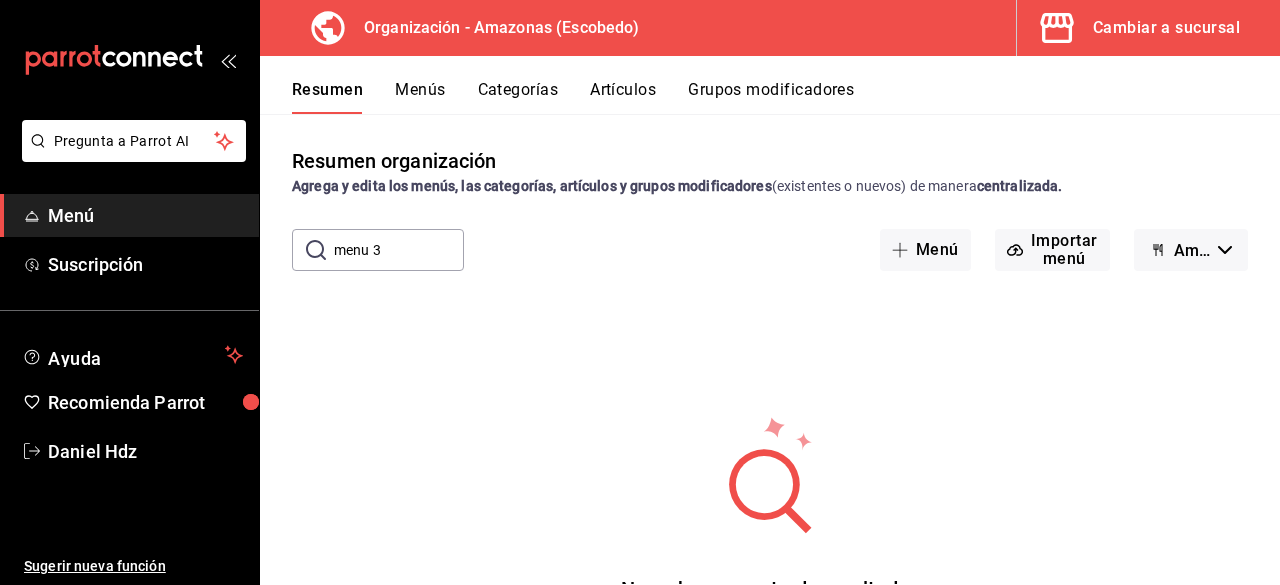 type on "menu 3" 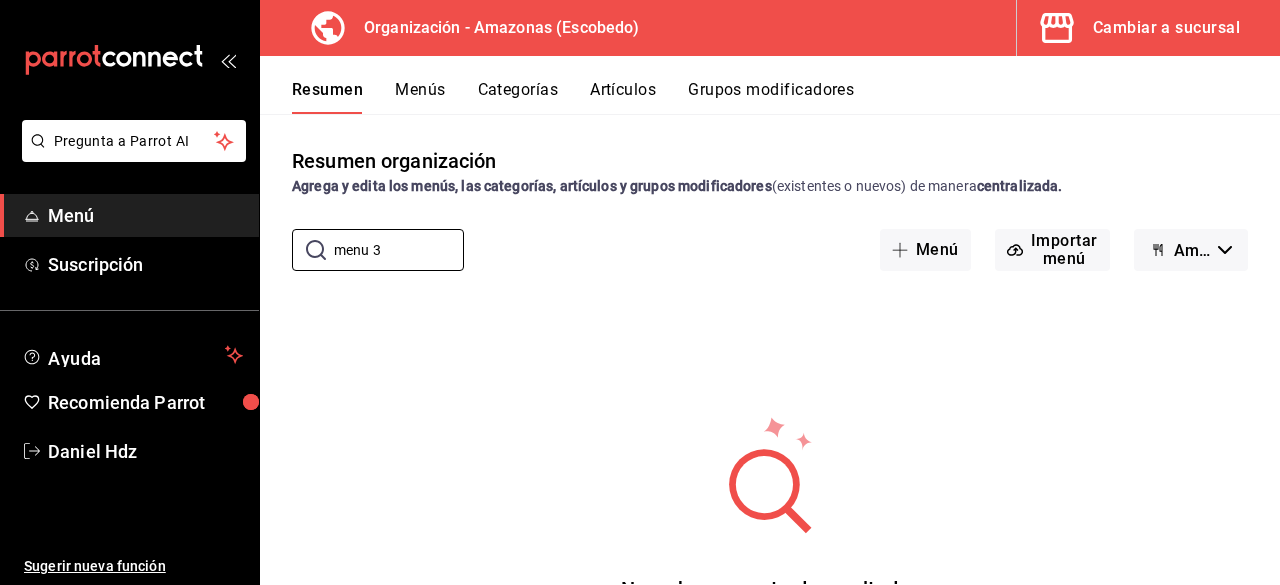 click on "Cambiar a sucursal" at bounding box center (1166, 28) 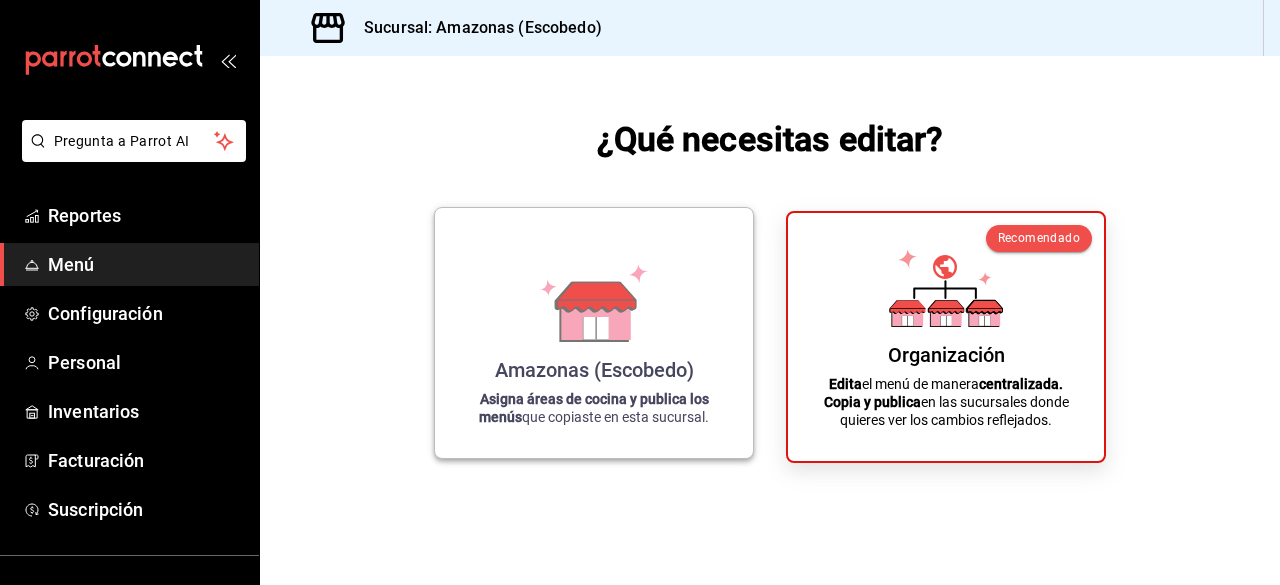 click on "Amazonas (Escobedo) Asigna áreas de cocina y publica los menús  que copiaste en esta sucursal." at bounding box center (594, 333) 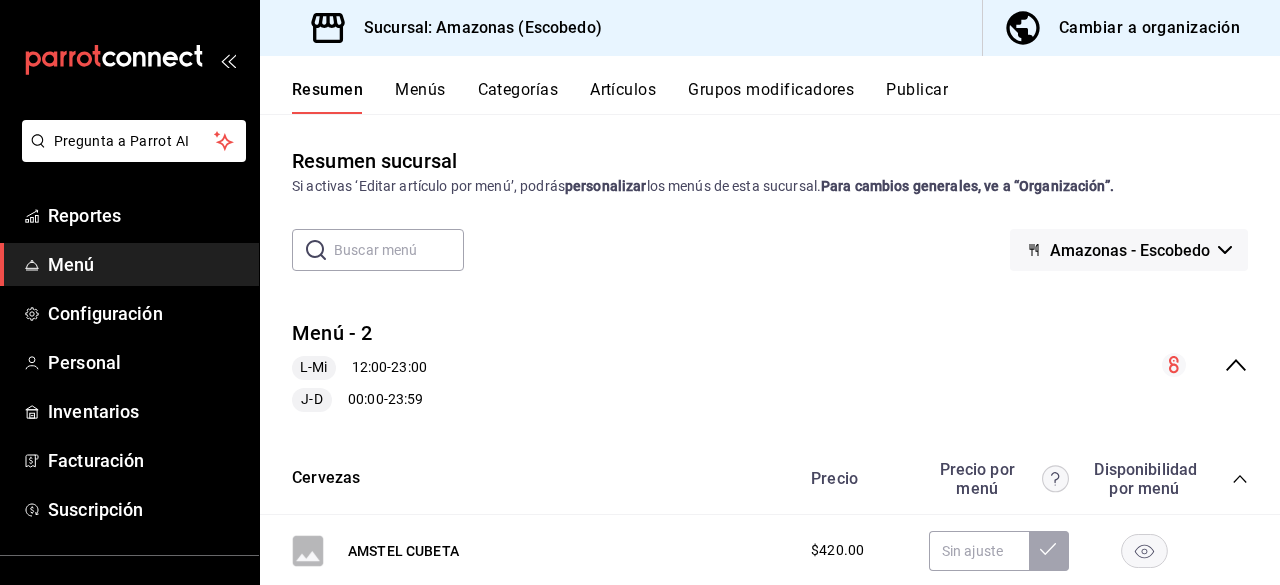 click 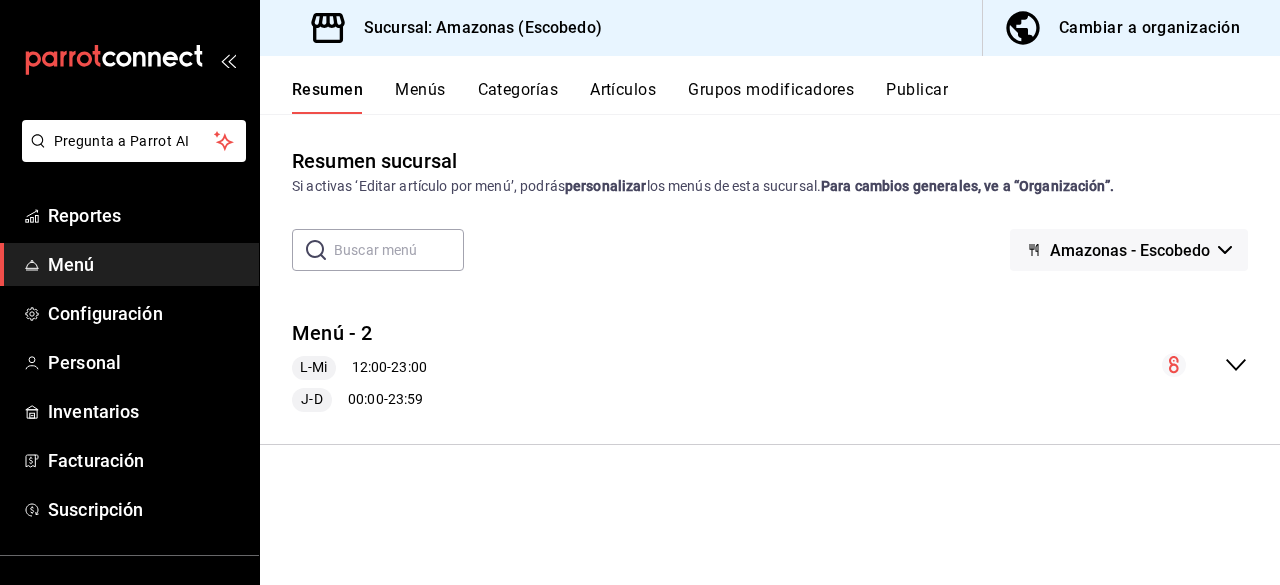 click on "Menús" at bounding box center [420, 97] 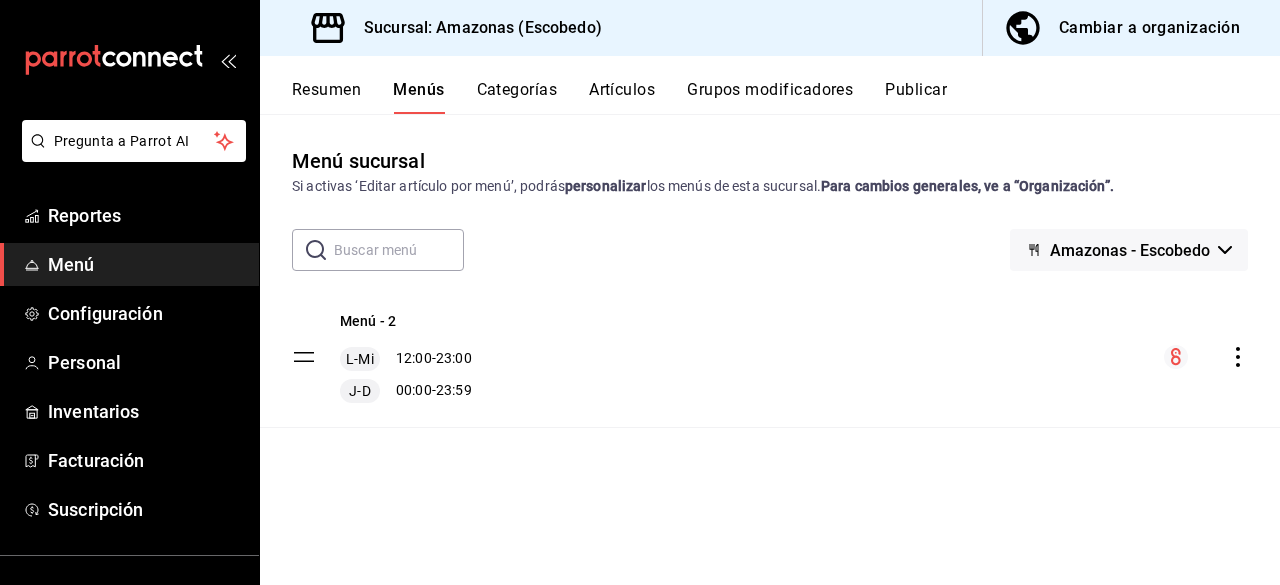 click 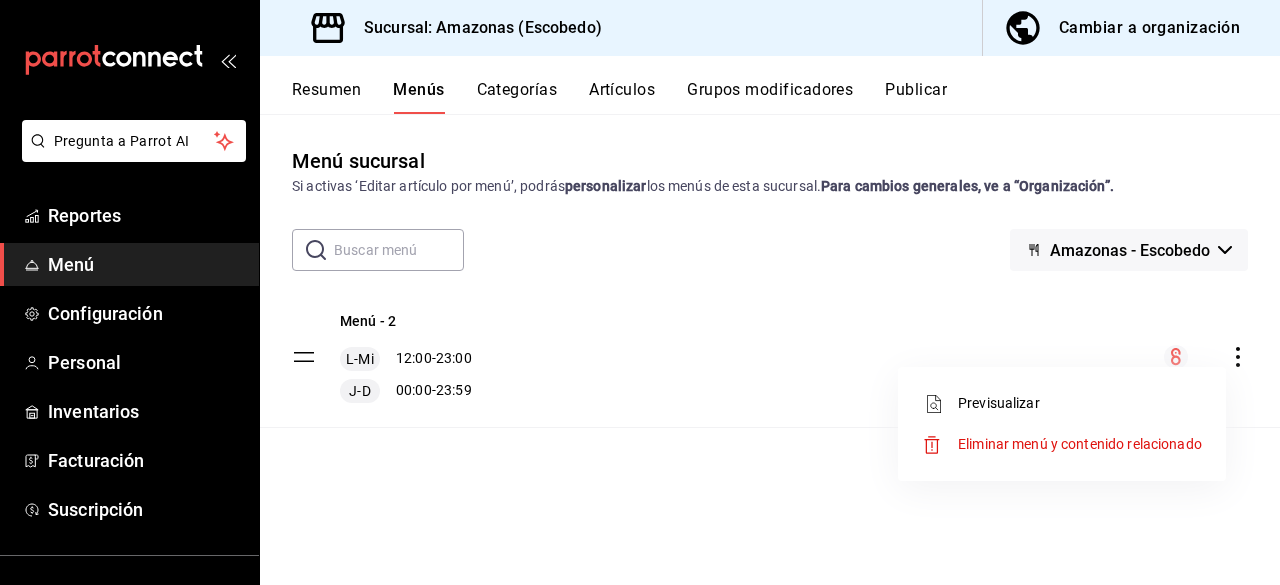 click on "Previsualizar" at bounding box center [1062, 403] 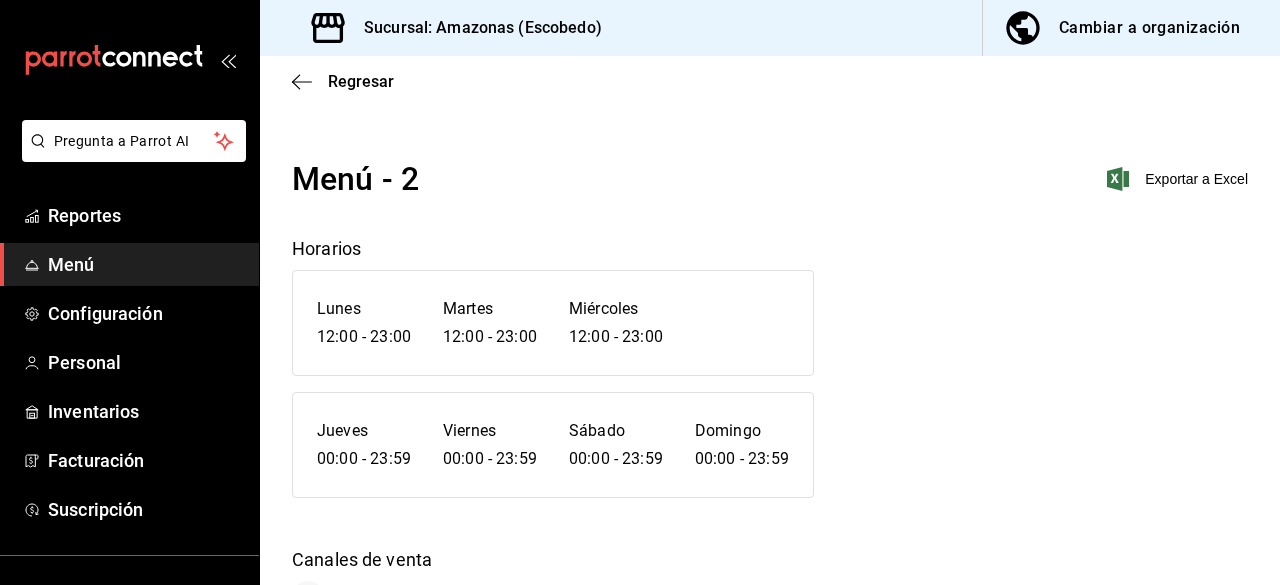 click on "Cambiar a organización" at bounding box center (1149, 28) 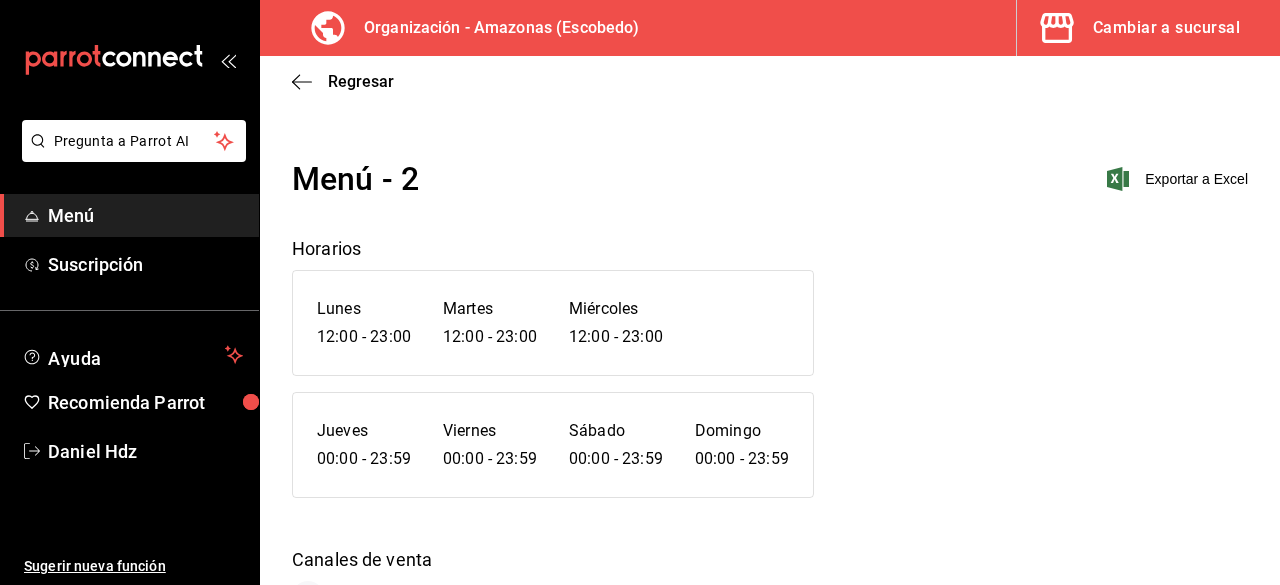 scroll, scrollTop: 463, scrollLeft: 0, axis: vertical 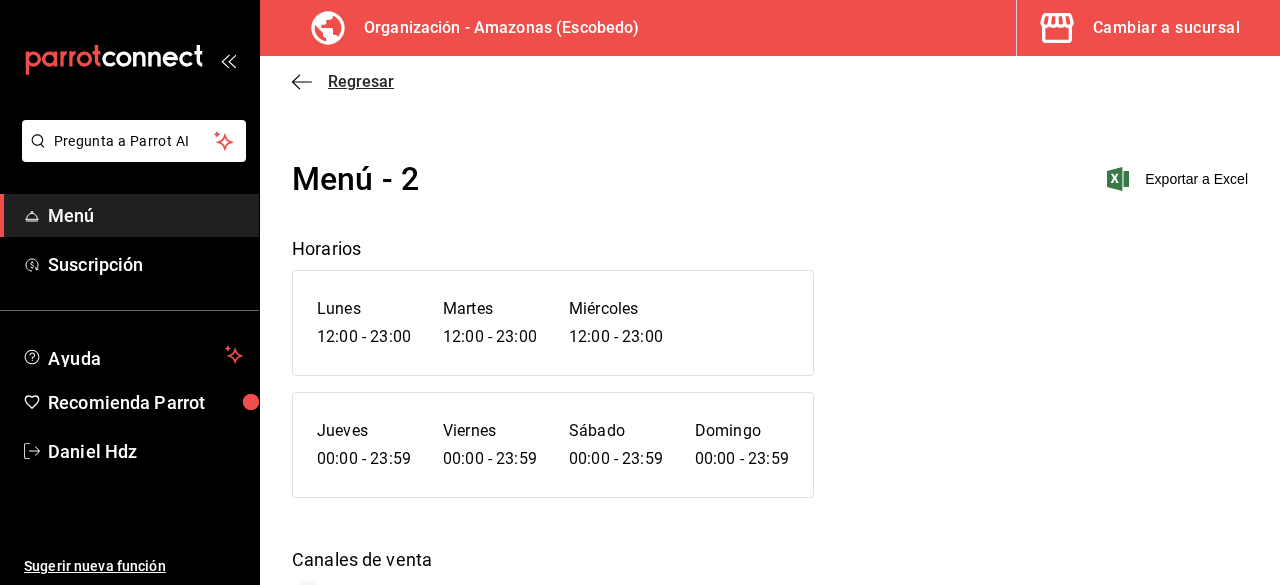 click on "Regresar" at bounding box center [343, 81] 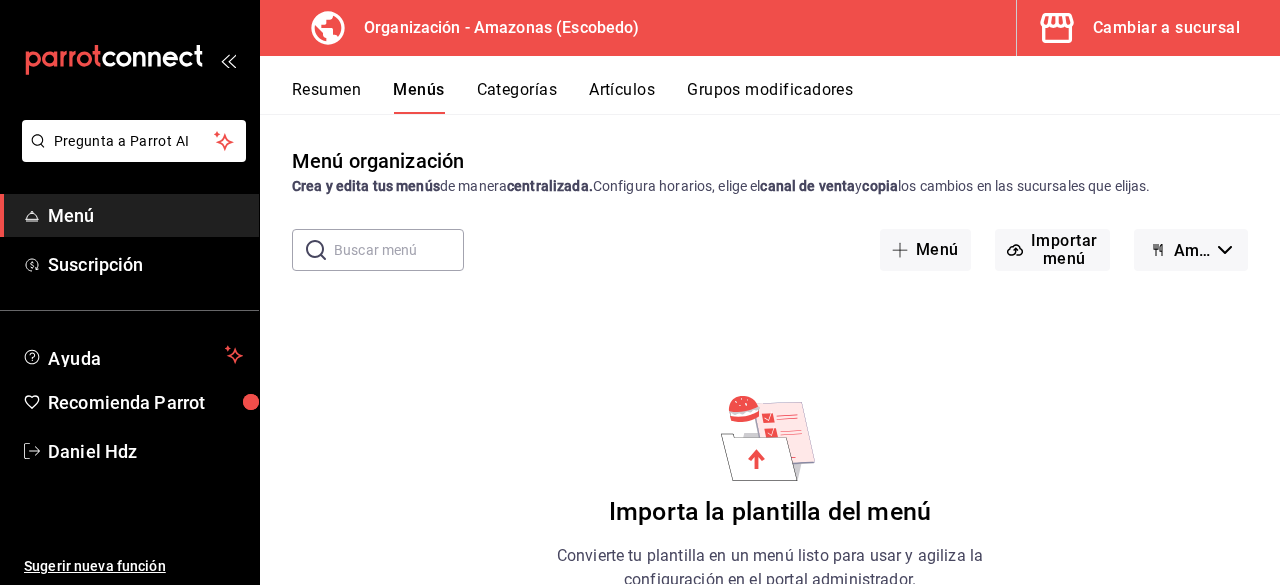 click on "Artículos" at bounding box center (622, 97) 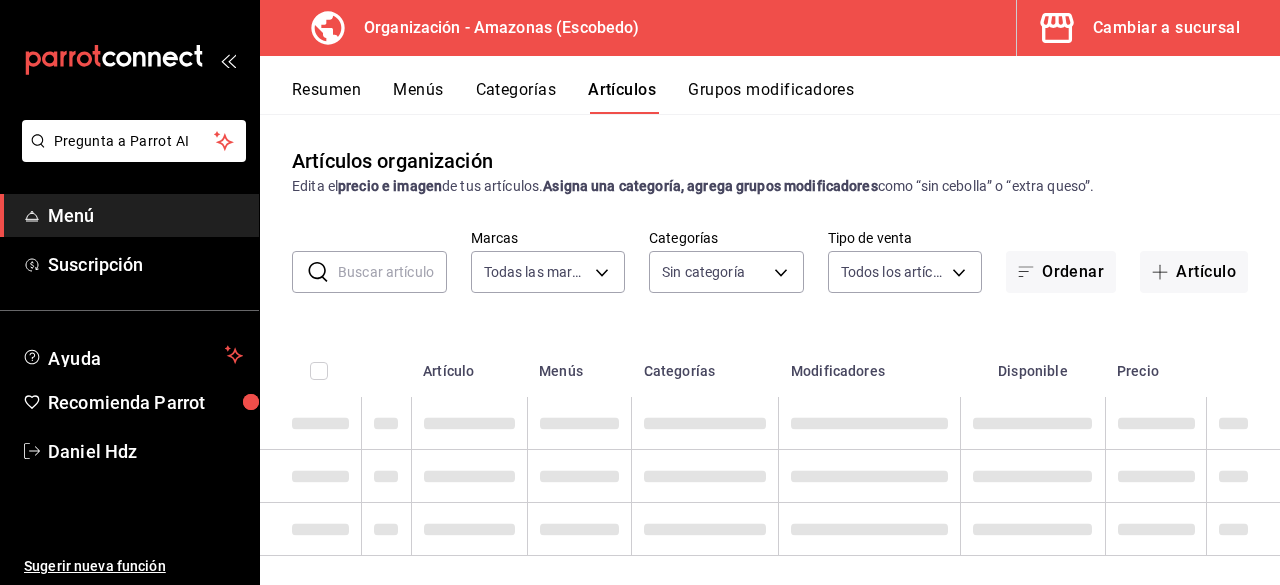 type on "641bccc0-4eec-4937-9e23-3f168d24f608" 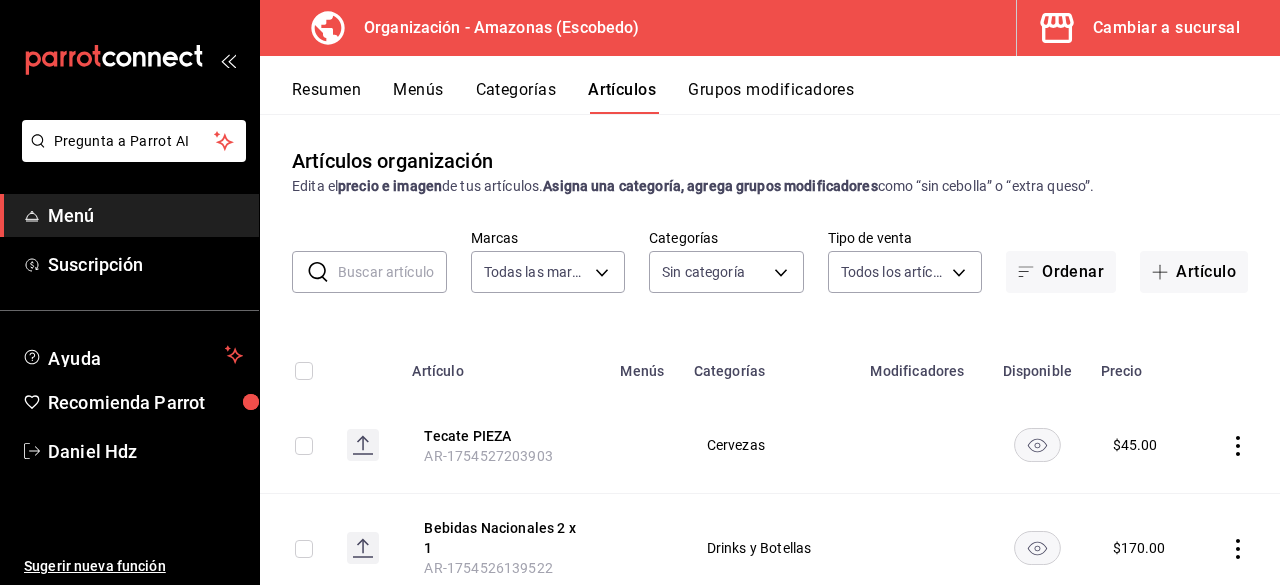 type on "ce36b27c-47b3-46df-91b4-02efd606770d,30ada306-ce02-438b-bb69-86a7adbd0b4e,4fb34723-71c3-4080-ba0e-805e979fdc24,35683843-da53-46aa-ac97-f3853dcd2419,5b3227d5-97e2-492b-bdc0-25858a75c7d3,4cef6d73-0464-4bb1-8562-9c44ed2c1ac2,11043055-8806-45c8-bd01-3da85e677e00,bd7b545f-162f-48e3-b784-6a6678c779d2,712b82e1-144c-4d2b-933f-f147dd486921,4d3c2031-417b-47eb-b9dd-15926a46113e,f4174172-3002-4606-8175-52d1afaede98,cce497c9-e0d0-4ed3-bfe0-ff139519094b,7dd739f6-1c64-4179-be30-3dd7986618a2,7314f7dd-41d0-46ef-b0fa-095ae896ab50" 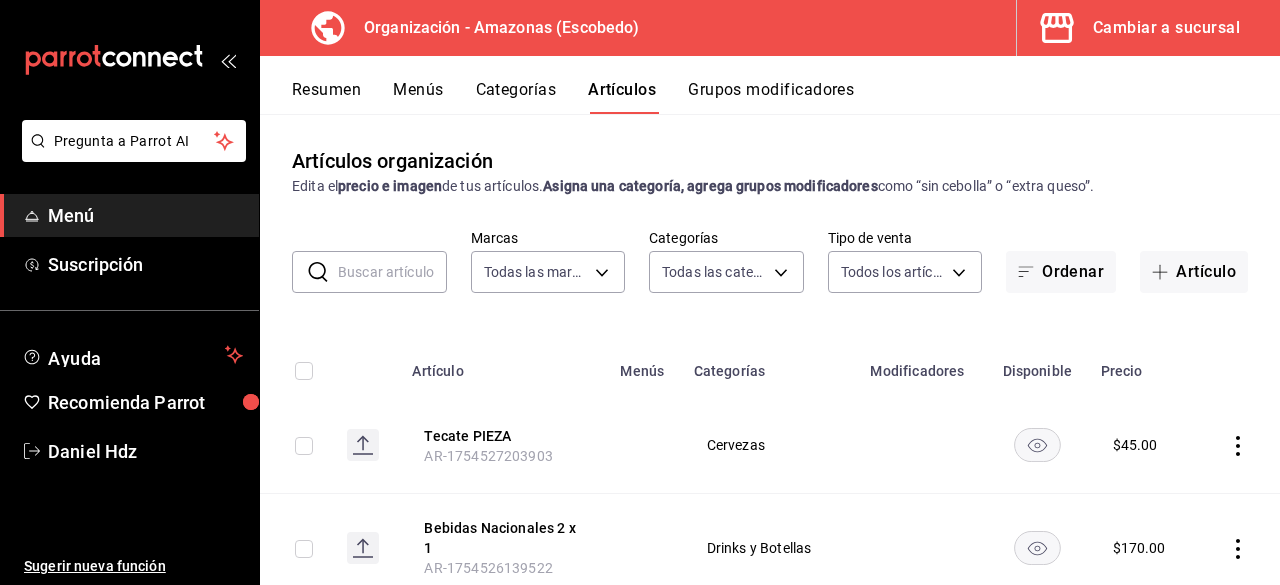click at bounding box center [304, 371] 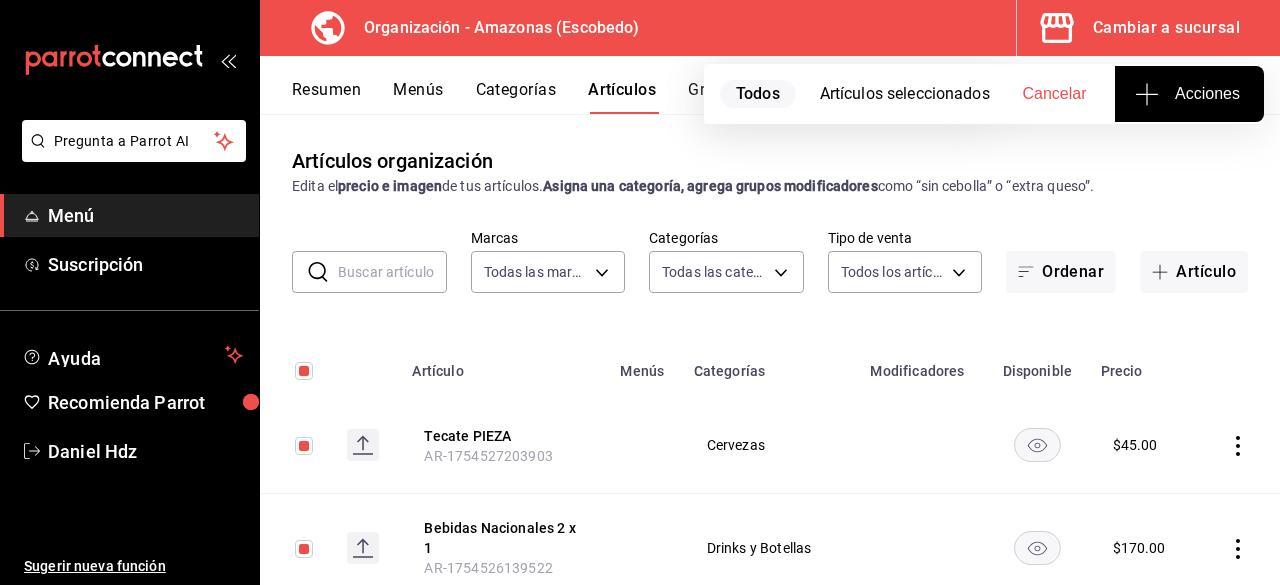 click on "Acciones" at bounding box center [1189, 94] 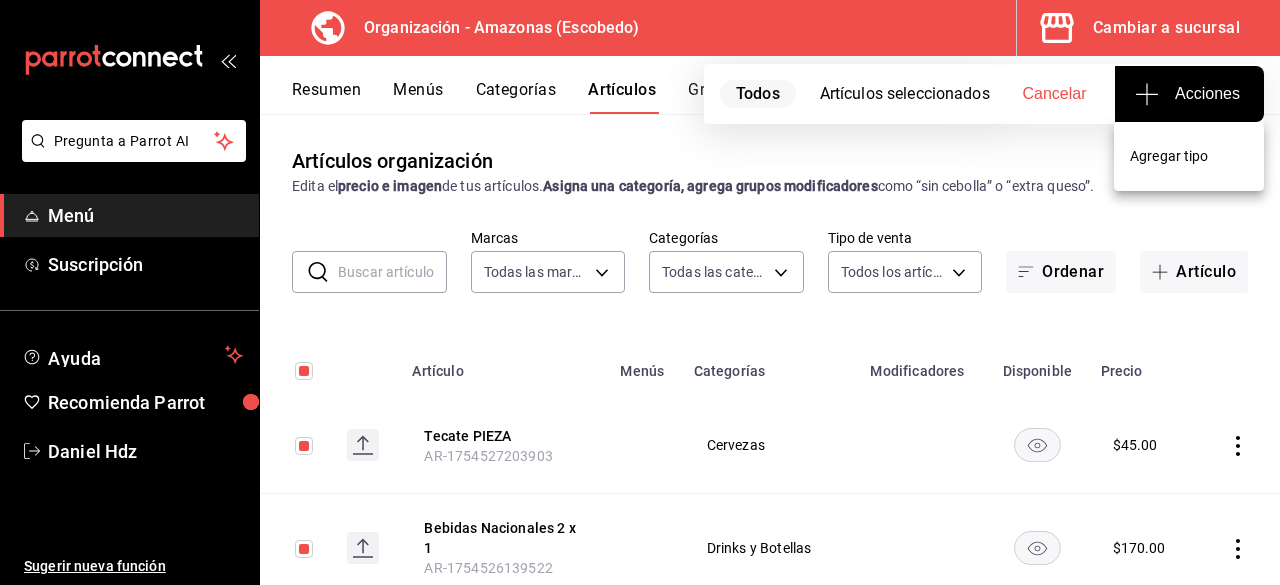 click at bounding box center (640, 292) 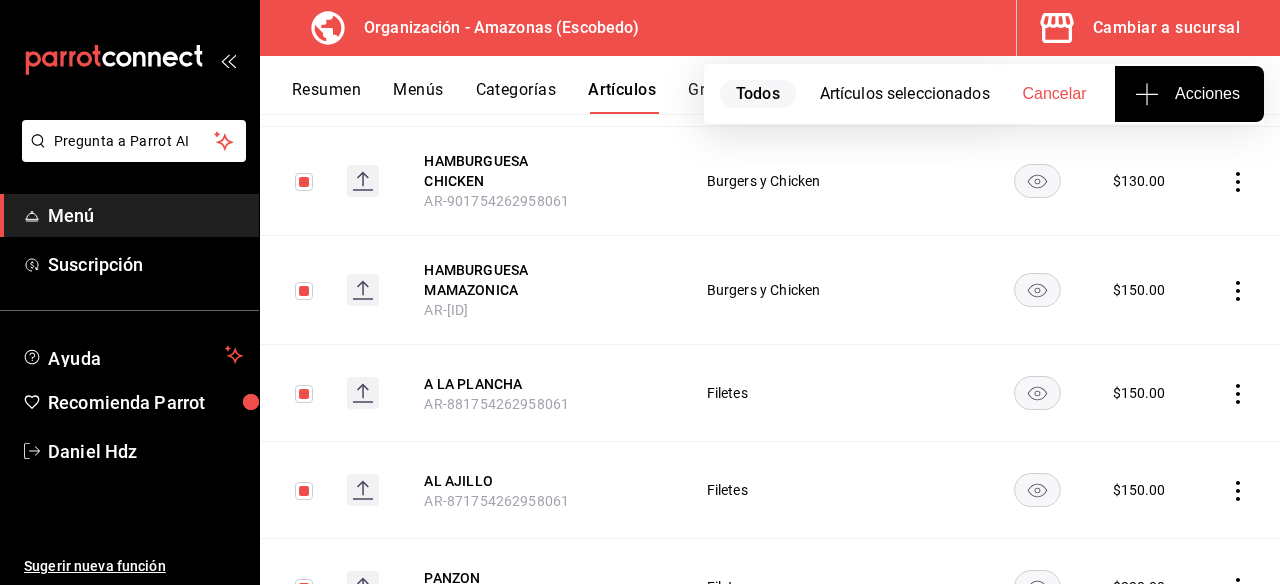 scroll, scrollTop: 2011, scrollLeft: 0, axis: vertical 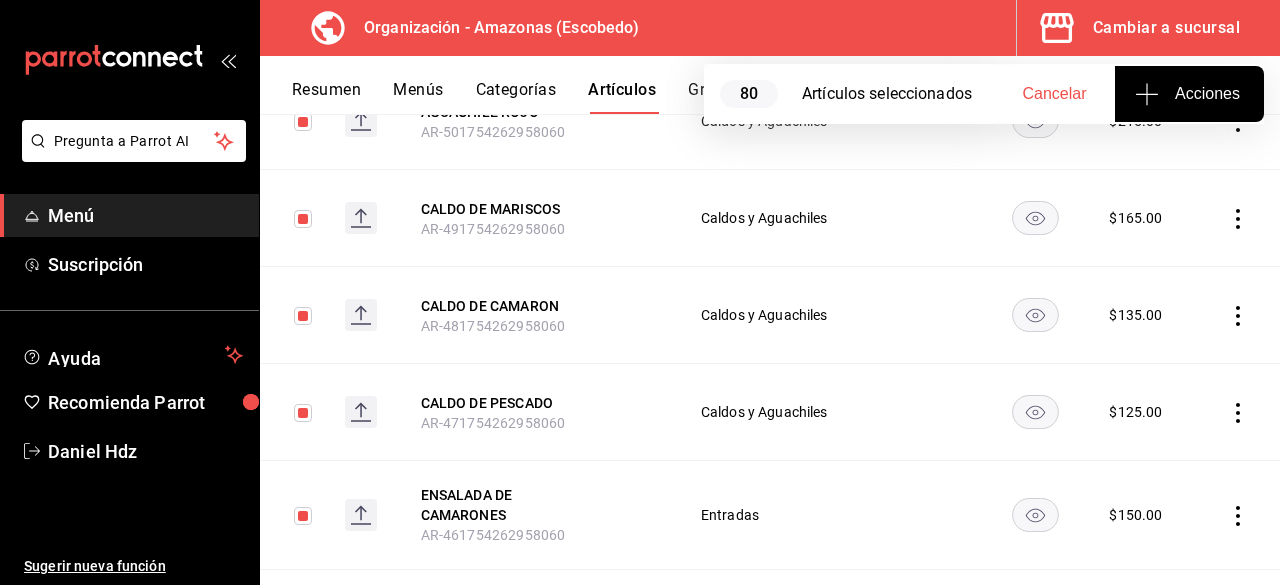 checkbox on "true" 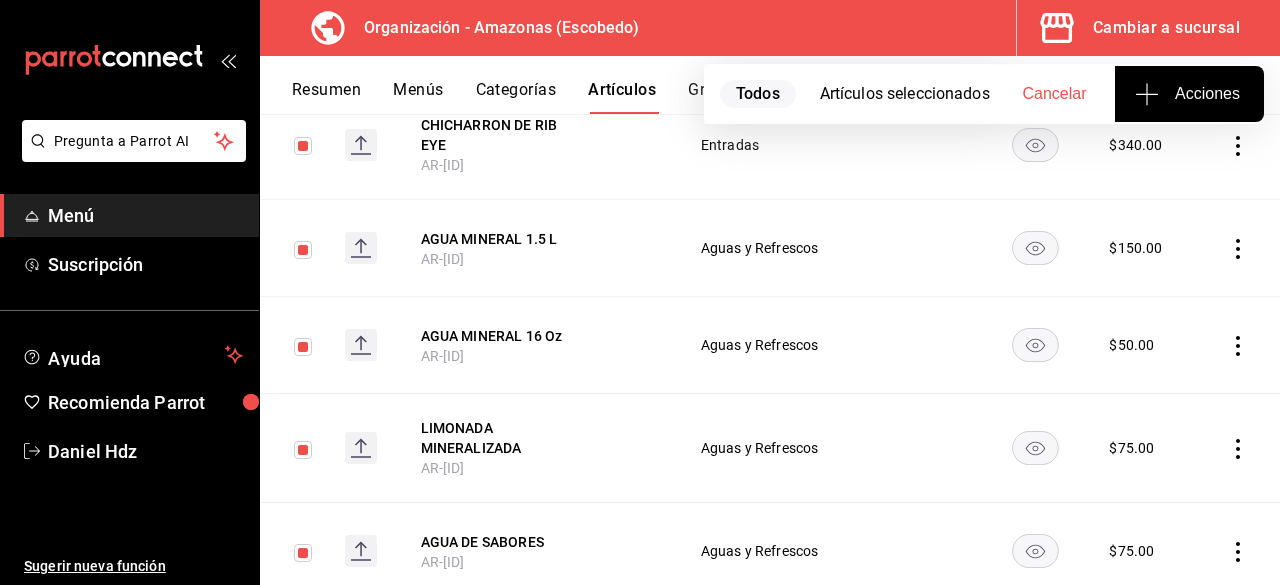 scroll, scrollTop: 7954, scrollLeft: 0, axis: vertical 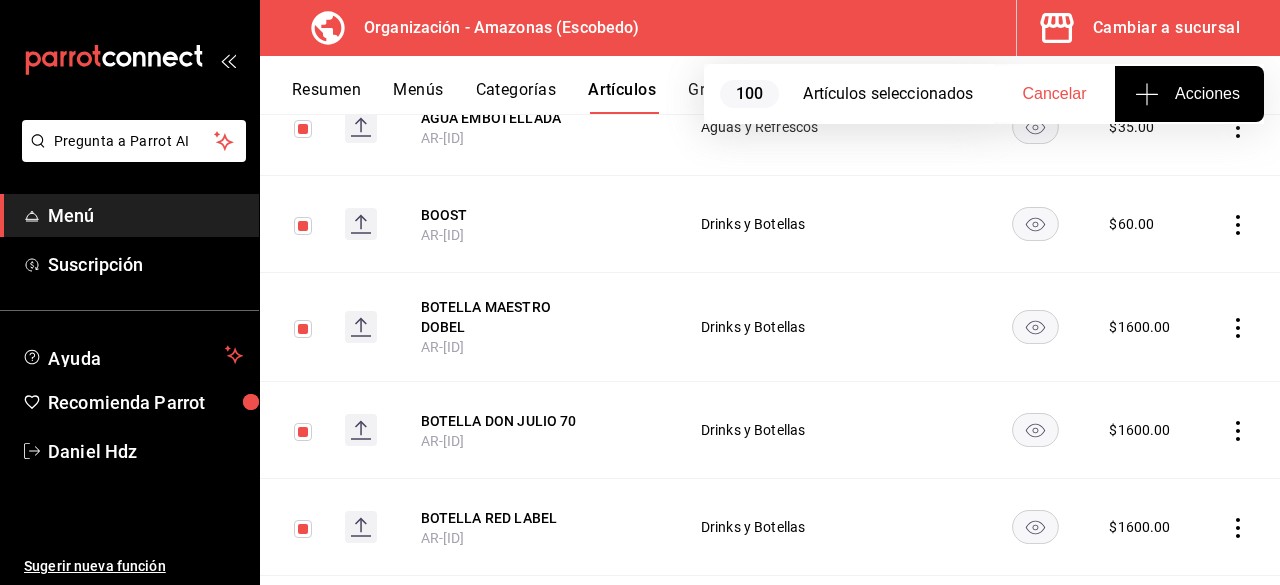 checkbox on "true" 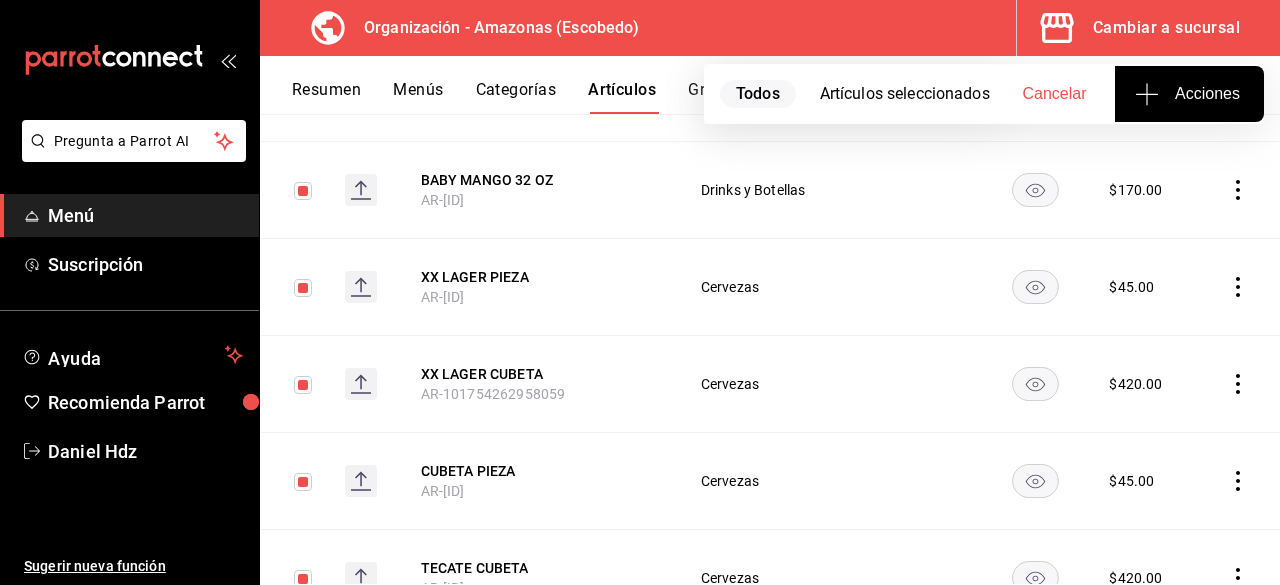 scroll, scrollTop: 9911, scrollLeft: 0, axis: vertical 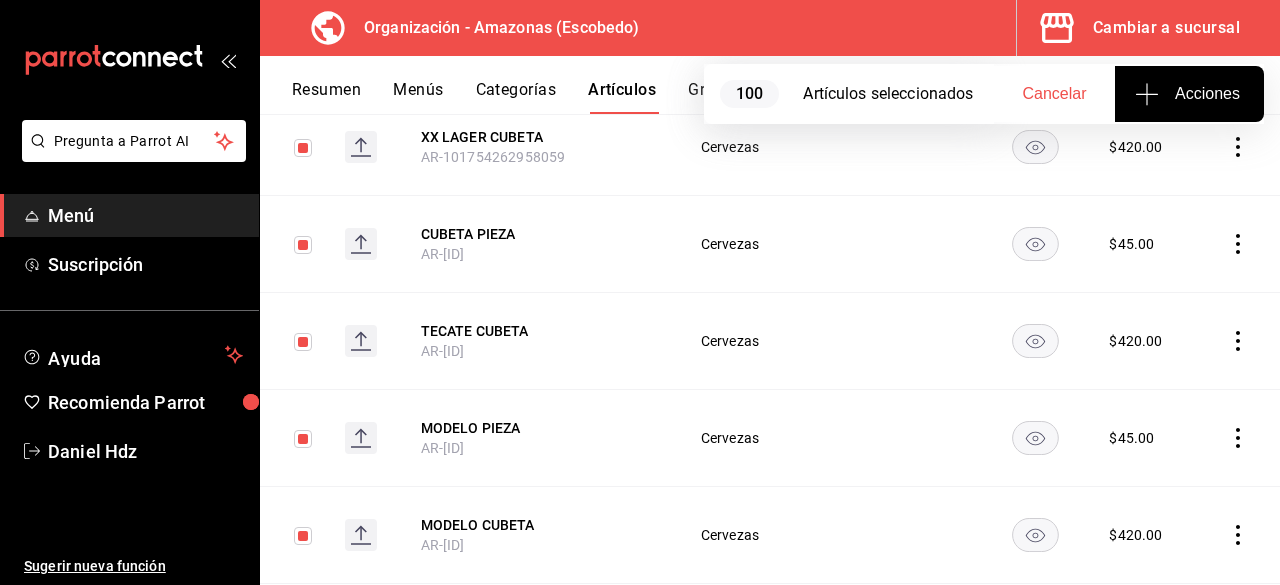 checkbox on "true" 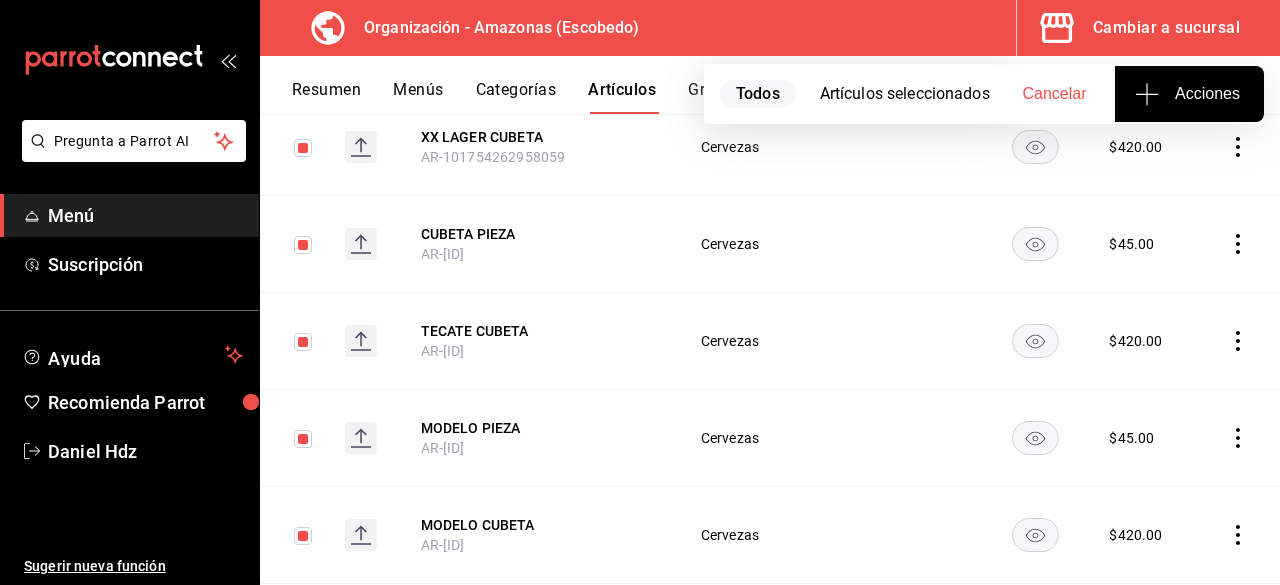 scroll, scrollTop: 10491, scrollLeft: 0, axis: vertical 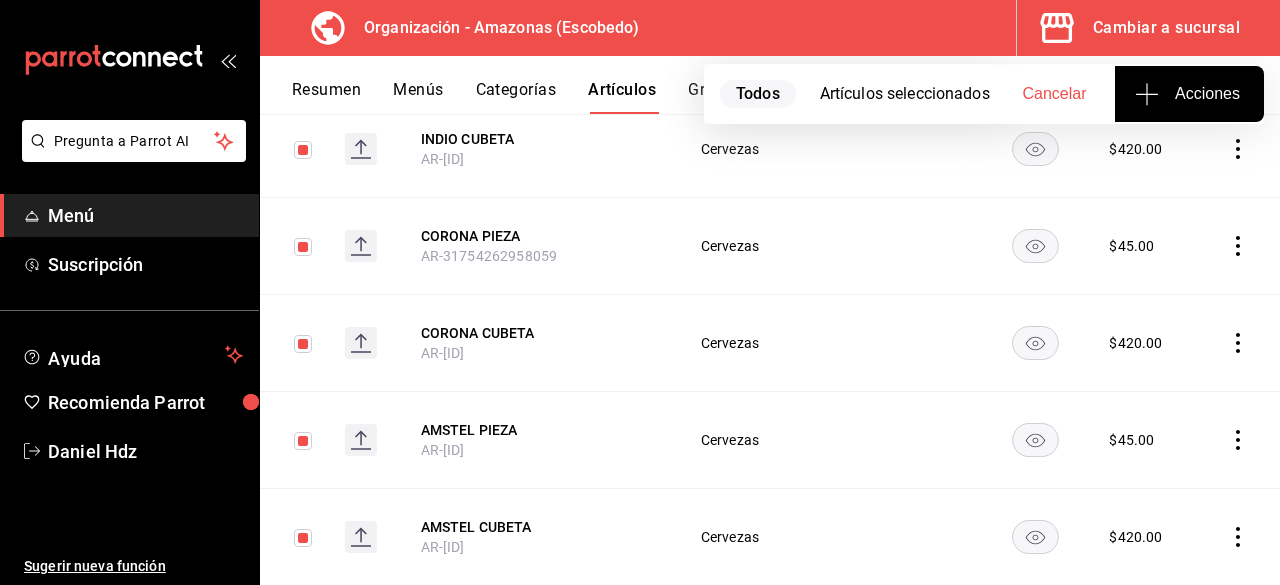 type 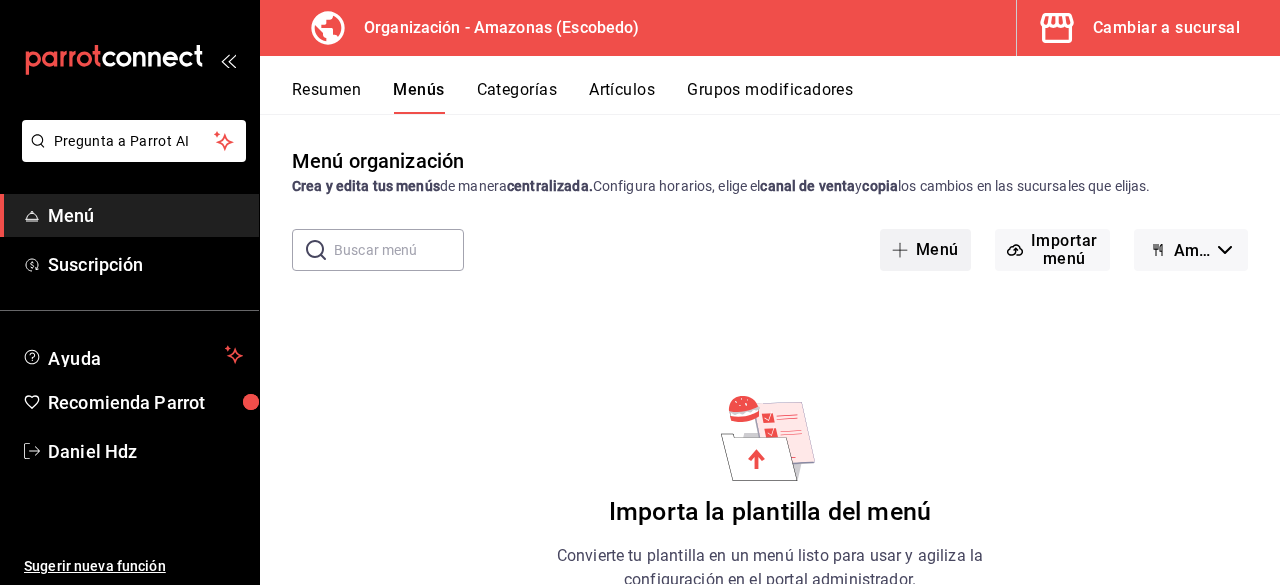click on "Menú" at bounding box center (925, 250) 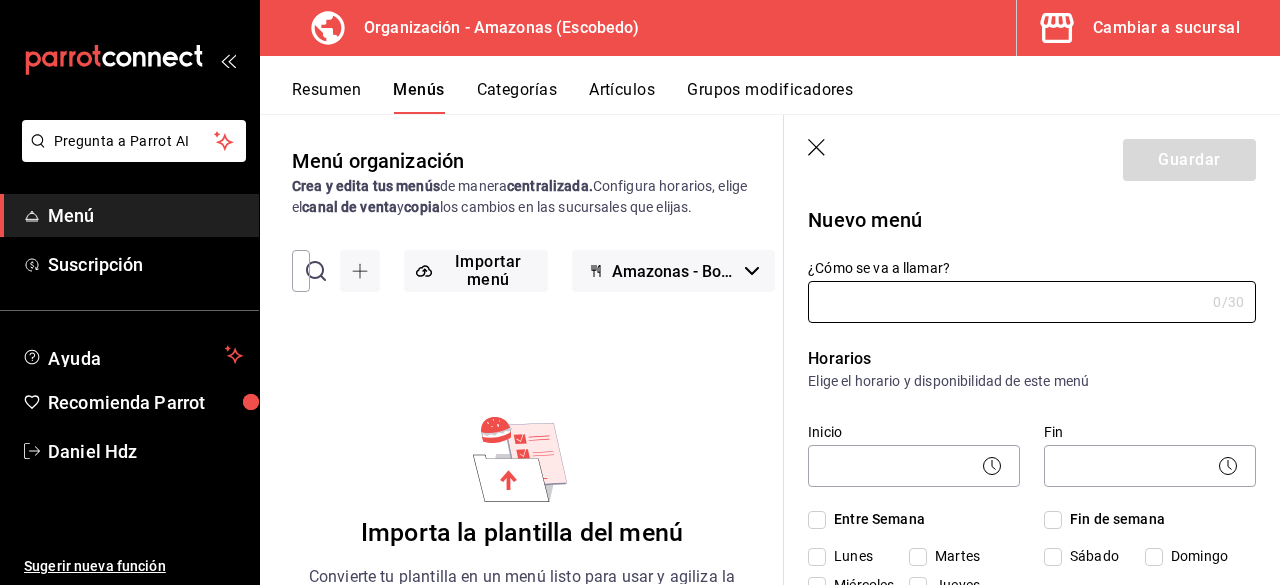 scroll, scrollTop: 258, scrollLeft: 0, axis: vertical 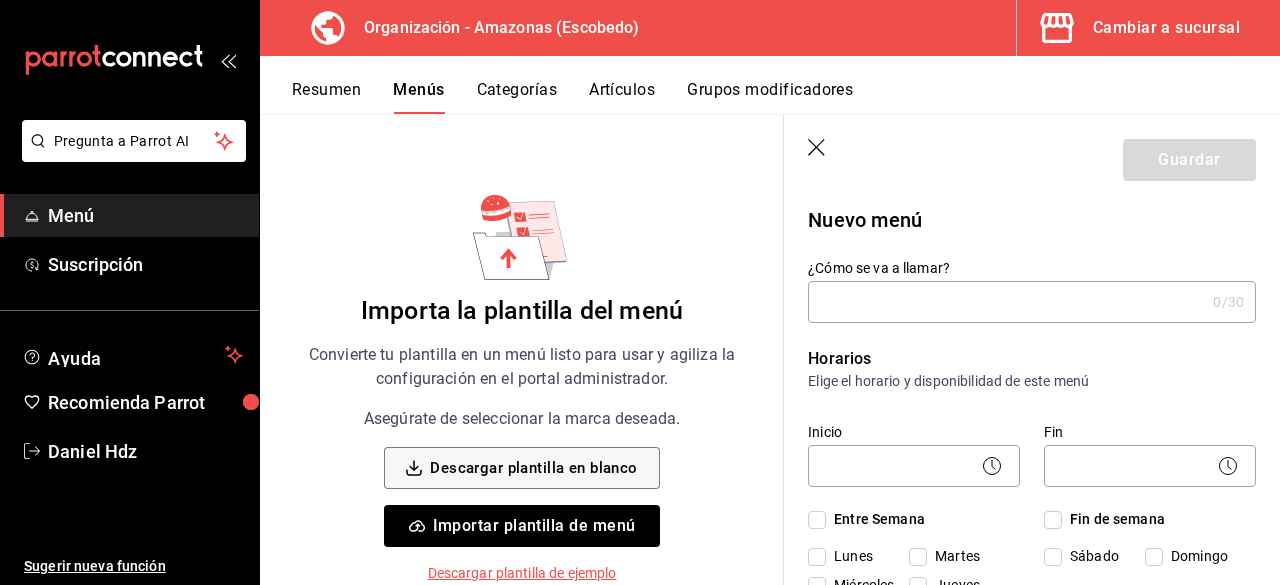 click 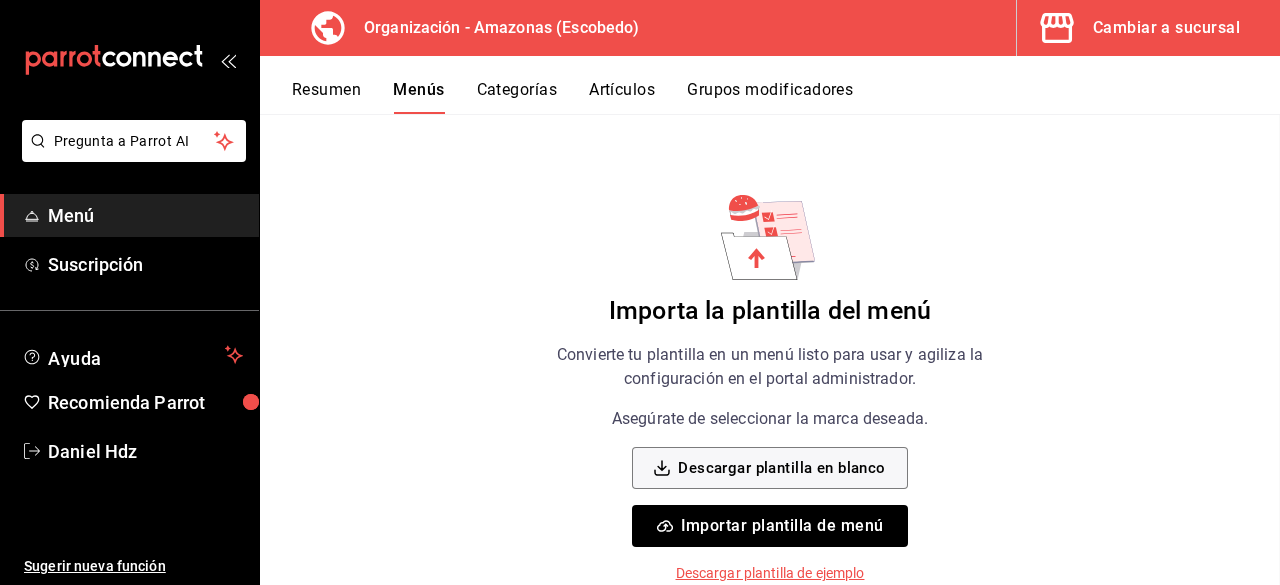 scroll, scrollTop: 200, scrollLeft: 0, axis: vertical 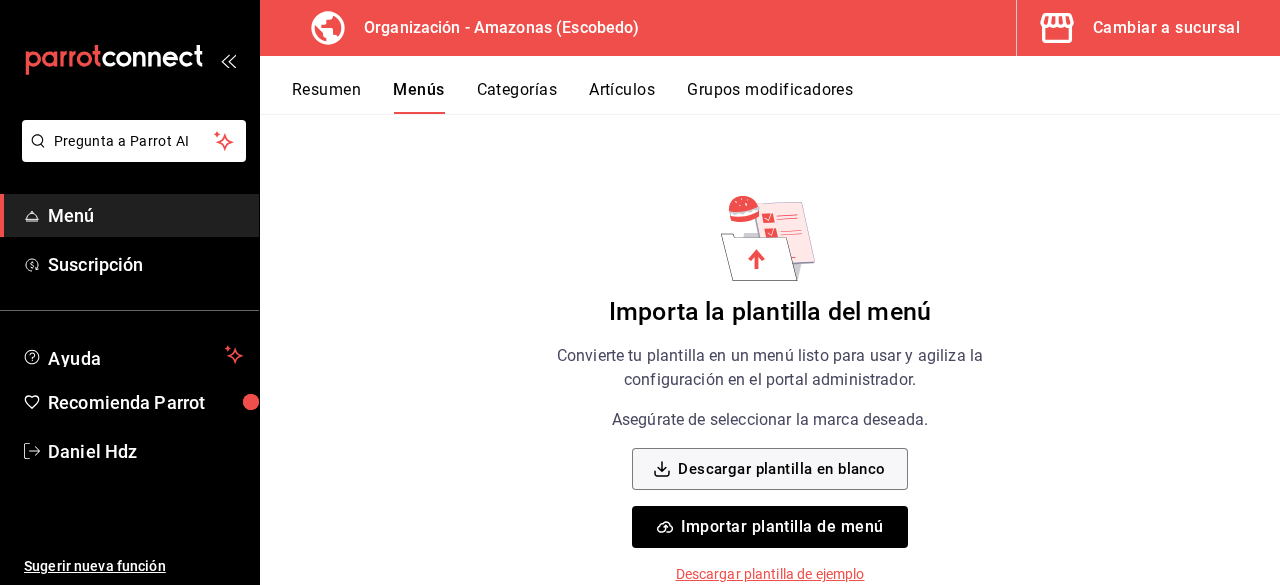 click on "Resumen" at bounding box center (326, 97) 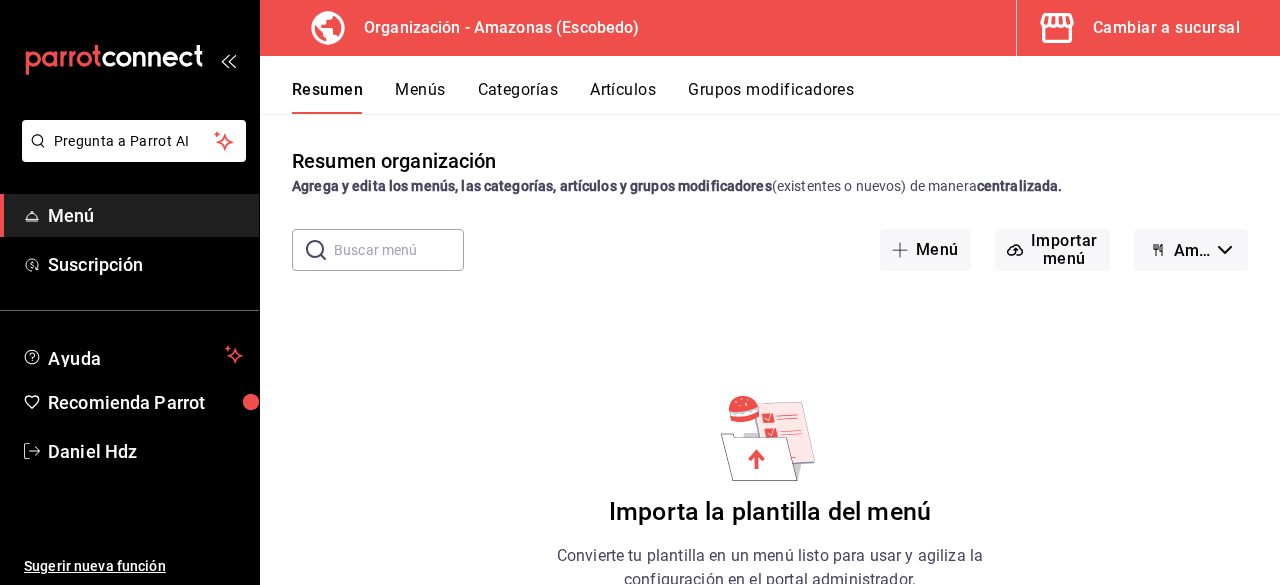 scroll, scrollTop: 200, scrollLeft: 0, axis: vertical 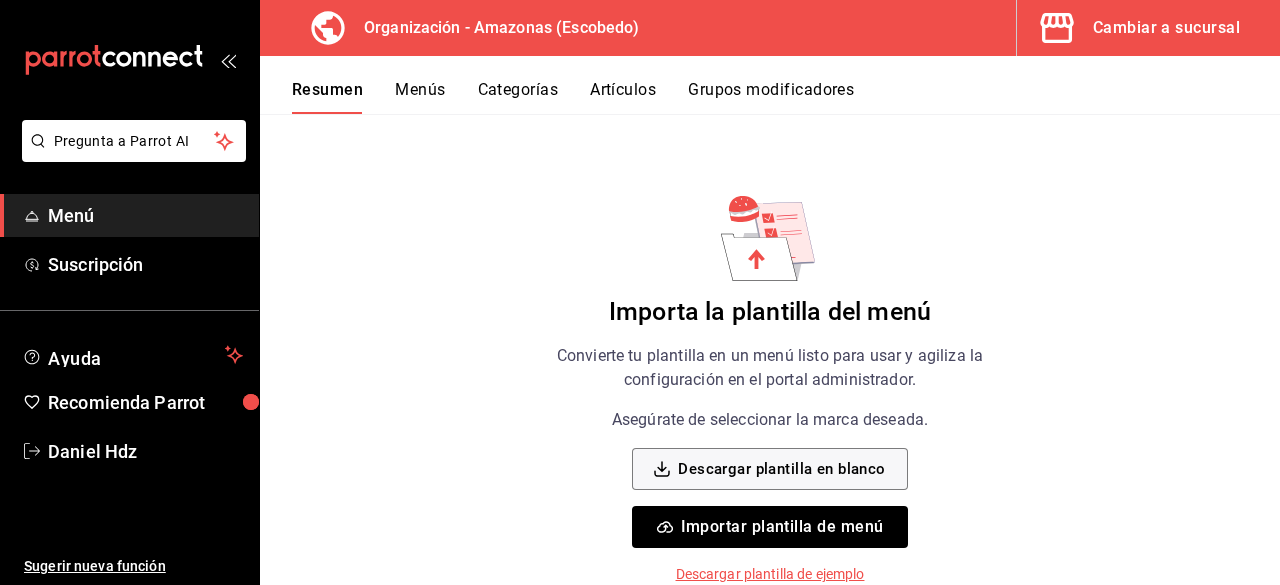 click on "Importar plantilla de menú" at bounding box center (769, 527) 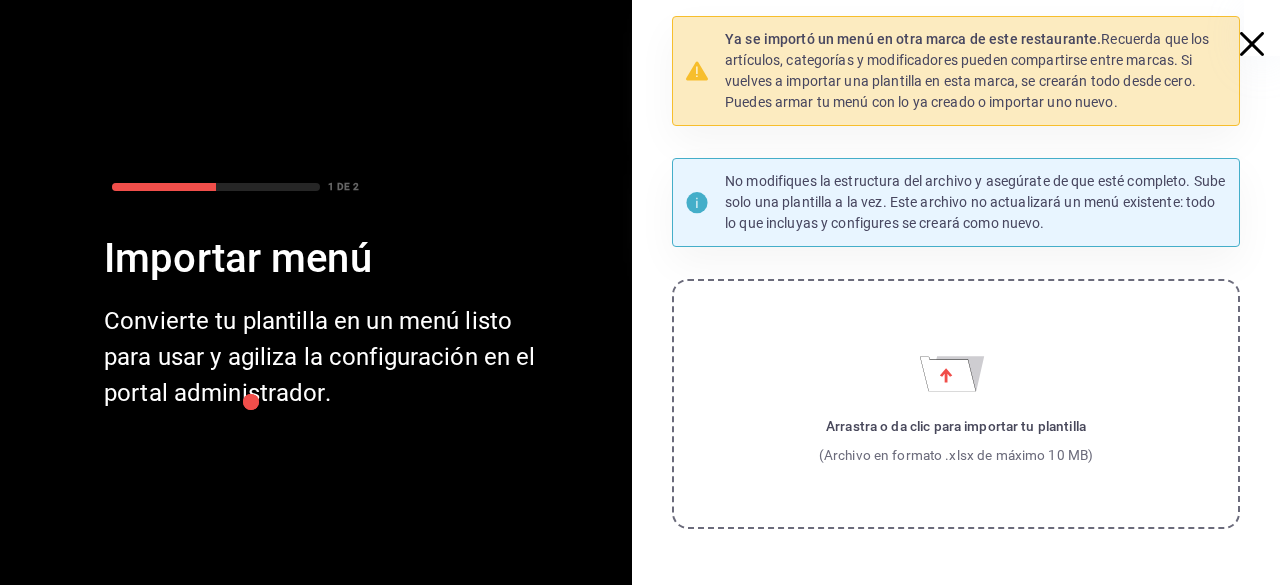 click 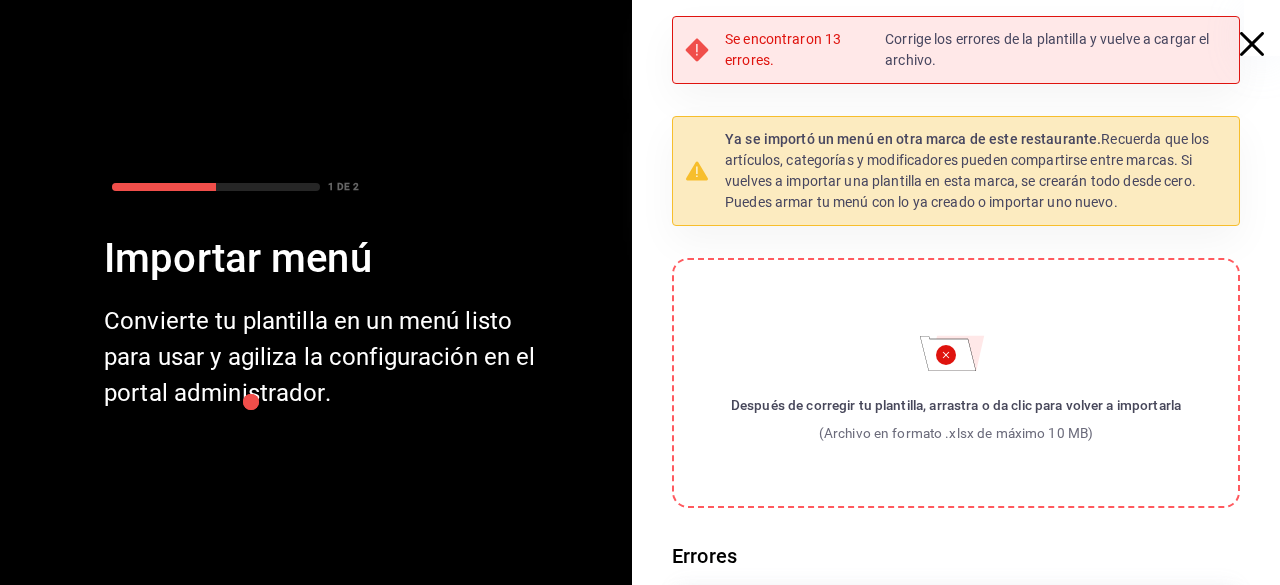 click 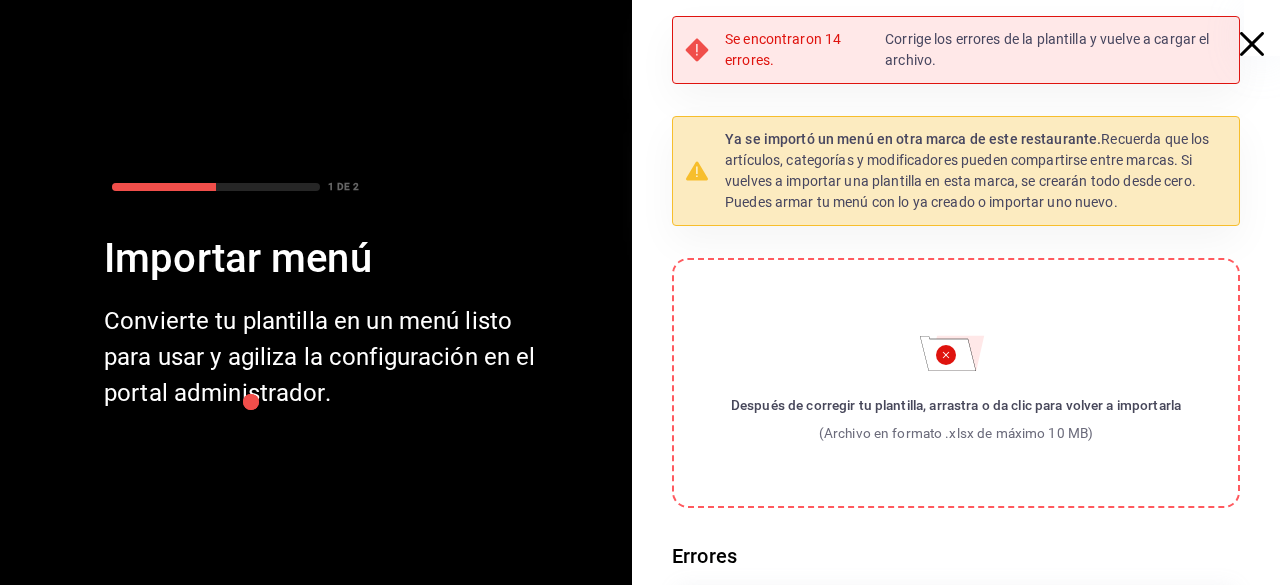 scroll, scrollTop: 512, scrollLeft: 0, axis: vertical 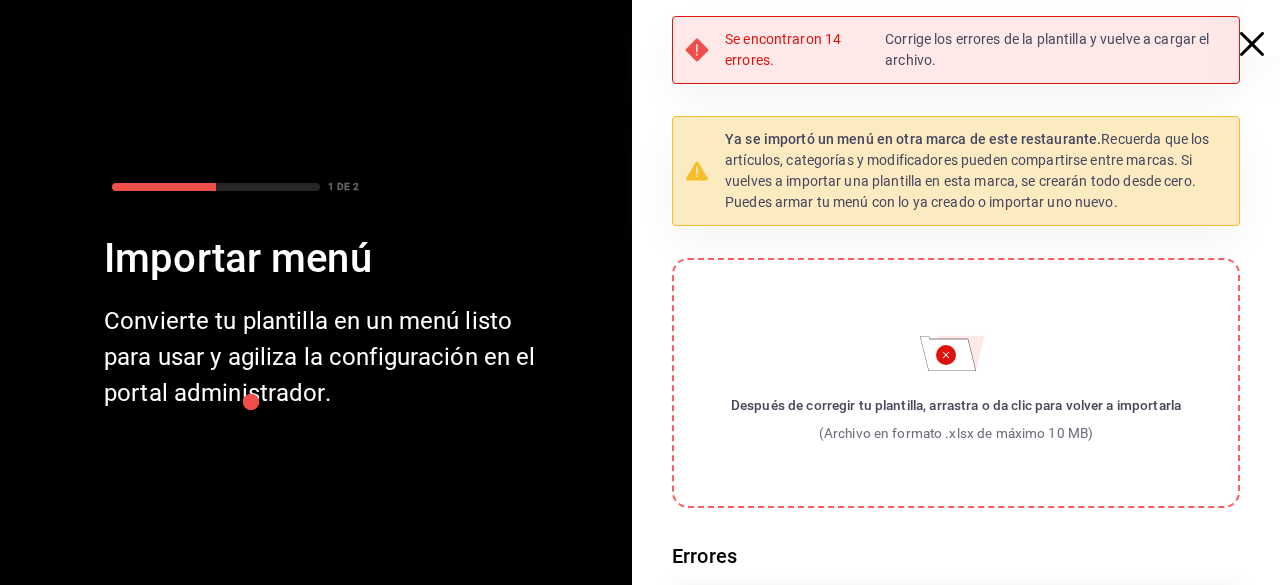 click 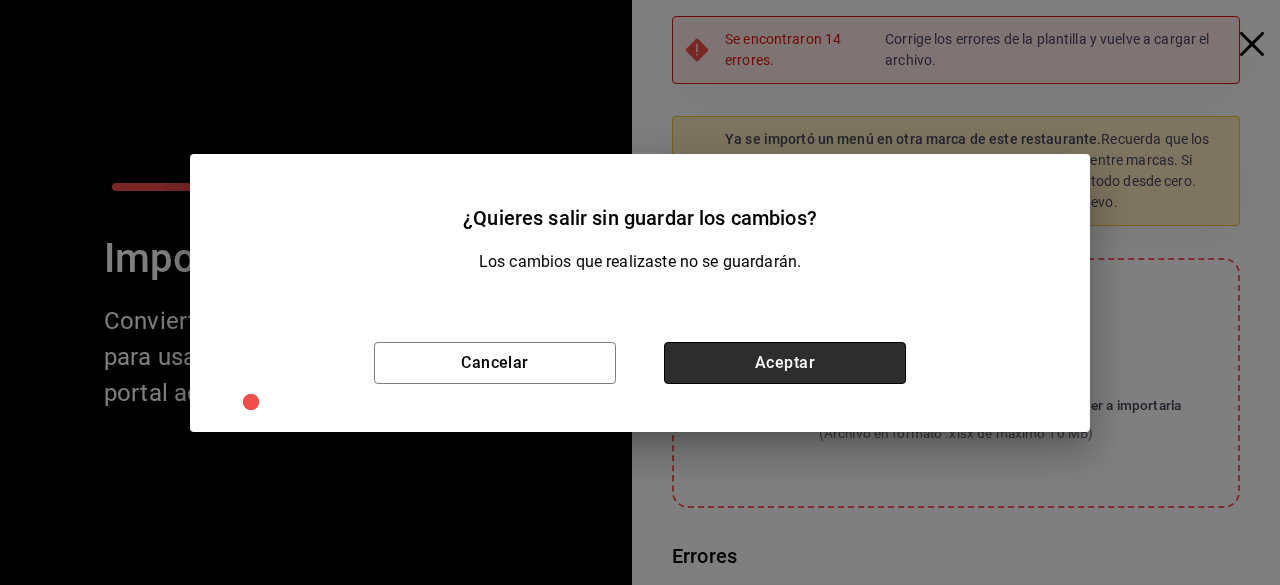 click on "Aceptar" at bounding box center [785, 363] 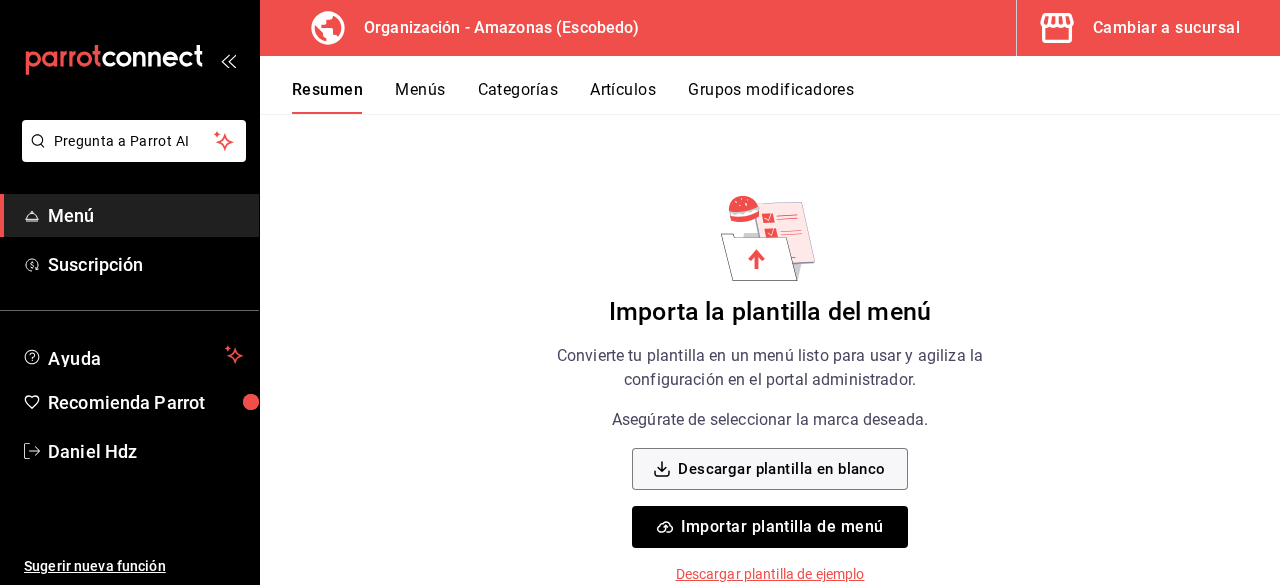 click on "Categorías" at bounding box center [518, 97] 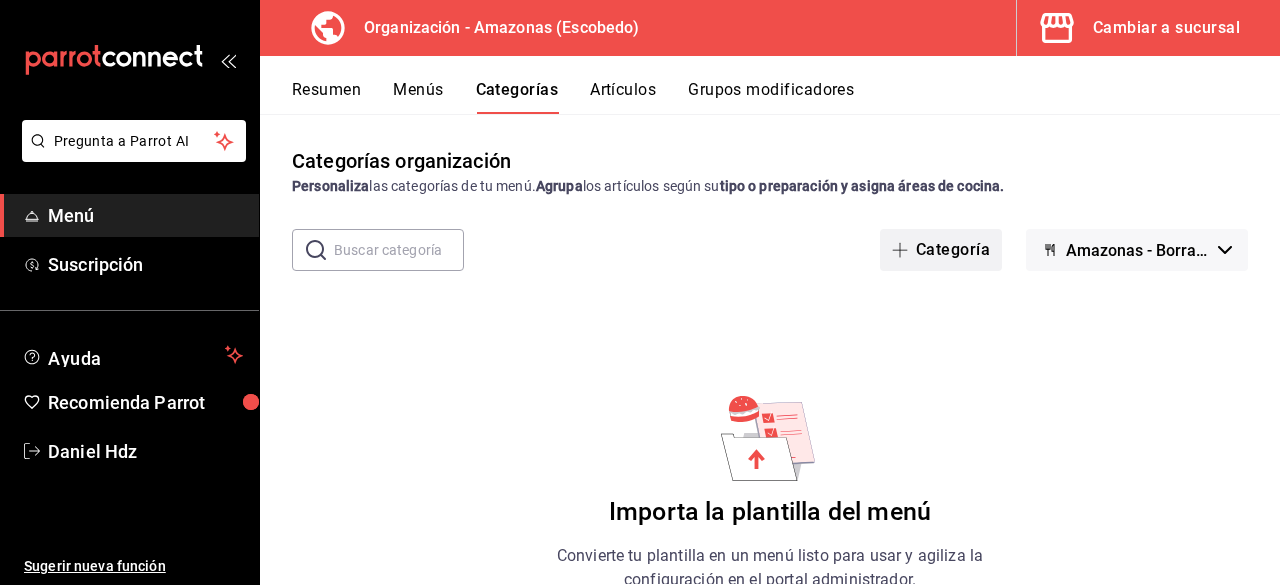 click on "Categoría" at bounding box center [941, 250] 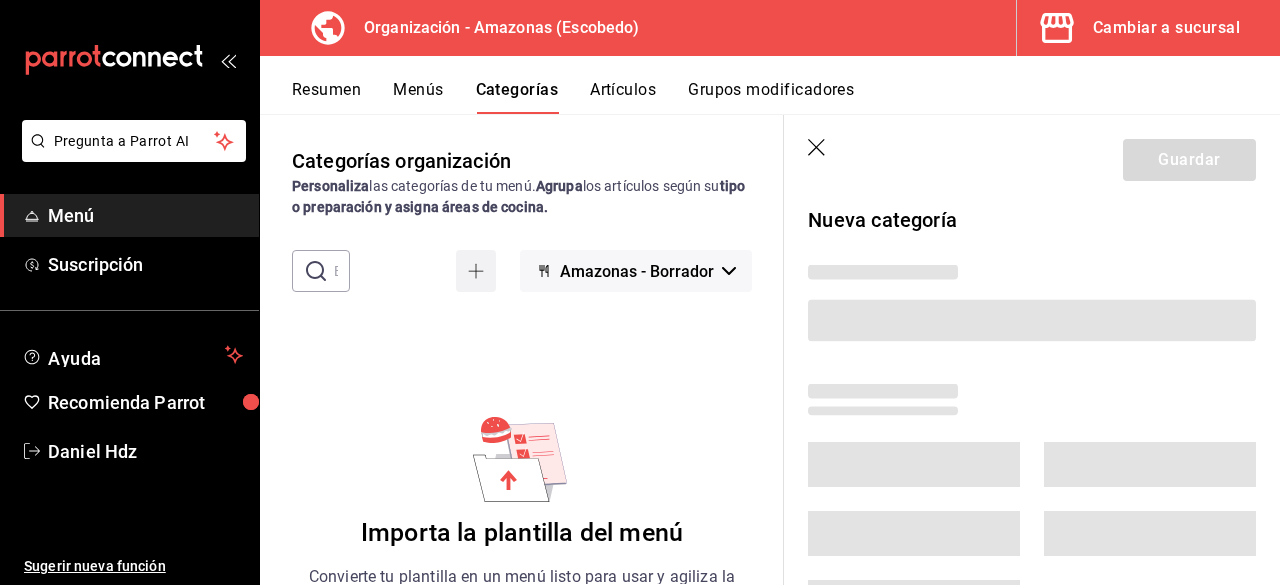 click on "Categorías organización Personaliza  las categorías de tu menú.  Agrupa  los artículos según su  tipo o preparación y asigna áreas de cocina. ​ ​ Amazonas - Borrador Importa la plantilla del menú Convierte tu plantilla en un menú listo para usar y agiliza la configuración en el portal administrador. Asegúrate de seleccionar la marca deseada. Descargar plantilla en blanco Importar plantilla de menú Descargar plantilla de ejemplo Guardar Nueva categoría" at bounding box center (770, 349) 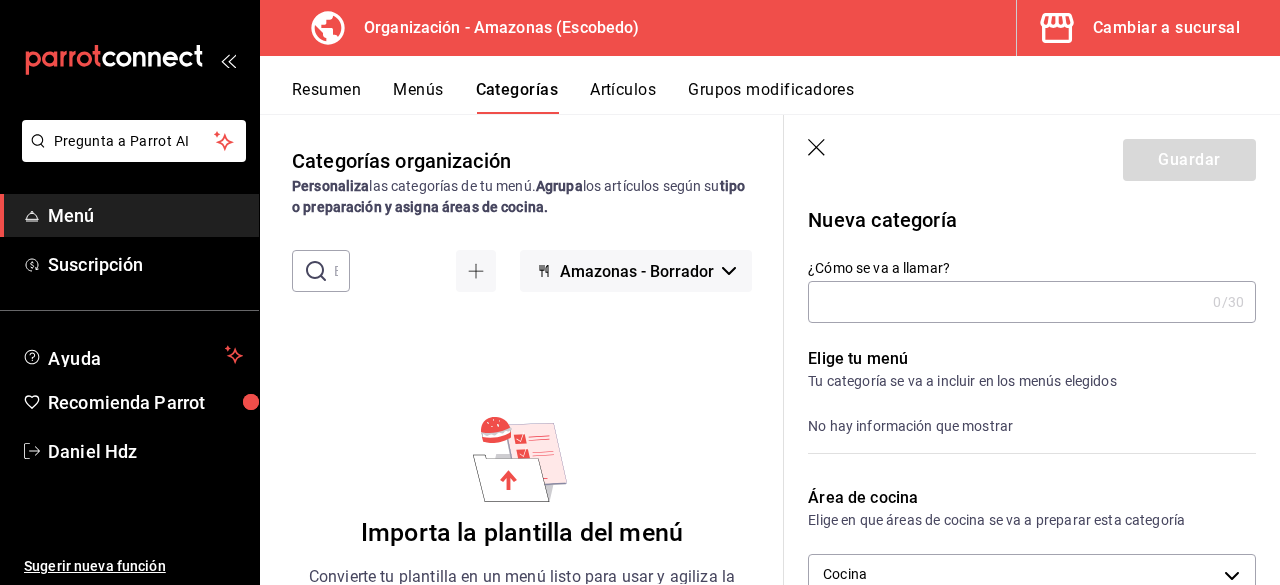 click on "Artículos" at bounding box center [623, 97] 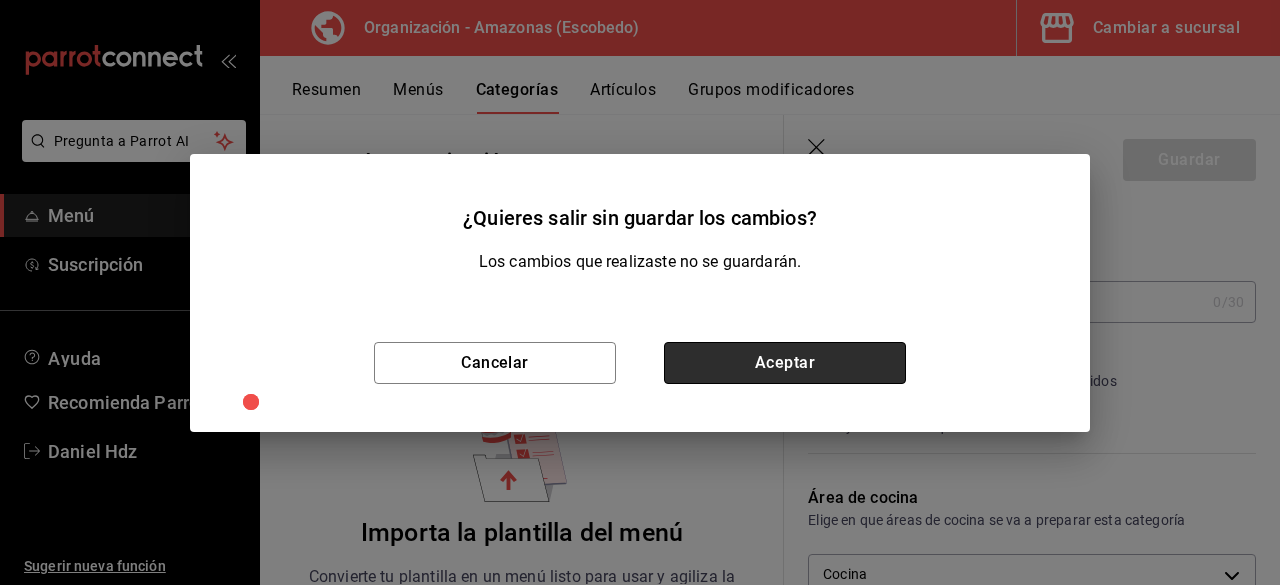click on "Aceptar" at bounding box center (785, 363) 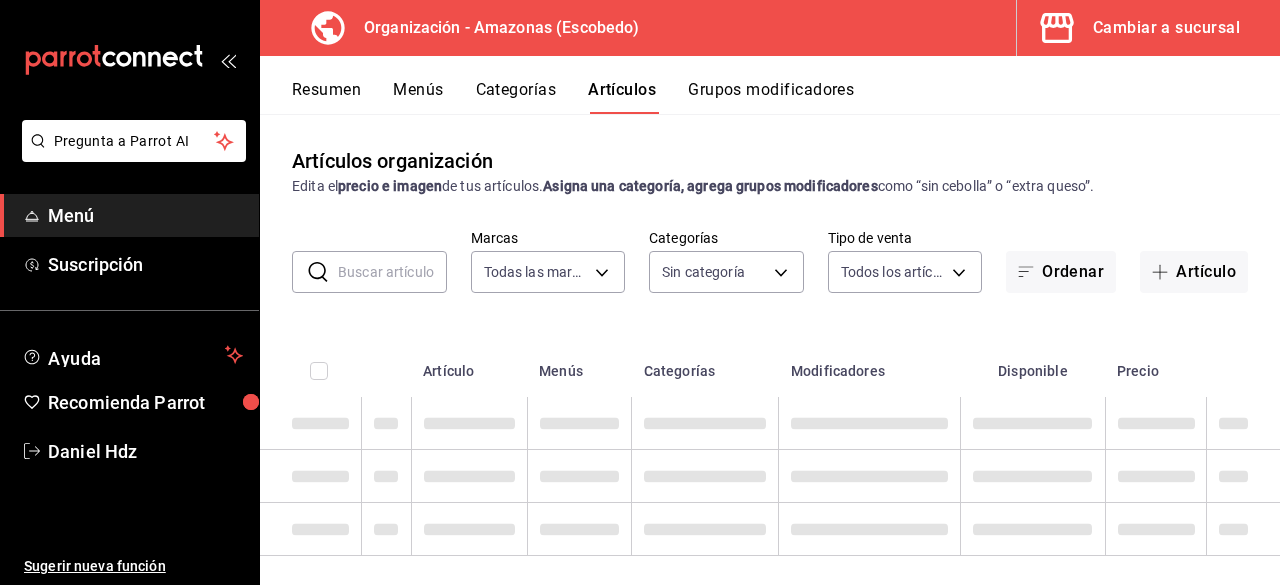 type on "641bccc0-4eec-4937-9e23-3f168d24f608" 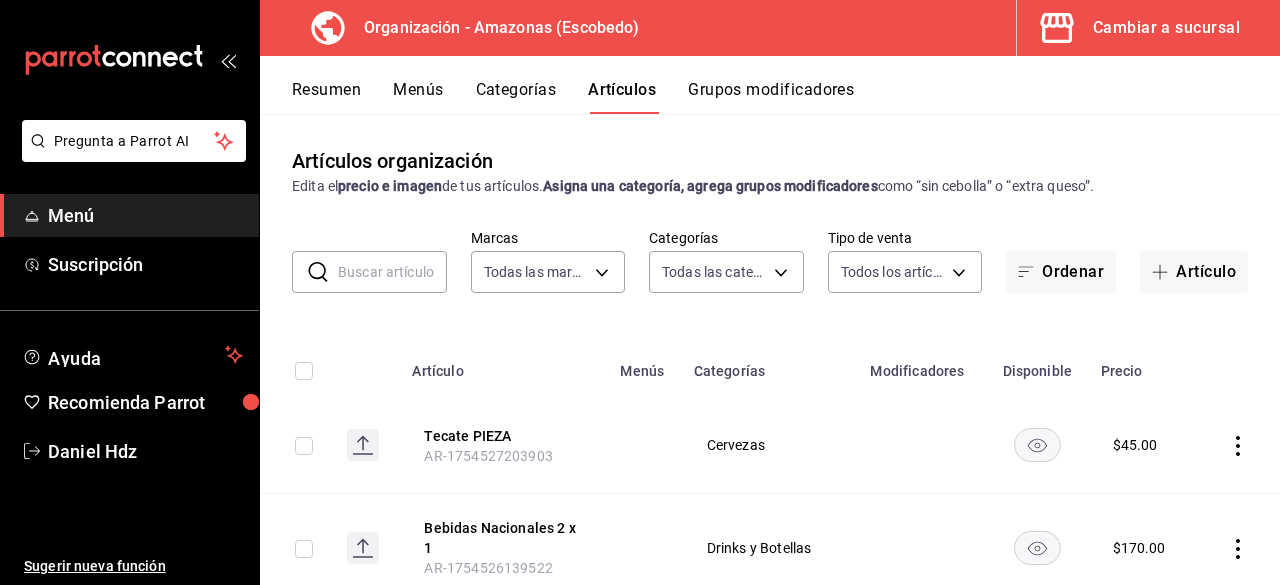 type on "ce36b27c-47b3-46df-91b4-02efd606770d,30ada306-ce02-438b-bb69-86a7adbd0b4e,4fb34723-71c3-4080-ba0e-805e979fdc24,35683843-da53-46aa-ac97-f3853dcd2419,5b3227d5-97e2-492b-bdc0-25858a75c7d3,4cef6d73-0464-4bb1-8562-9c44ed2c1ac2,11043055-8806-45c8-bd01-3da85e677e00,bd7b545f-162f-48e3-b784-6a6678c779d2,712b82e1-144c-4d2b-933f-f147dd486921,4d3c2031-417b-47eb-b9dd-15926a46113e,f4174172-3002-4606-8175-52d1afaede98,cce497c9-e0d0-4ed3-bfe0-ff139519094b,7dd739f6-1c64-4179-be30-3dd7986618a2,7314f7dd-41d0-46ef-b0fa-095ae896ab50" 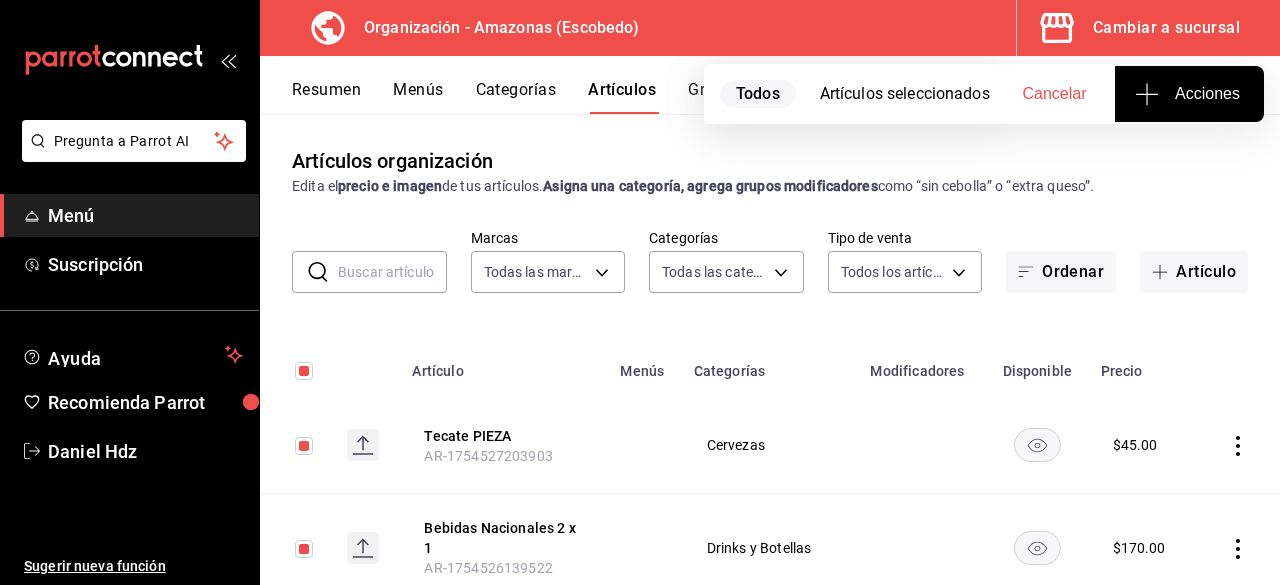 click 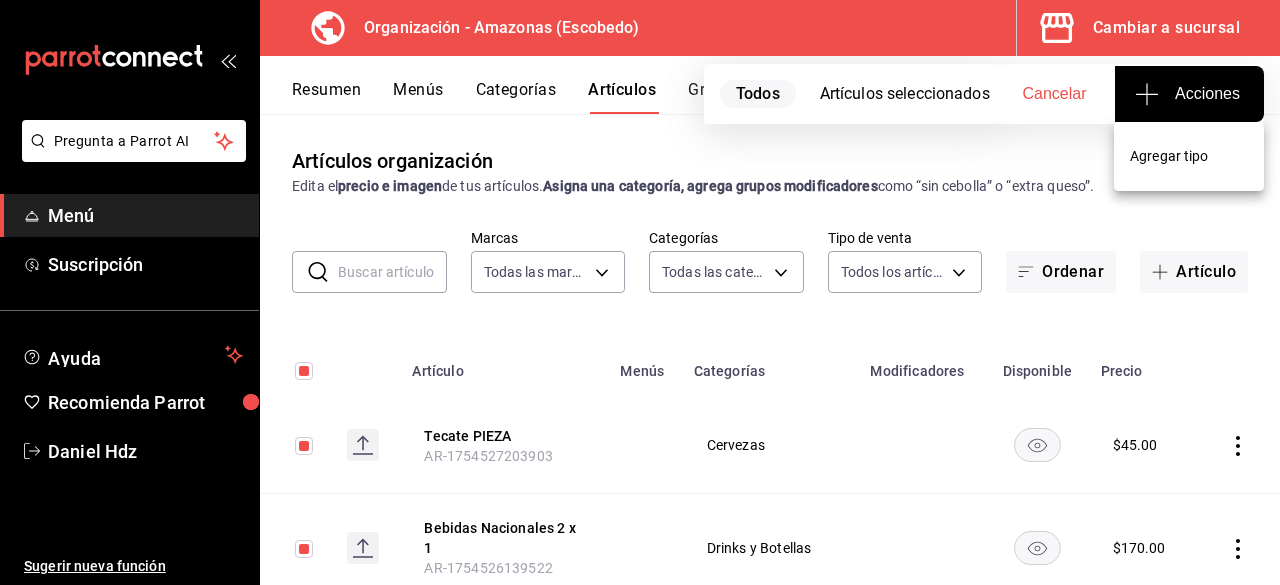 click at bounding box center [640, 292] 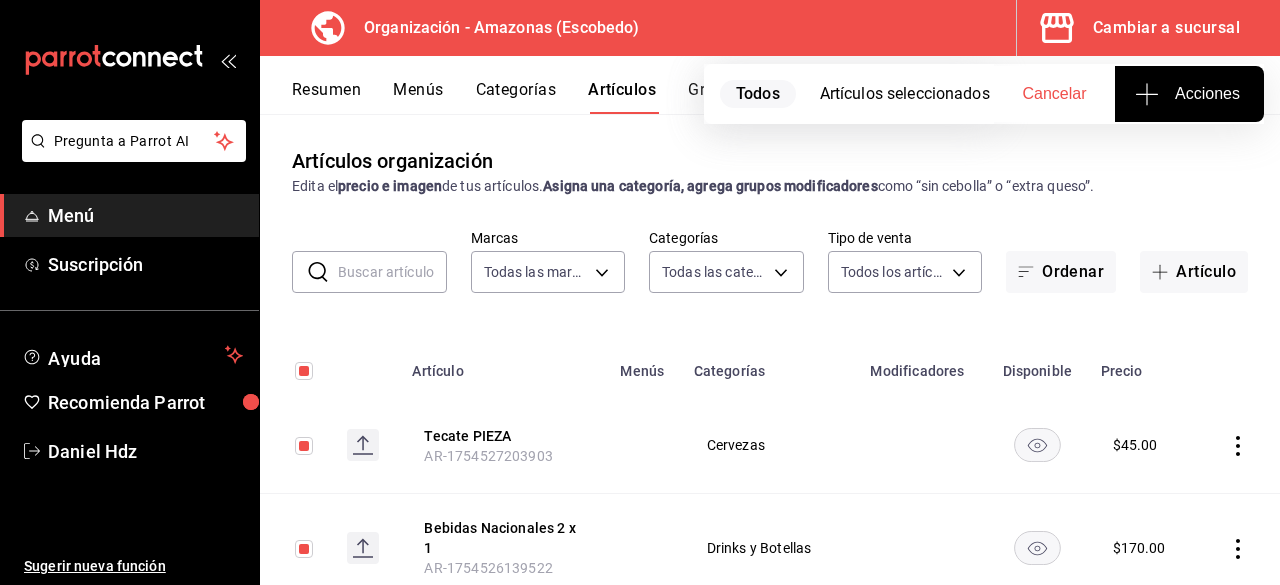 click on "Cancelar" at bounding box center [1055, 94] 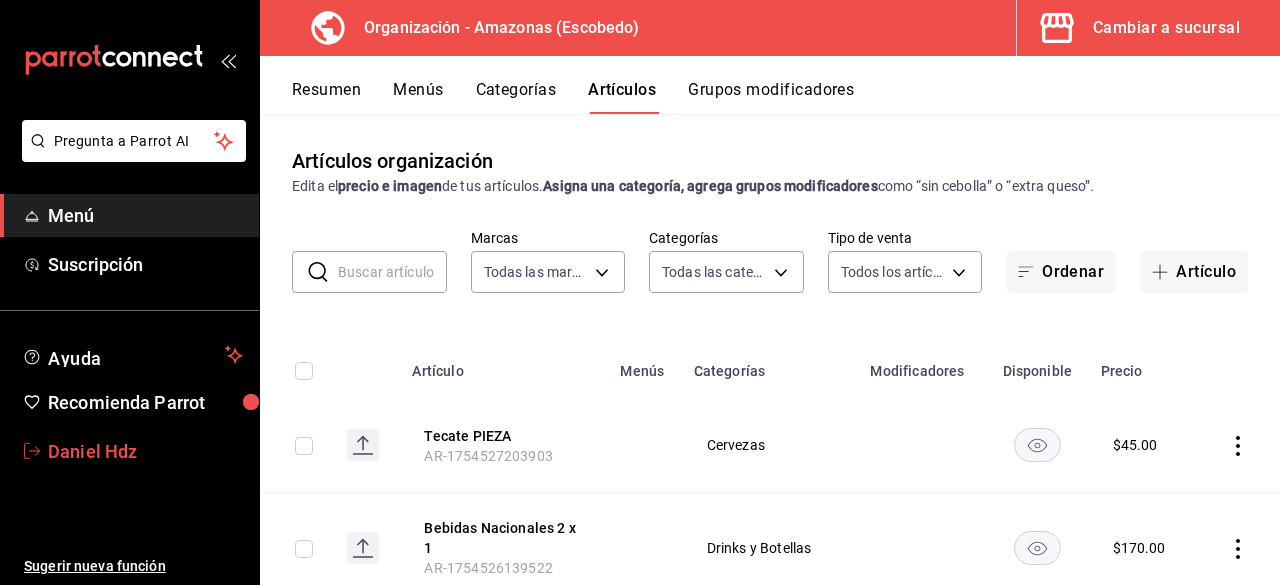 click on "Daniel Hdz" at bounding box center [145, 451] 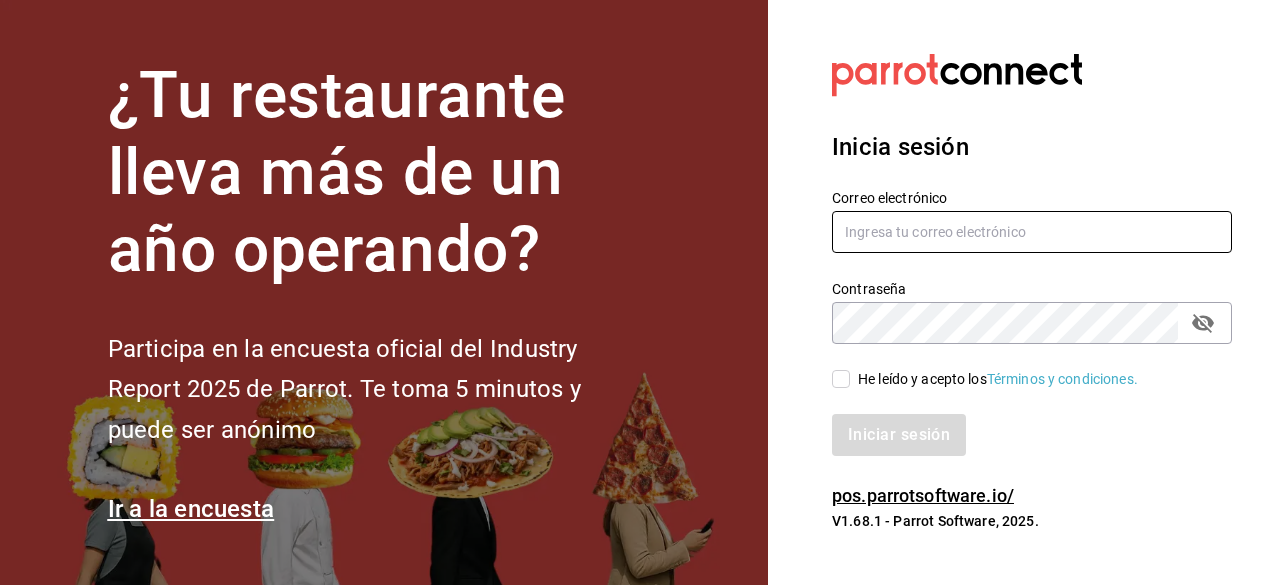 click at bounding box center [1032, 232] 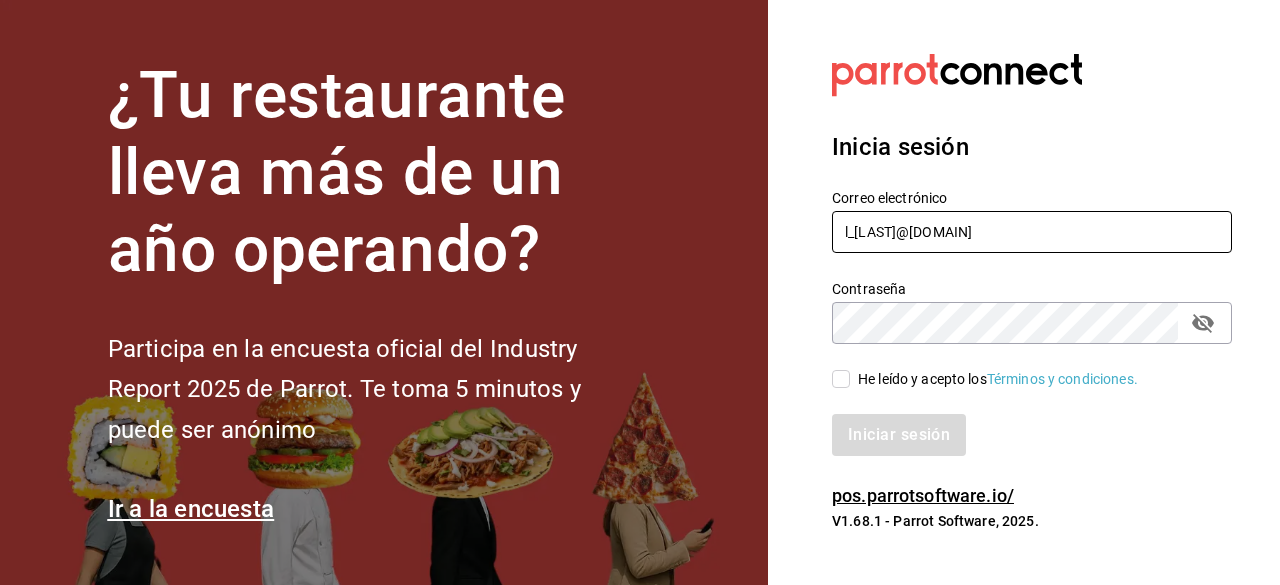 type on "l_[LAST]@[DOMAIN].com" 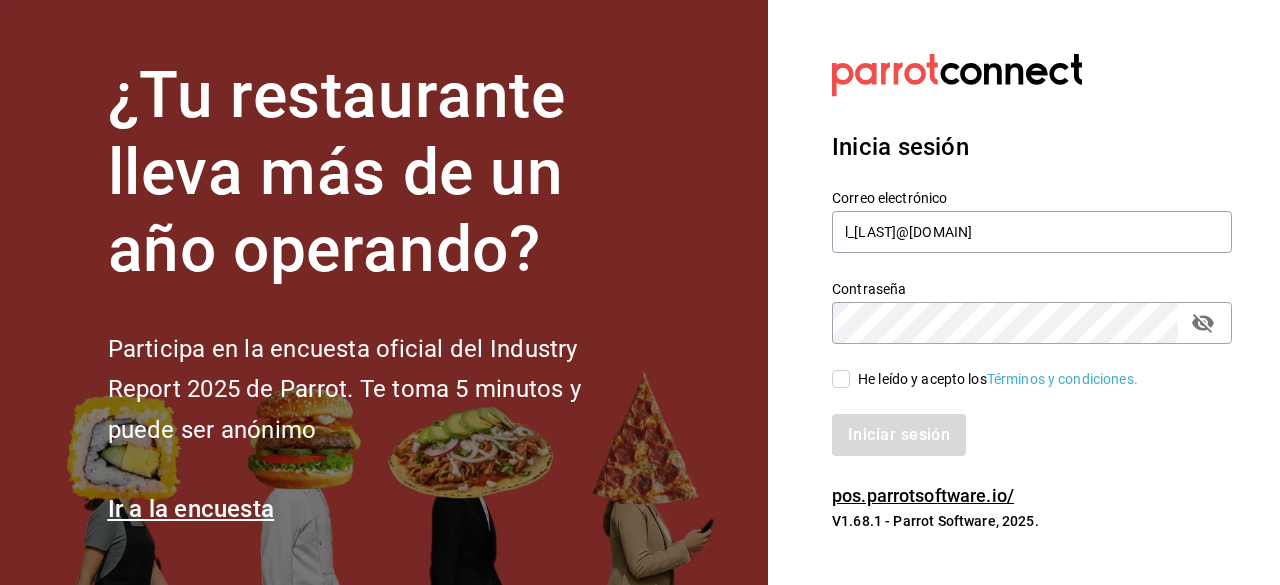 click on "He leído y acepto los  Términos y condiciones." at bounding box center [841, 379] 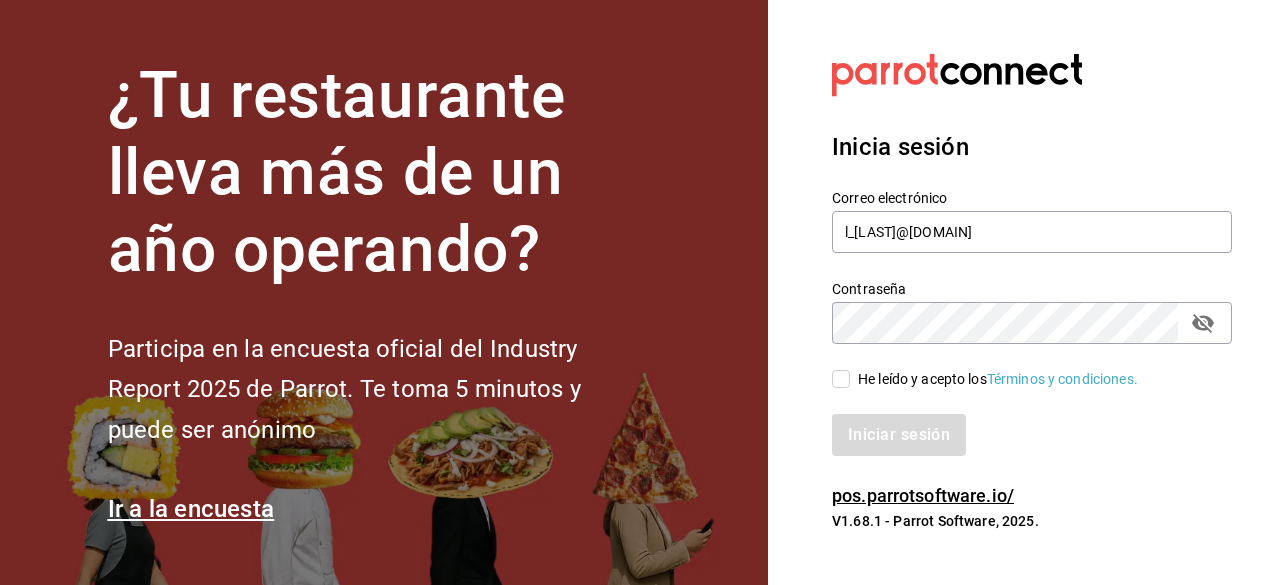 checkbox on "true" 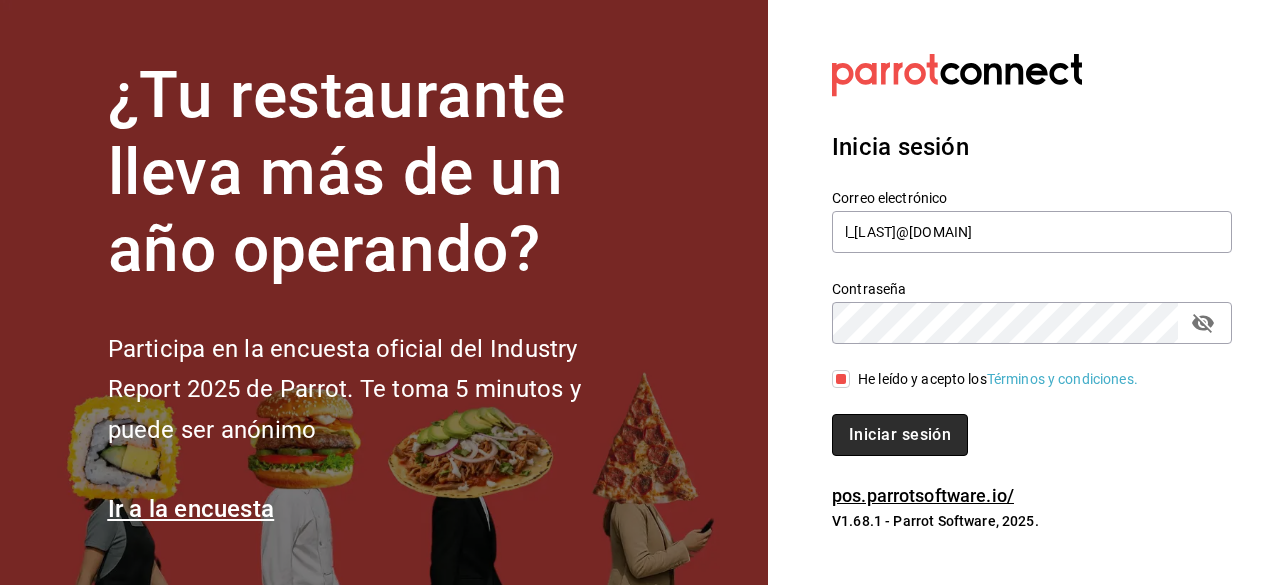 click on "Iniciar sesión" at bounding box center [900, 435] 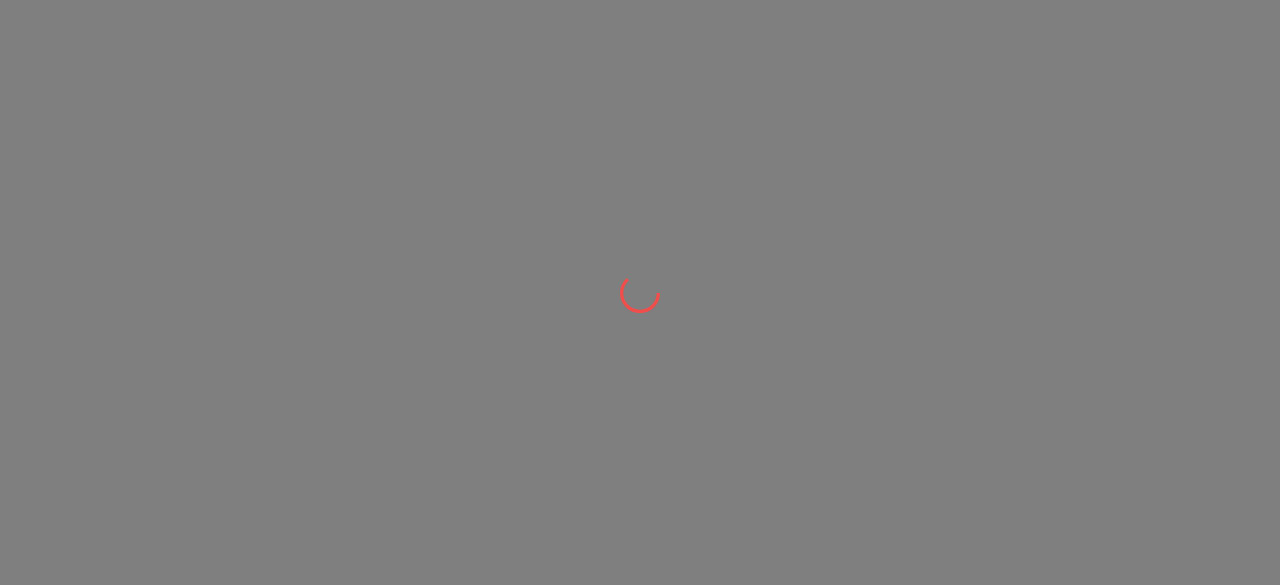 scroll, scrollTop: 0, scrollLeft: 0, axis: both 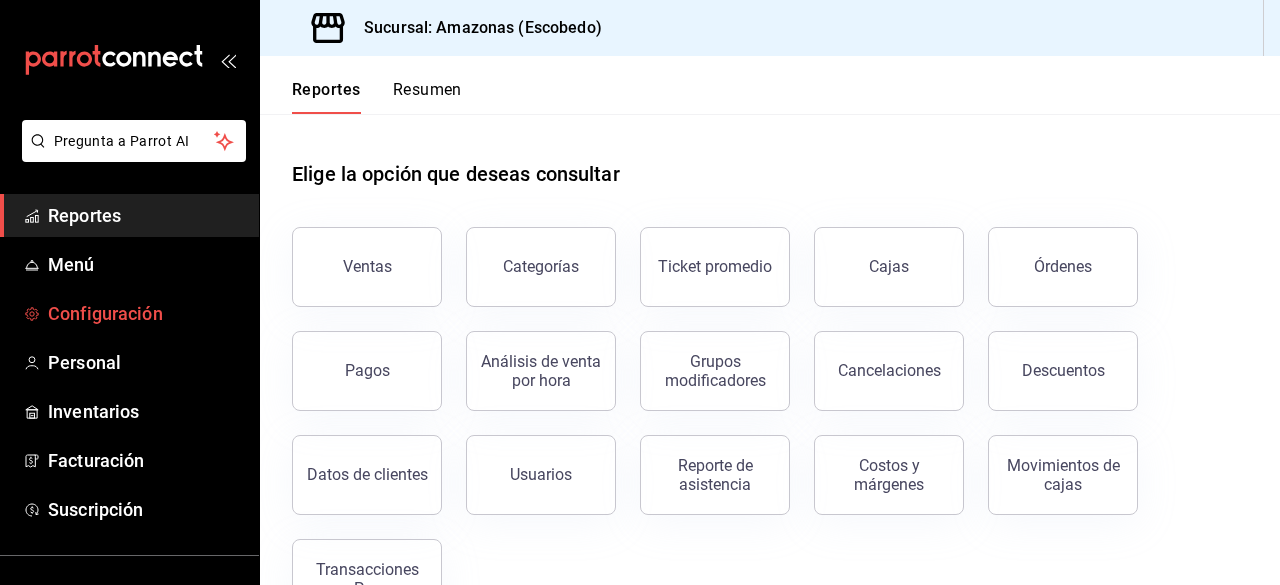 click on "Configuración" at bounding box center (145, 313) 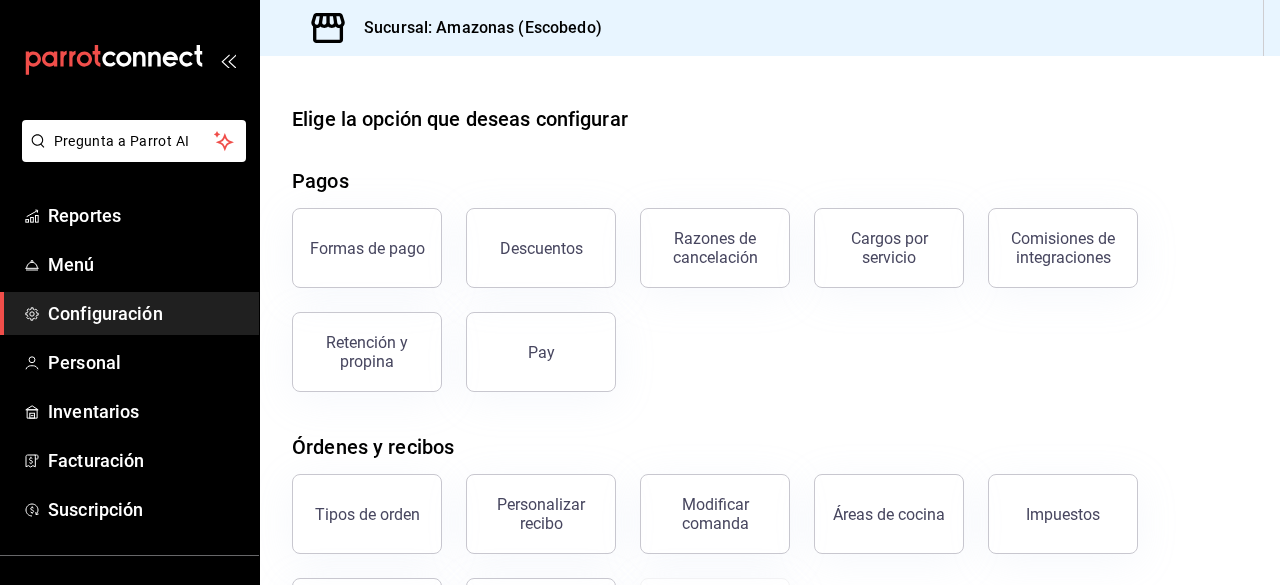 scroll, scrollTop: 428, scrollLeft: 0, axis: vertical 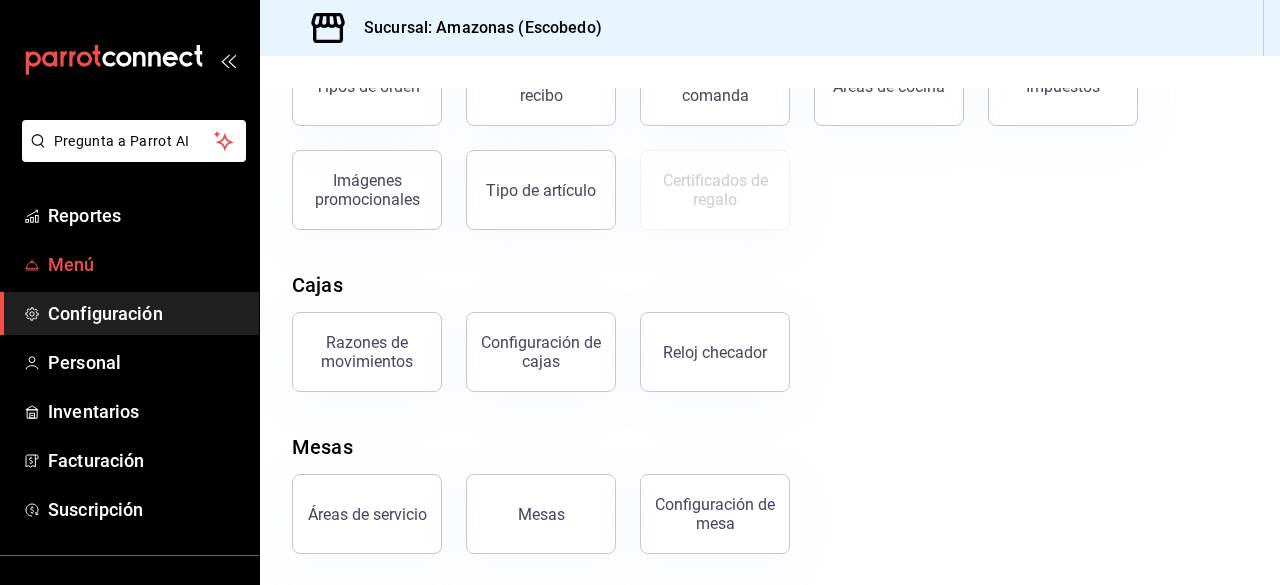 click on "Menú" at bounding box center (145, 264) 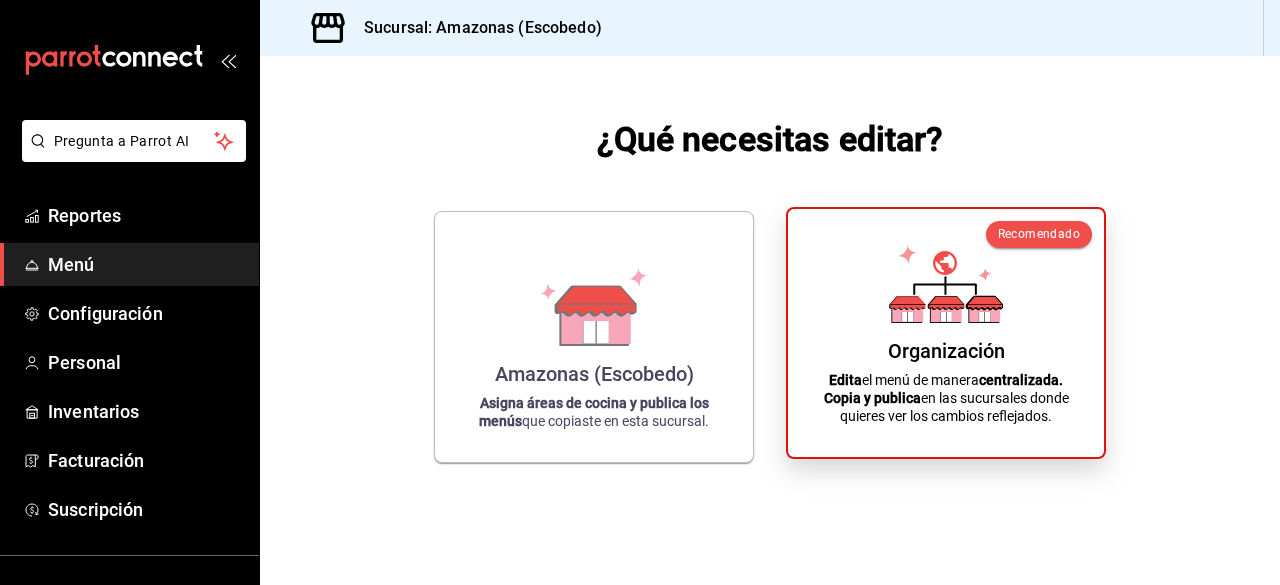 click on "Organización Edita  el menú de manera  centralizada.     Copia y publica  en las sucursales donde quieres ver los cambios reflejados." at bounding box center (946, 333) 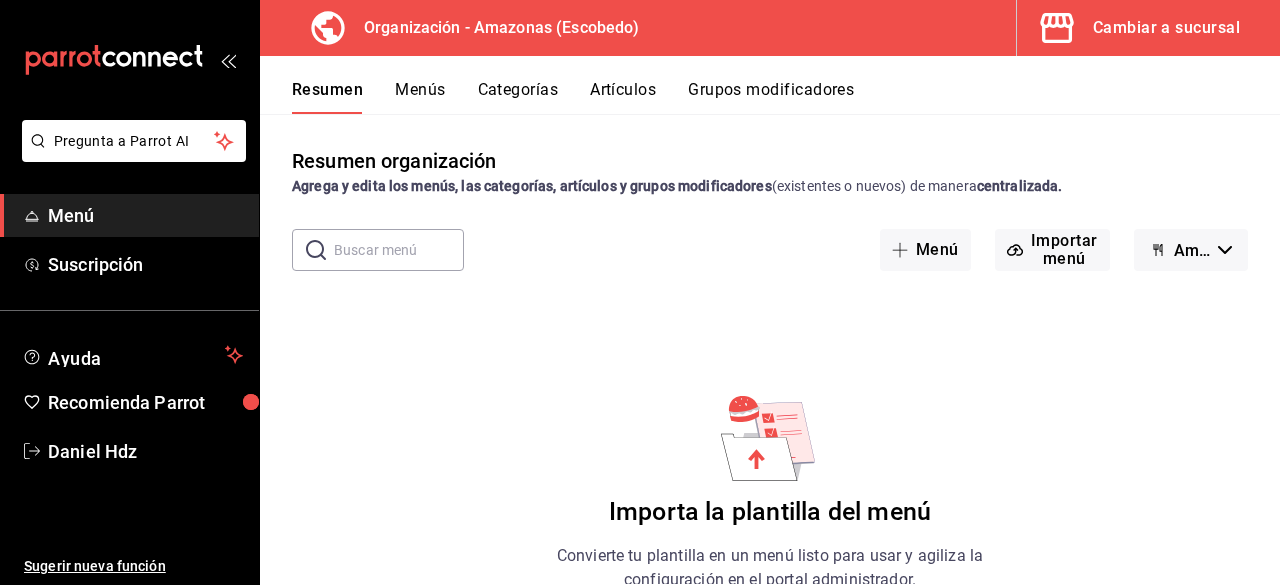 click on "Menús" at bounding box center [420, 97] 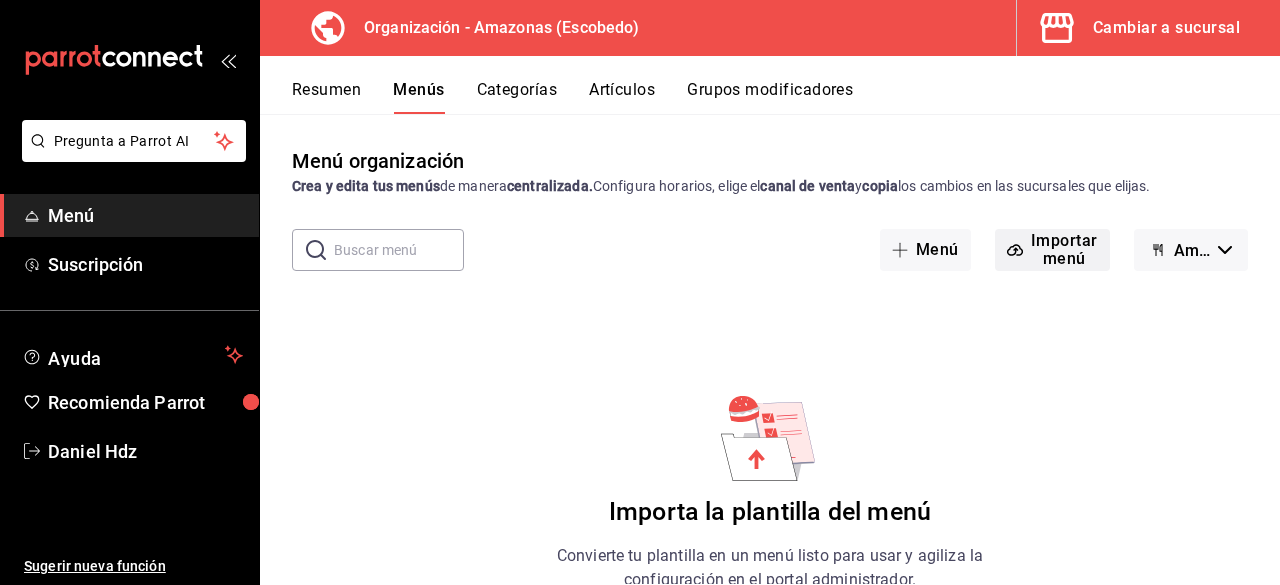 click on "Importar menú" at bounding box center (1052, 250) 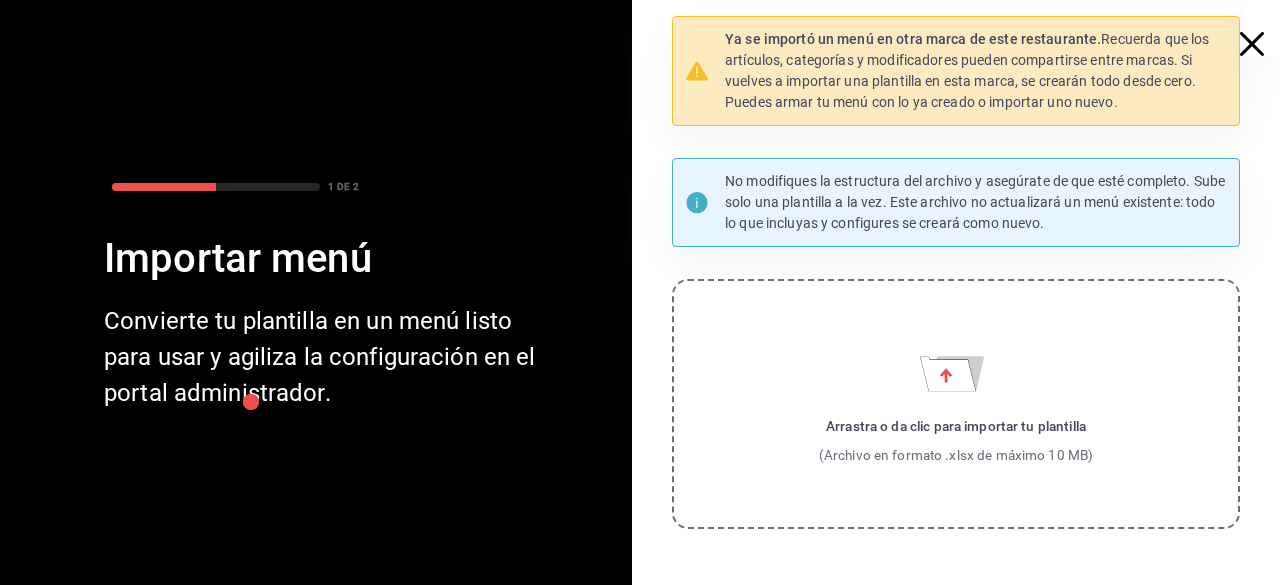 click on "Ya se importó un menú en otra marca de este restaurante.   Recuerda que los artículos, categorías y modificadores pueden compartirse entre marcas. Si vuelves a importar una plantilla en esta marca, se crearán todo desde cero. Puedes armar tu menú con lo ya creado o importar uno nuevo." at bounding box center (976, 71) 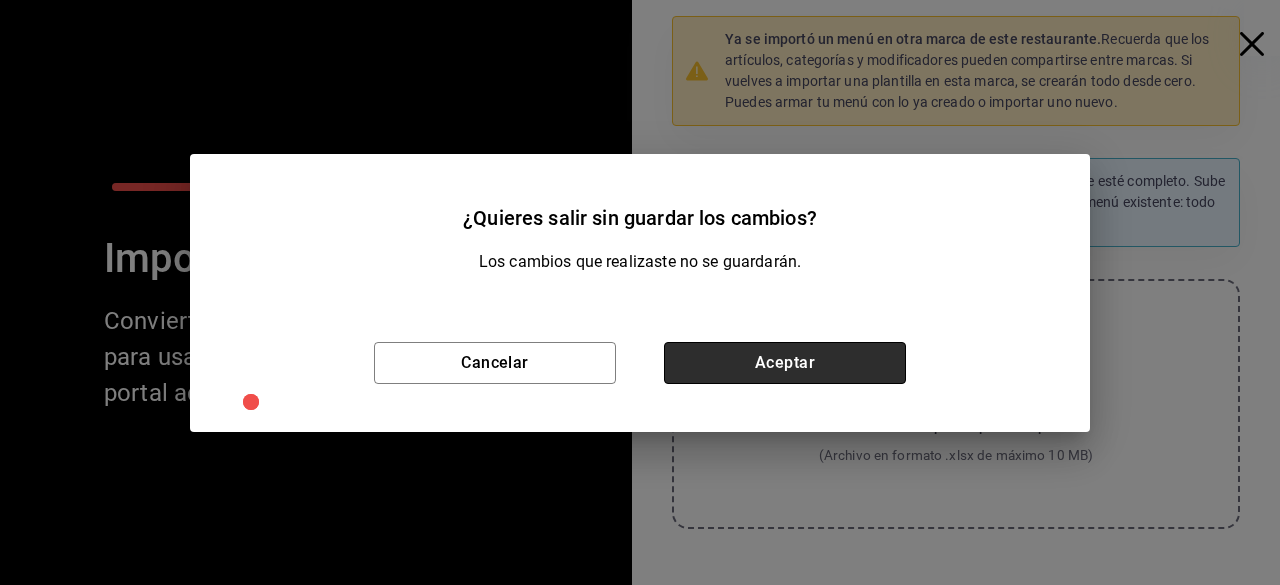click on "Aceptar" at bounding box center [785, 363] 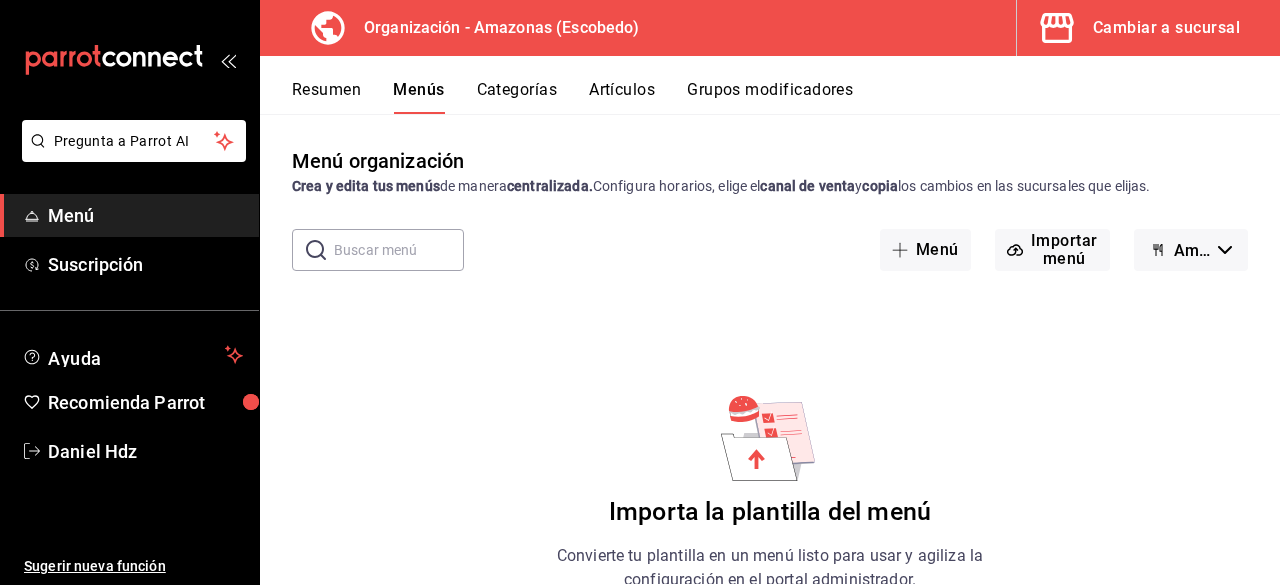 click on "Categorías" at bounding box center (517, 97) 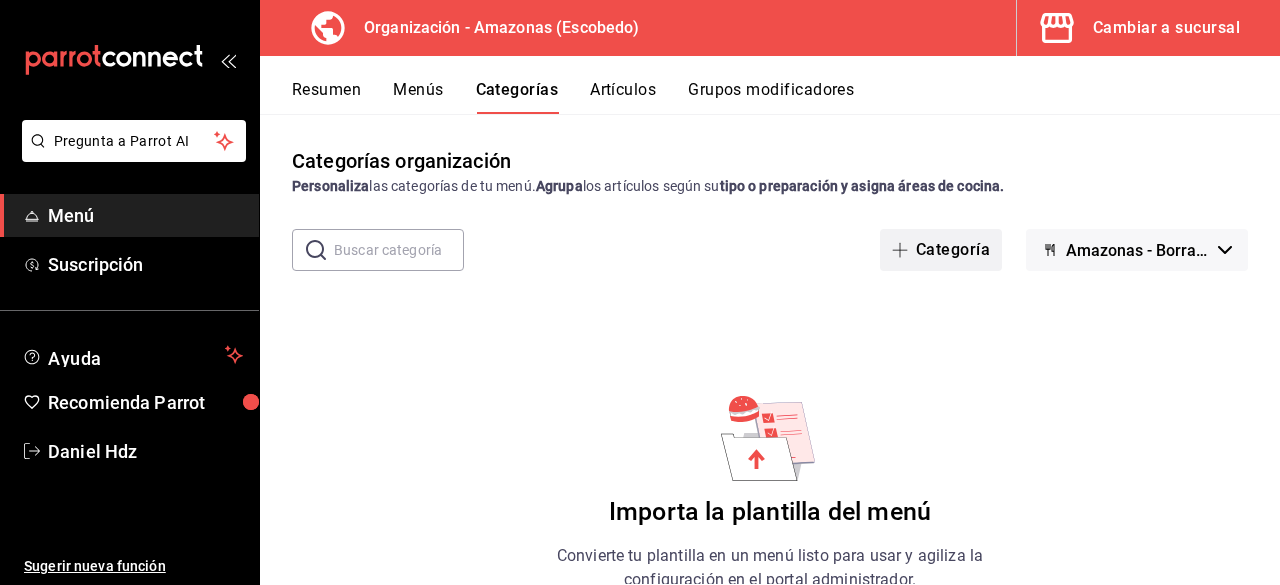 click on "Categoría" at bounding box center (941, 250) 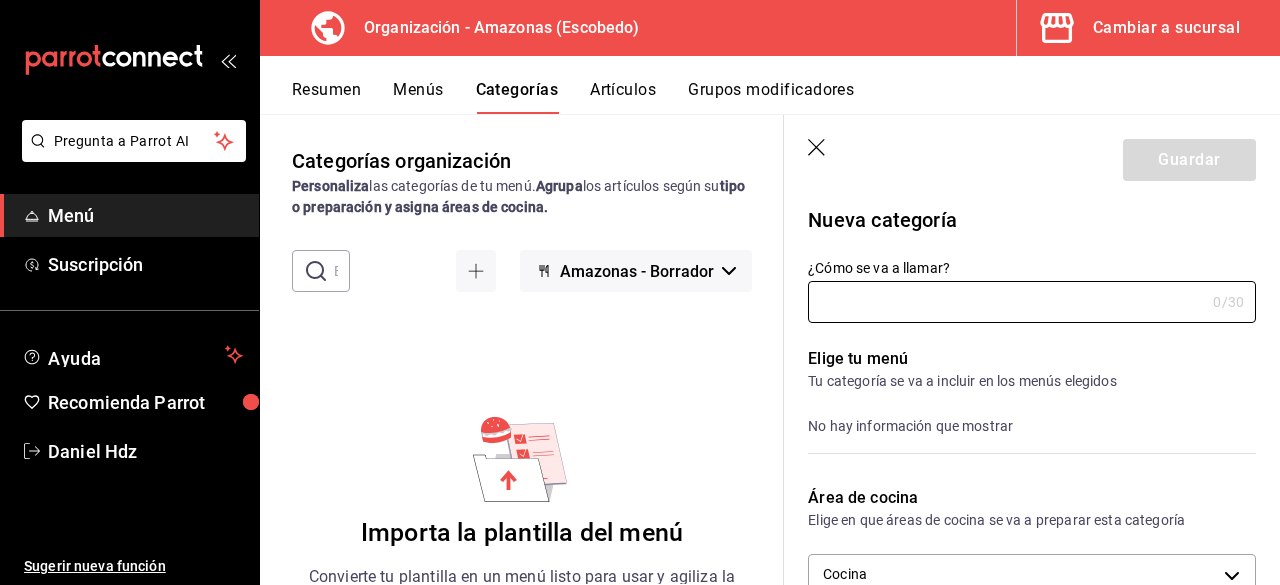 scroll, scrollTop: 411, scrollLeft: 0, axis: vertical 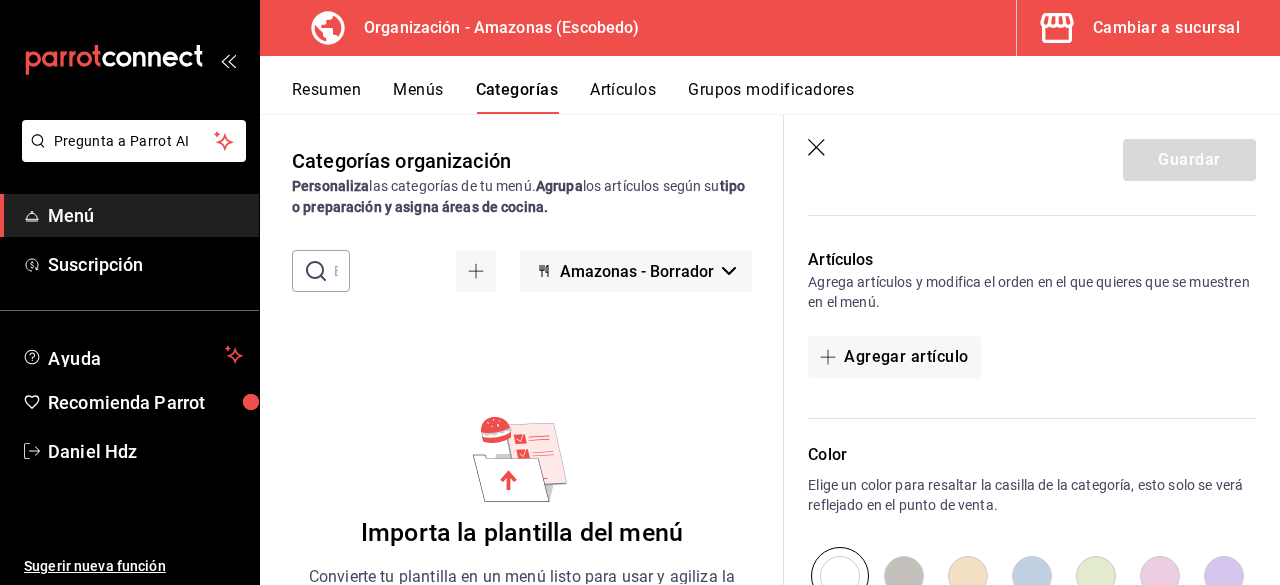 click on "Artículos" at bounding box center (623, 97) 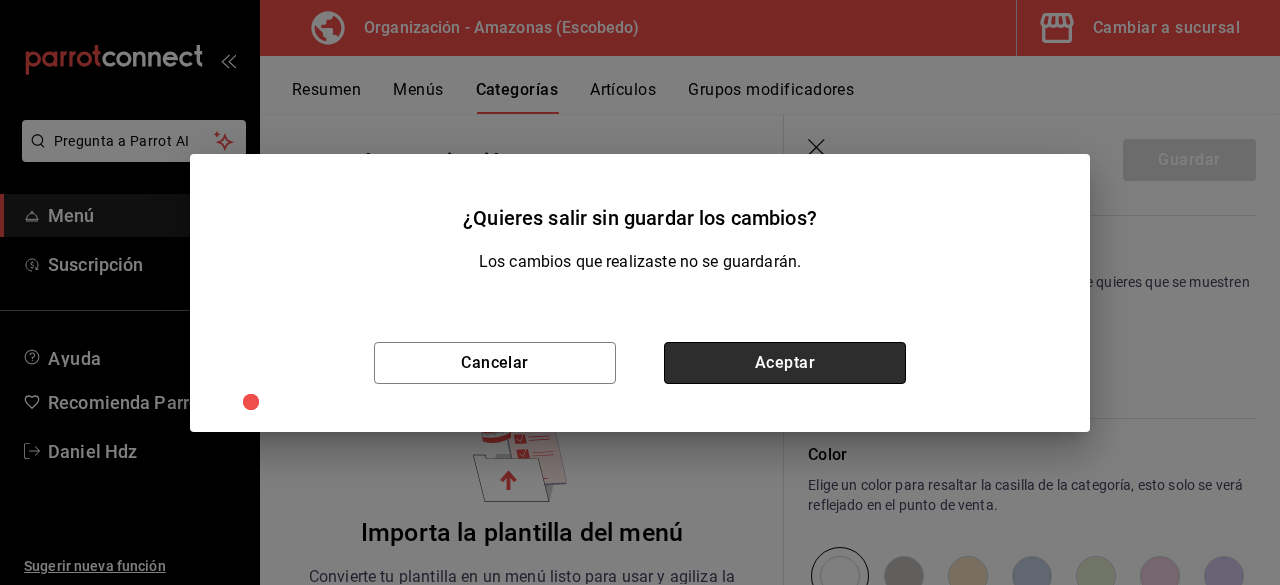 click on "Aceptar" at bounding box center [785, 363] 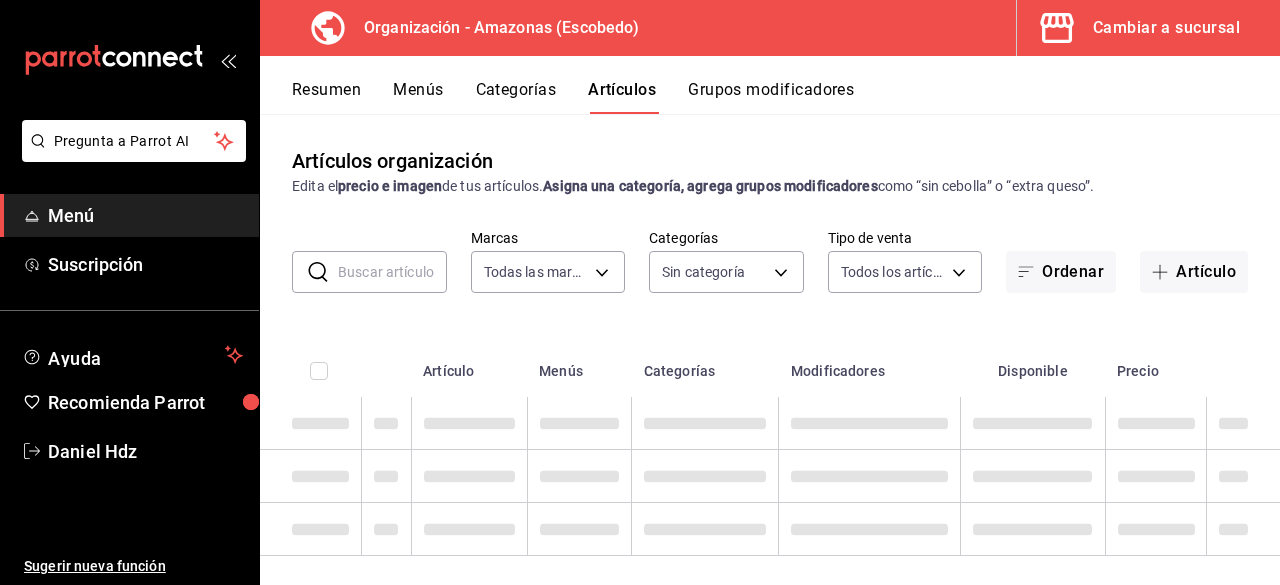 type on "641bccc0-4eec-4937-9e23-3f168d24f608" 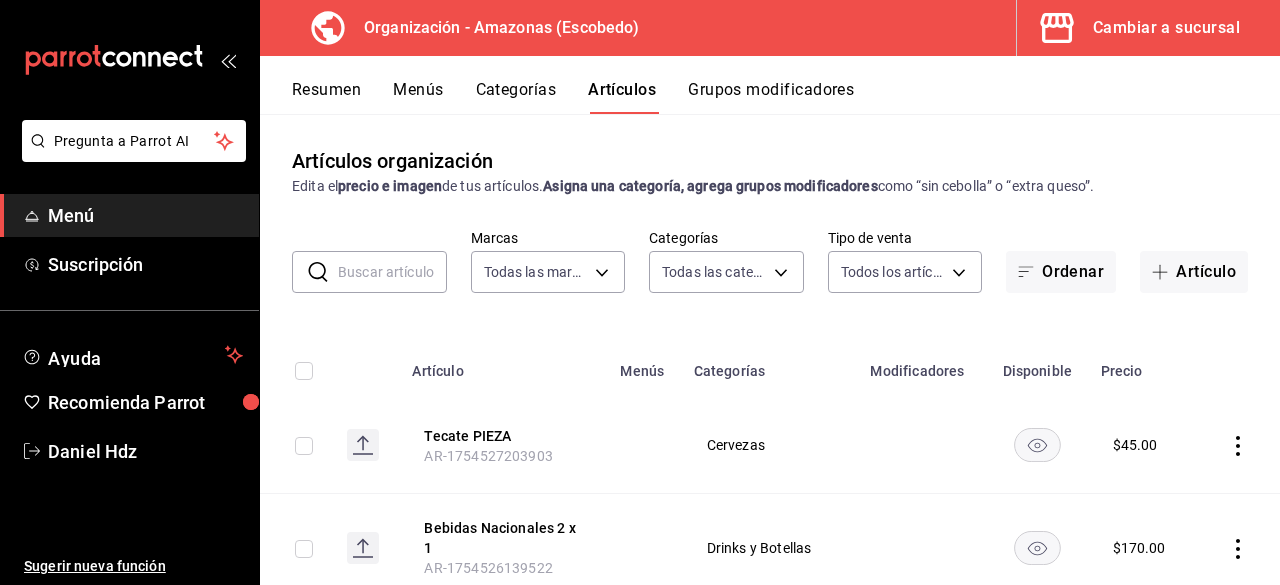 type on "ce36b27c-47b3-46df-91b4-02efd606770d,30ada306-ce02-438b-bb69-86a7adbd0b4e,4fb34723-71c3-4080-ba0e-805e979fdc24,35683843-da53-46aa-ac97-f3853dcd2419,5b3227d5-97e2-492b-bdc0-25858a75c7d3,4cef6d73-0464-4bb1-8562-9c44ed2c1ac2,11043055-8806-45c8-bd01-3da85e677e00,bd7b545f-162f-48e3-b784-6a6678c779d2,712b82e1-144c-4d2b-933f-f147dd486921,4d3c2031-417b-47eb-b9dd-15926a46113e,f4174172-3002-4606-8175-52d1afaede98,cce497c9-e0d0-4ed3-bfe0-ff139519094b,7dd739f6-1c64-4179-be30-3dd7986618a2,7314f7dd-41d0-46ef-b0fa-095ae896ab50" 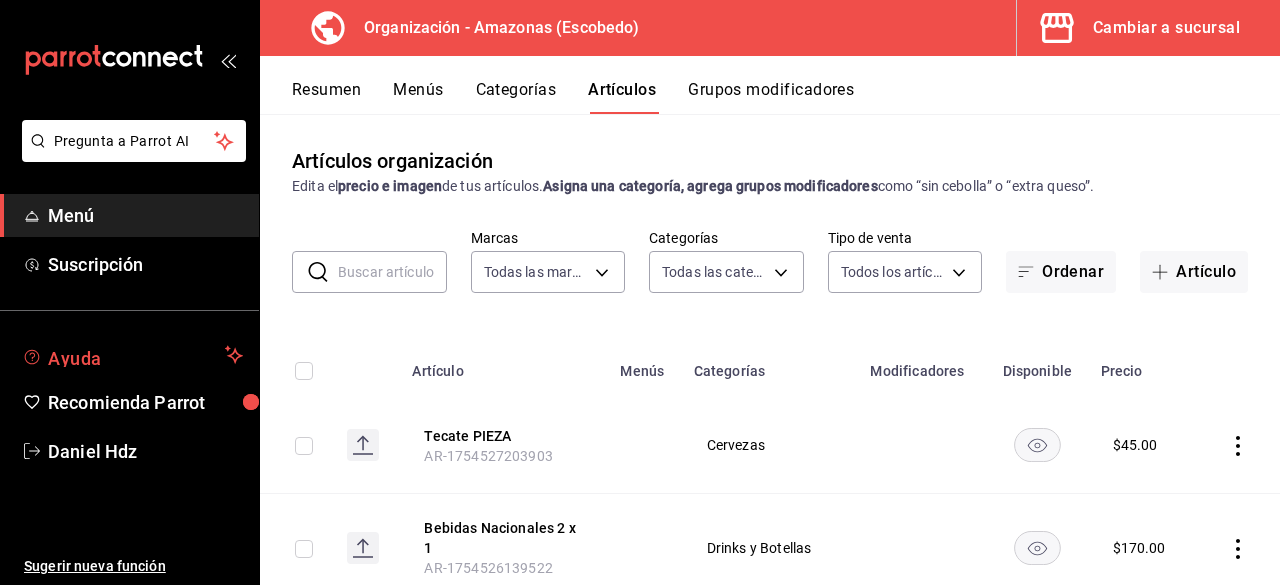 click on "Ayuda" at bounding box center (132, 355) 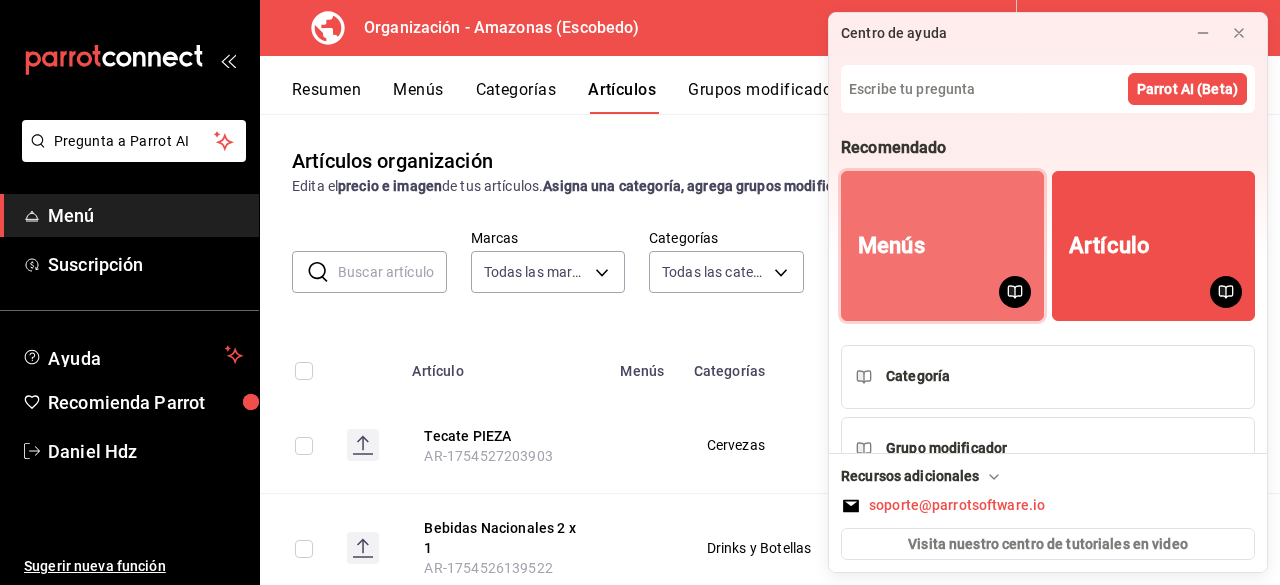 click on "Menús" at bounding box center [891, 246] 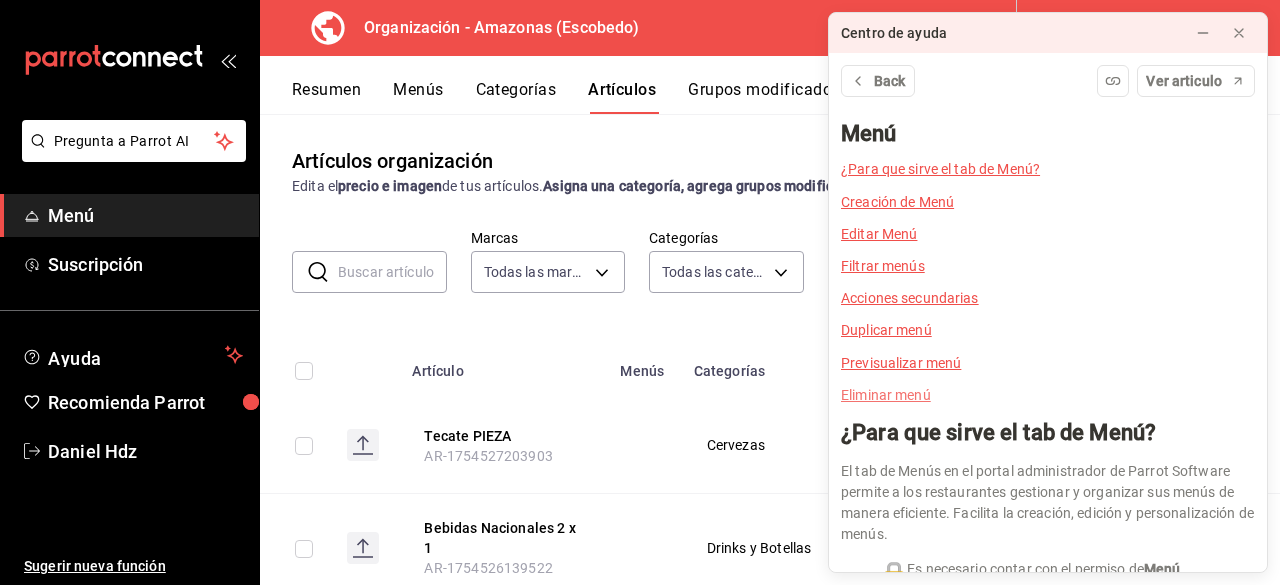 click on "Eliminar menú" at bounding box center [886, 395] 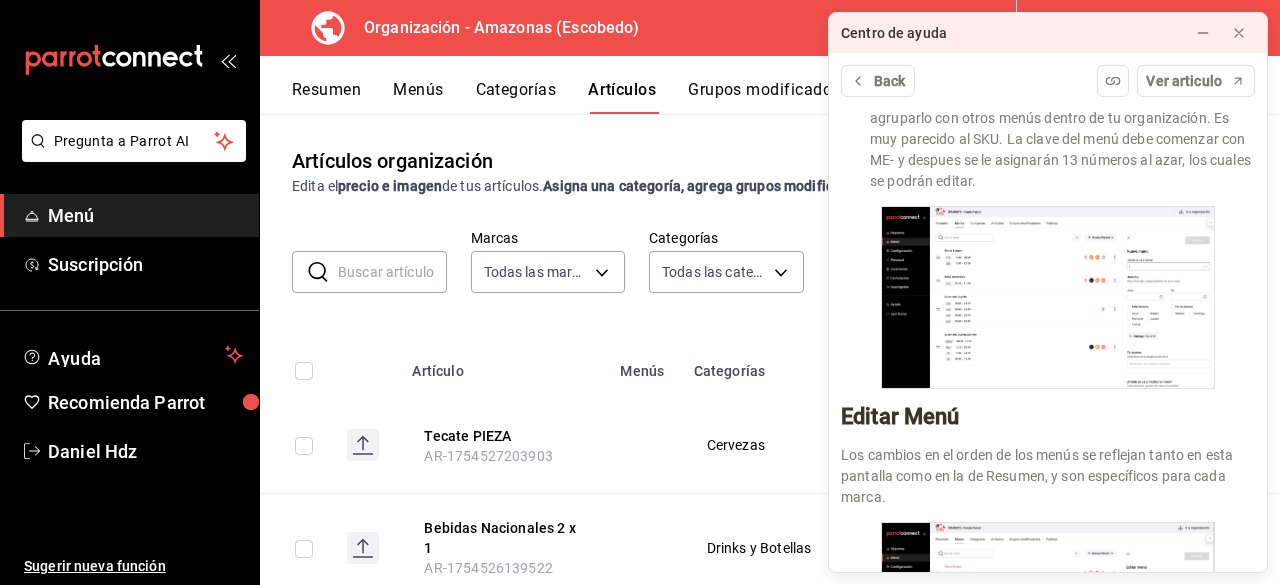scroll, scrollTop: 812, scrollLeft: 0, axis: vertical 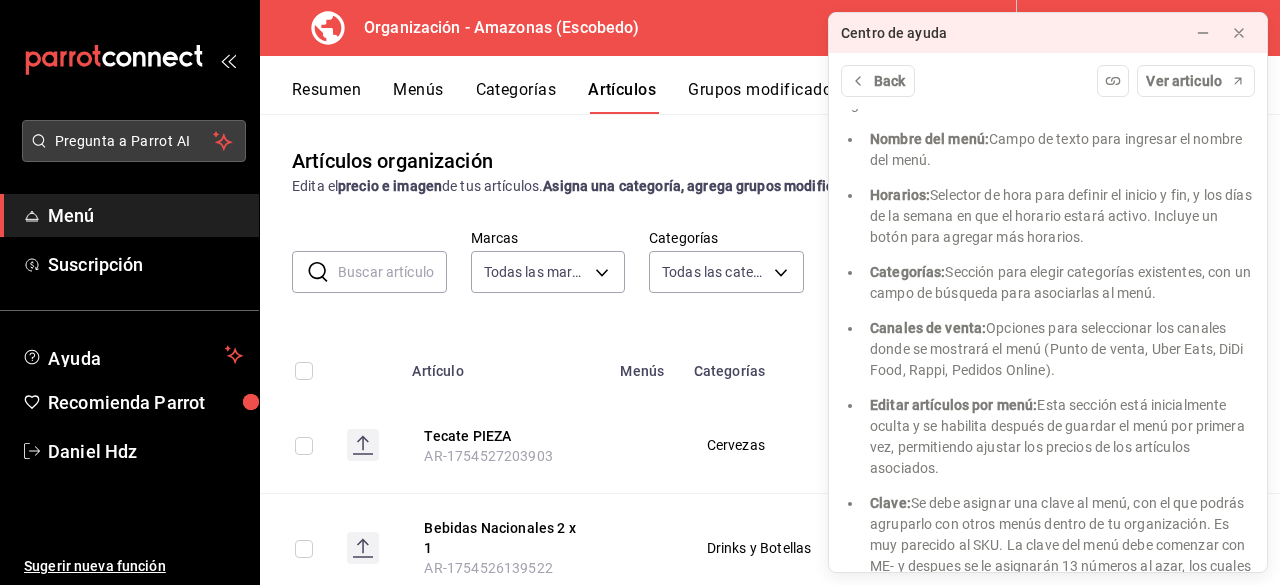 click on "Pregunta a Parrot AI" at bounding box center [134, 141] 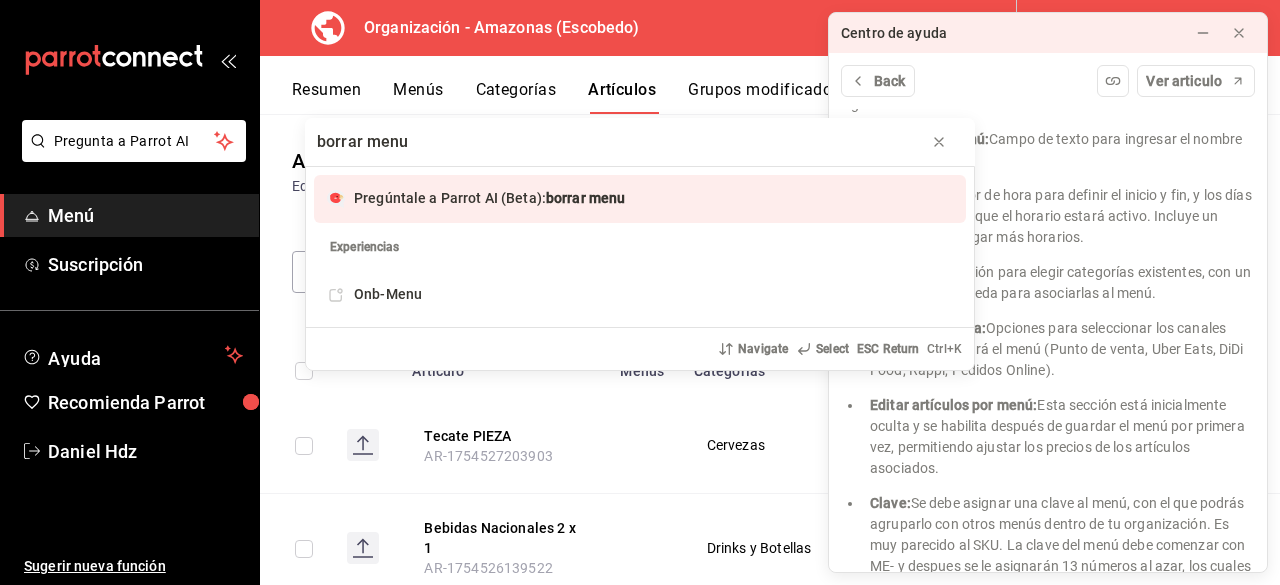 type on "borrar menu" 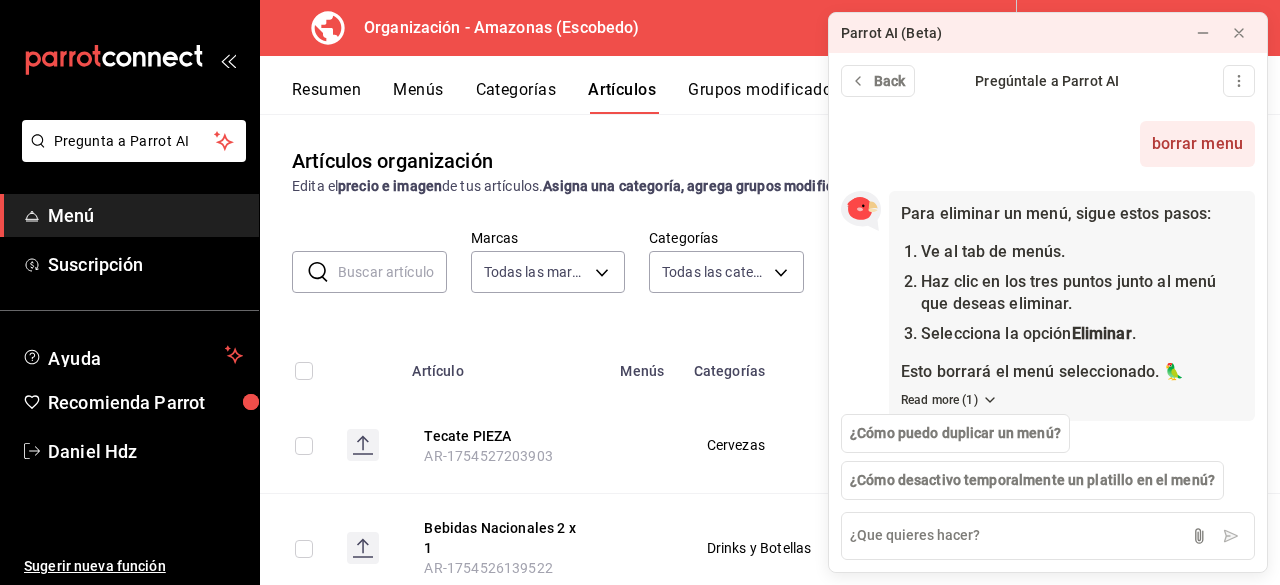 scroll, scrollTop: 24, scrollLeft: 0, axis: vertical 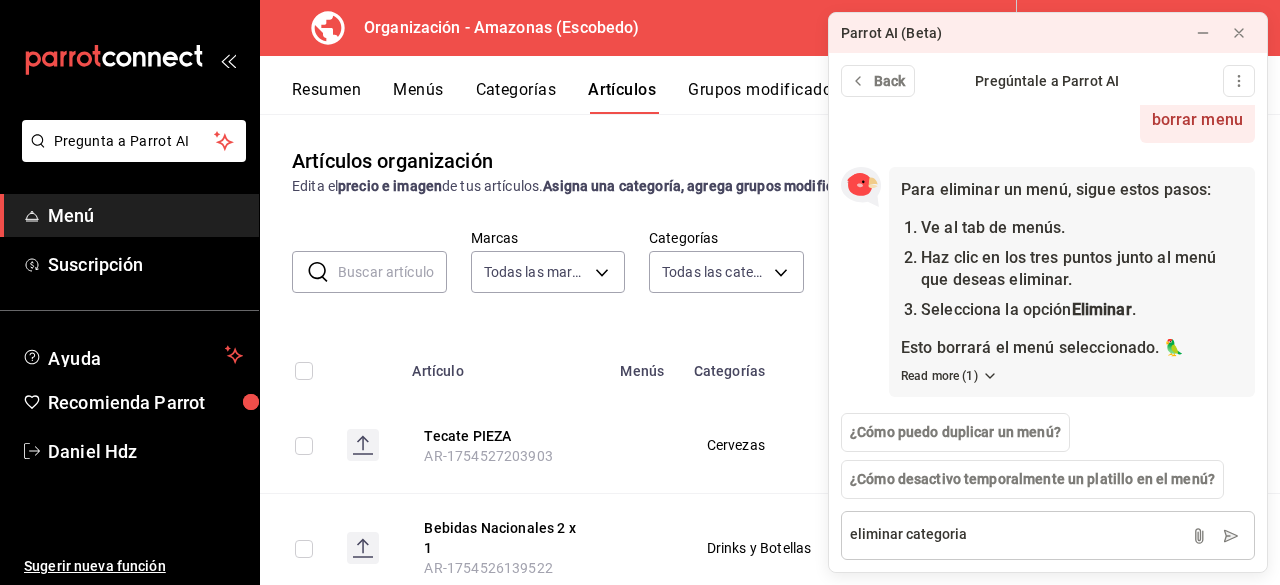 type on "eliminar categorias" 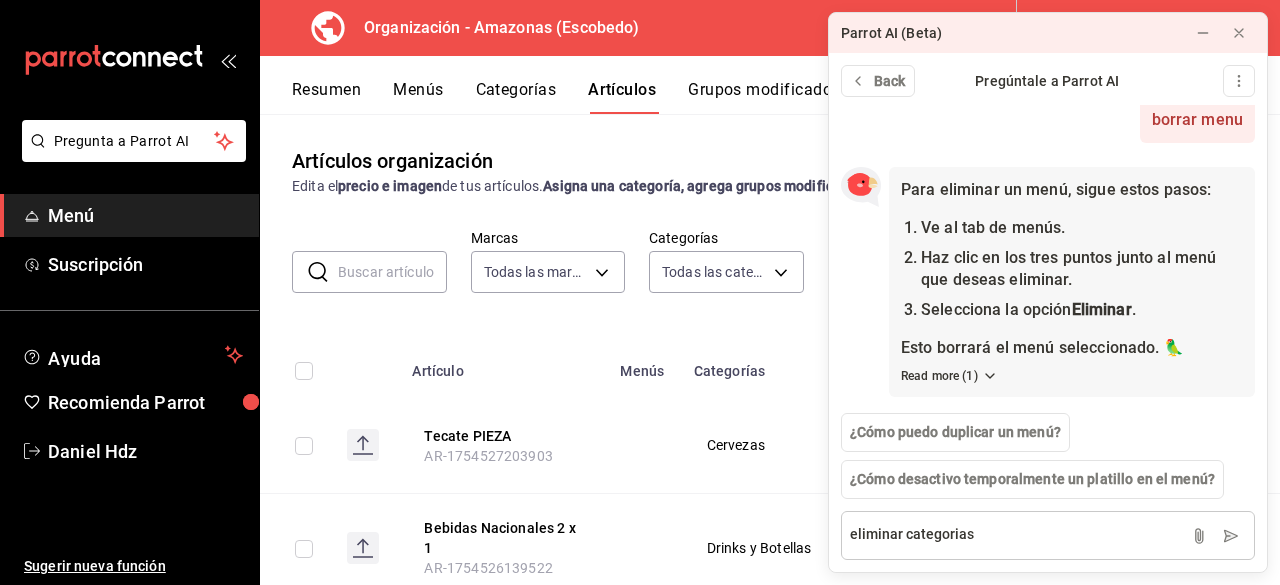 type 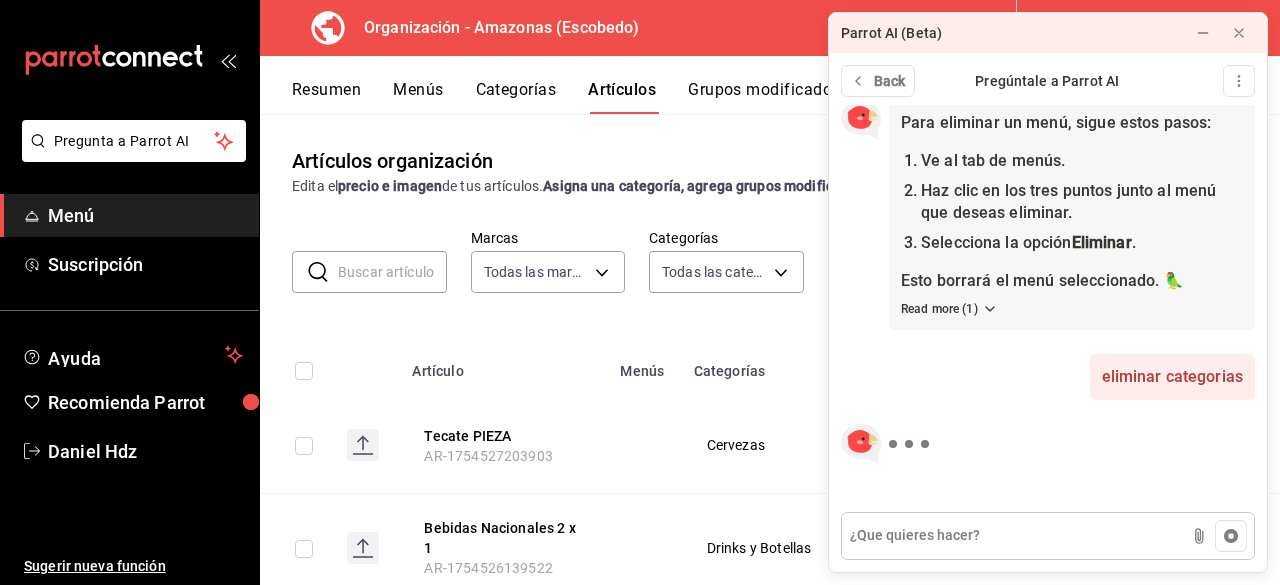 scroll, scrollTop: 233, scrollLeft: 0, axis: vertical 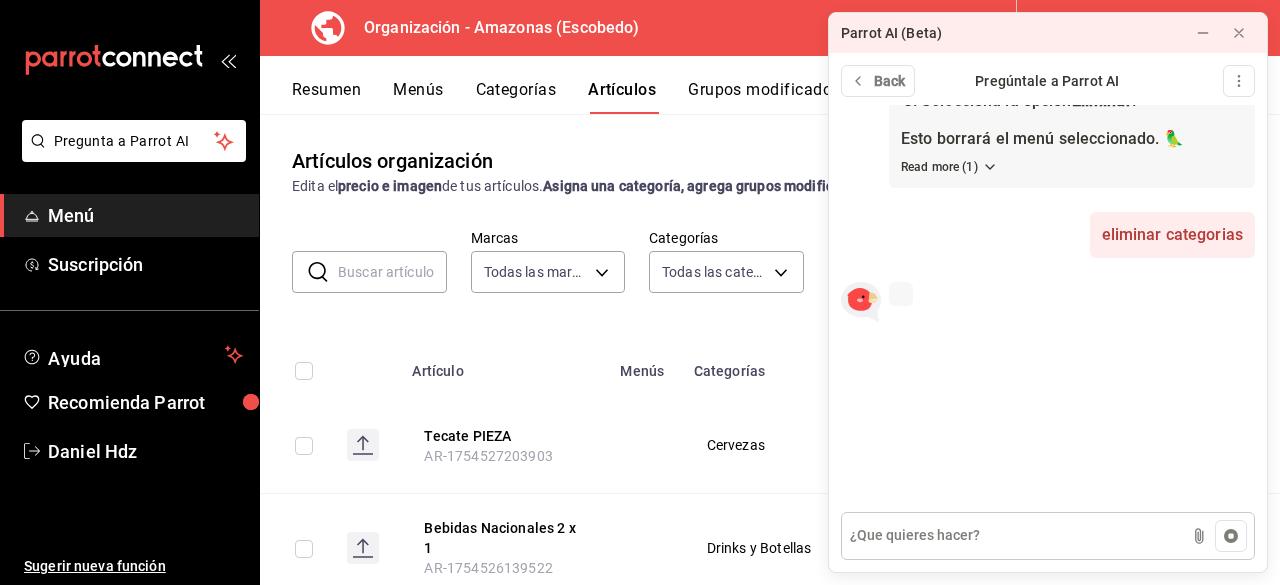click at bounding box center [1048, 536] 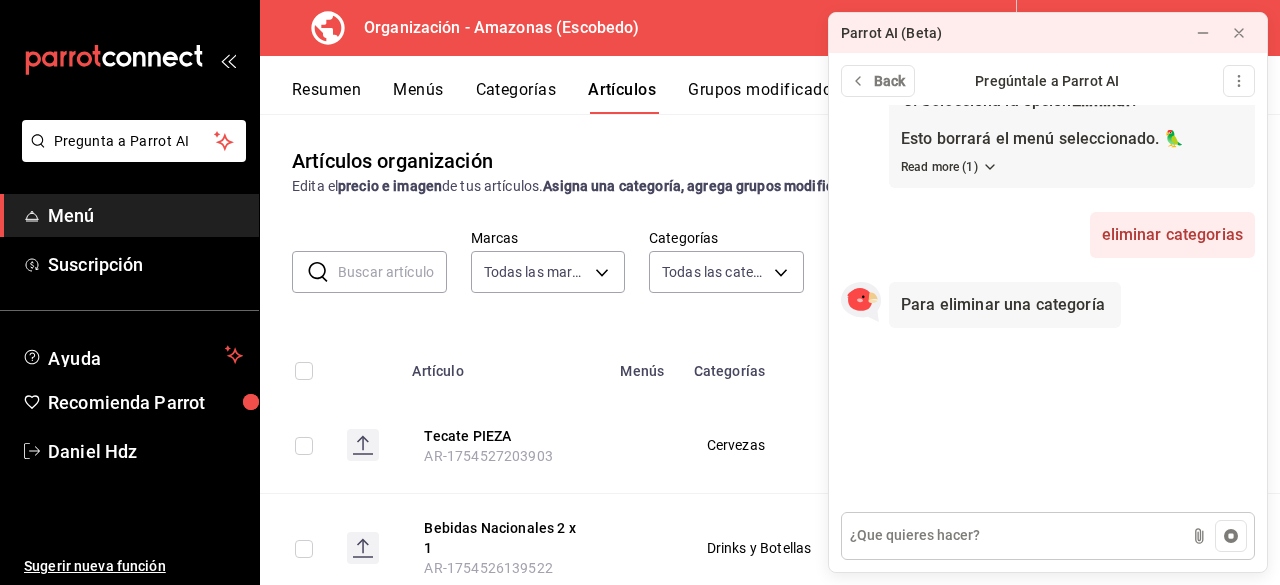 click at bounding box center (1048, 536) 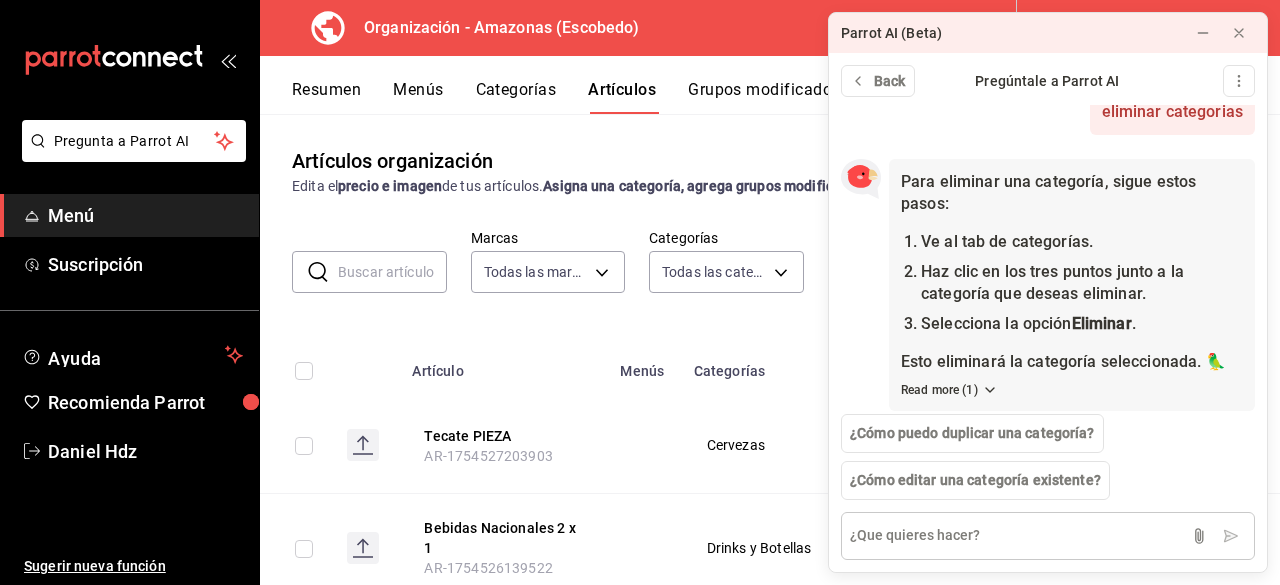 scroll, scrollTop: 370, scrollLeft: 0, axis: vertical 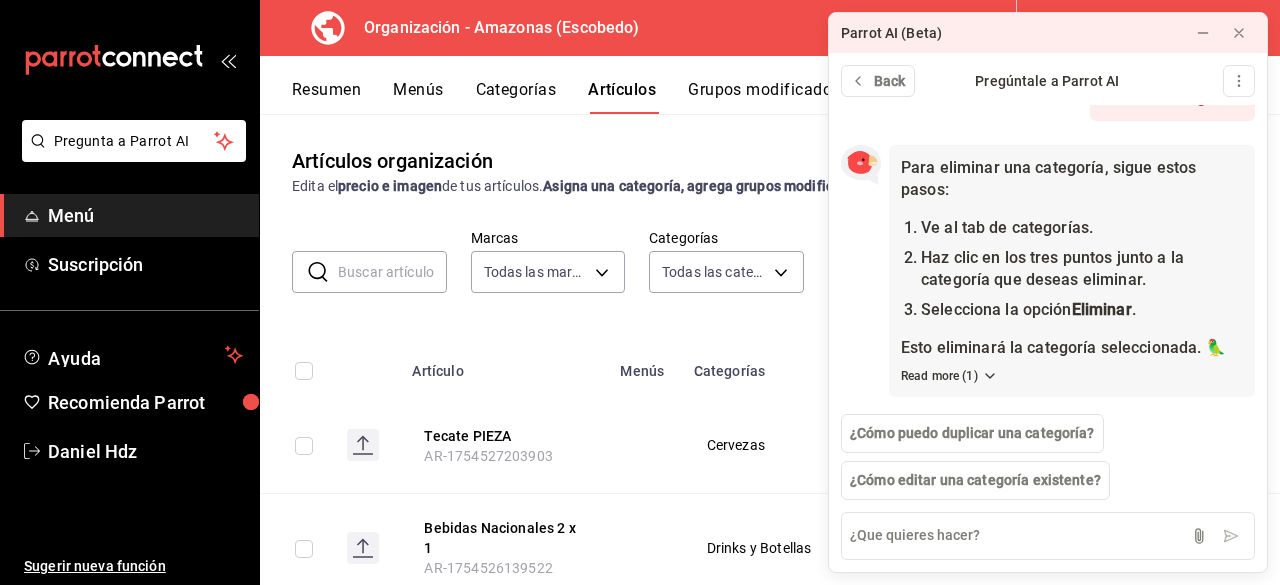 click on "Categorías" at bounding box center (516, 97) 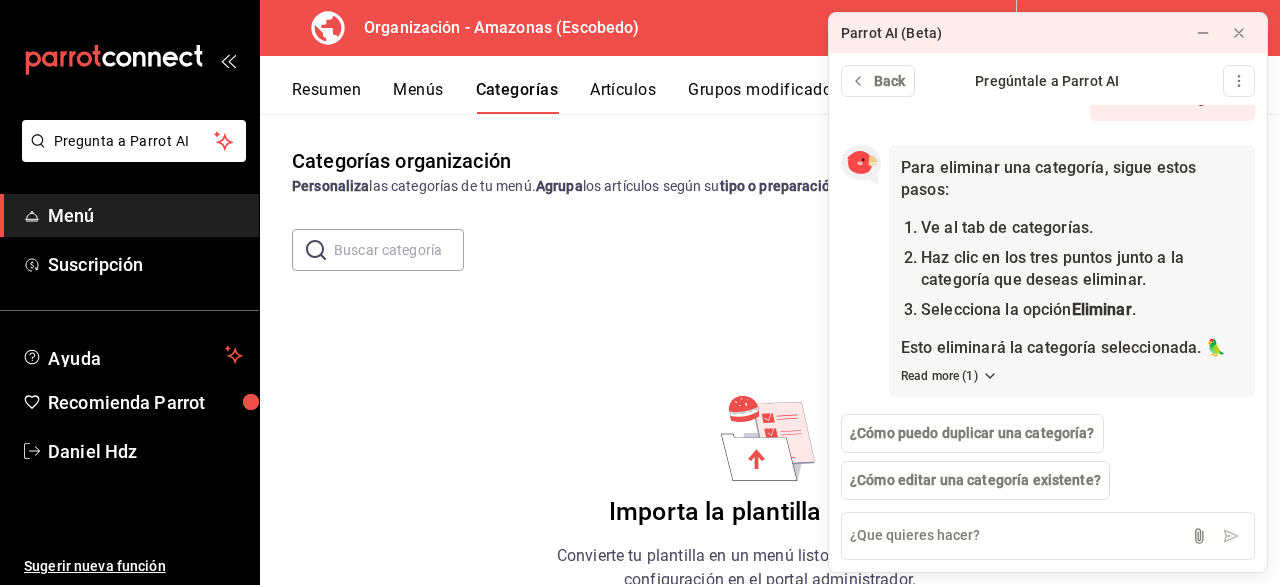 click on "Categorías organización Personaliza las categorías de tu menú. Agrupa los artículos según su tipo o preparación y asigna áreas de cocina. ​ ​ Categoría Amazonas - Borrador Importa la plantilla del menú Convierte tu plantilla en un menú listo para usar y agiliza la configuración en el portal administrador. Asegúrate de seleccionar la marca deseada. Descargar plantilla en blanco Importar plantilla de menú Descargar plantilla de ejemplo" at bounding box center [770, 349] 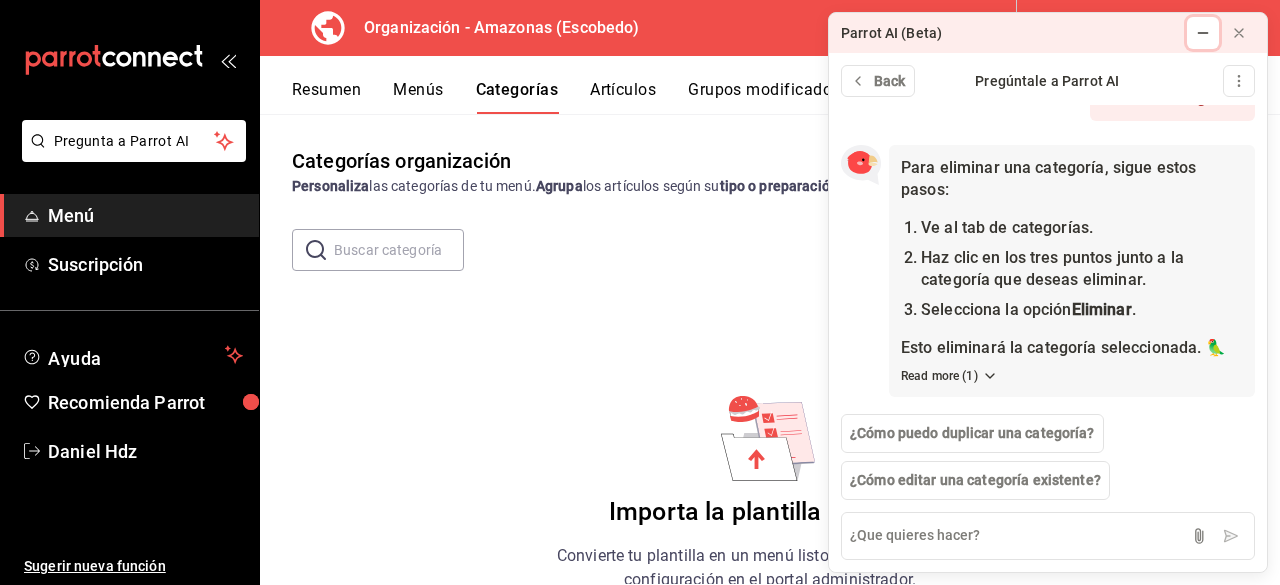 click at bounding box center [1203, 33] 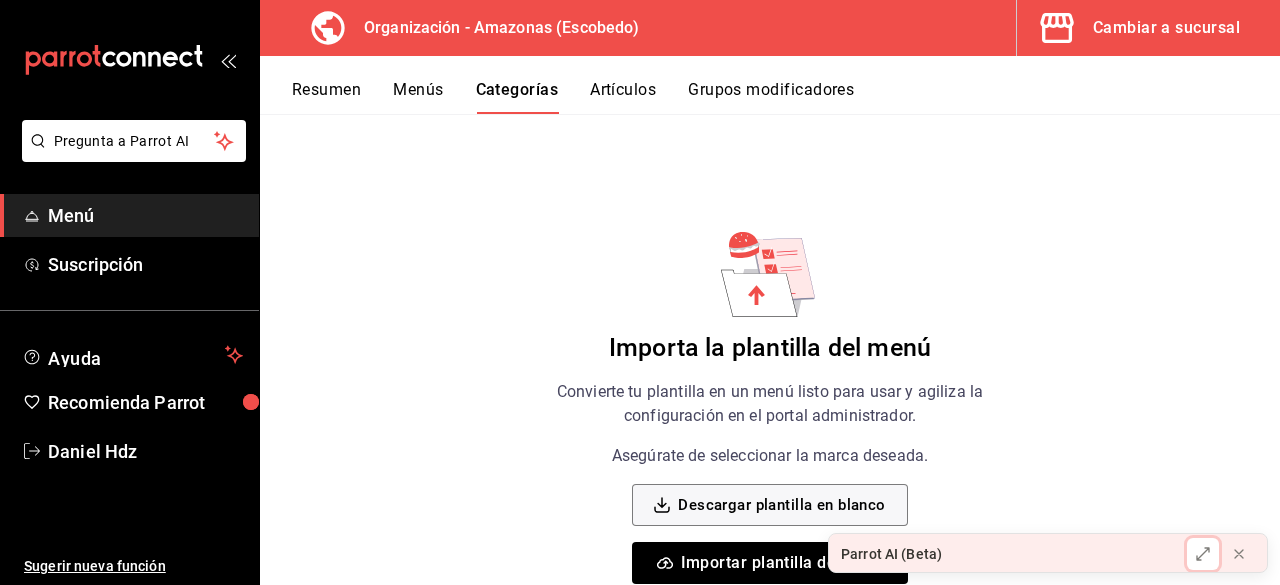 scroll, scrollTop: 200, scrollLeft: 0, axis: vertical 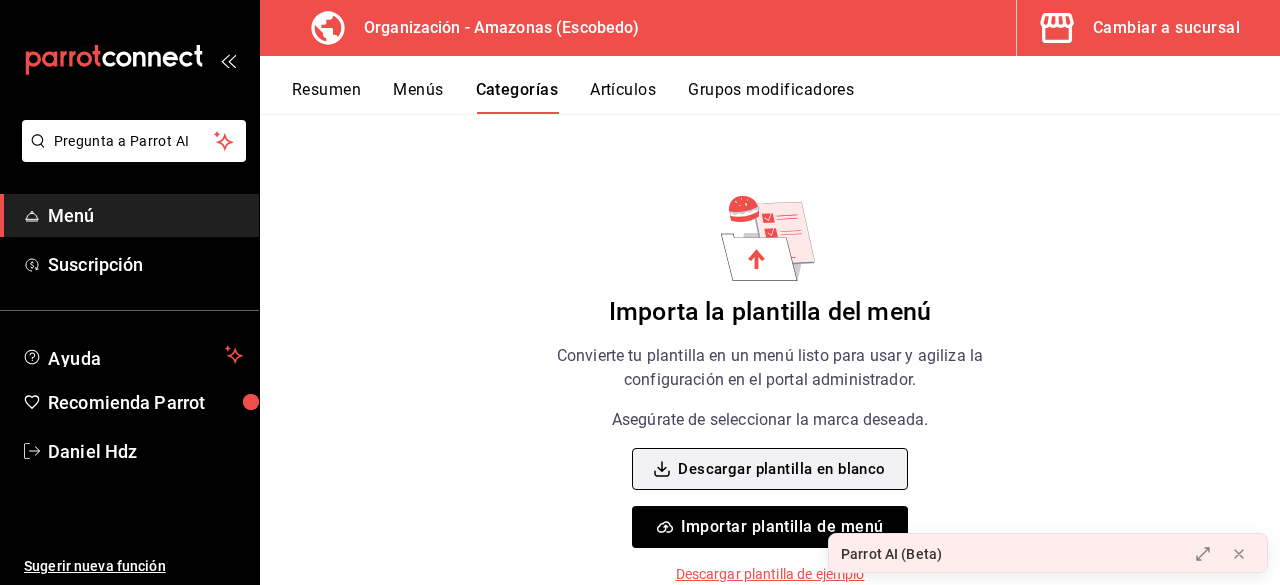 click on "Descargar plantilla en blanco" at bounding box center [769, 469] 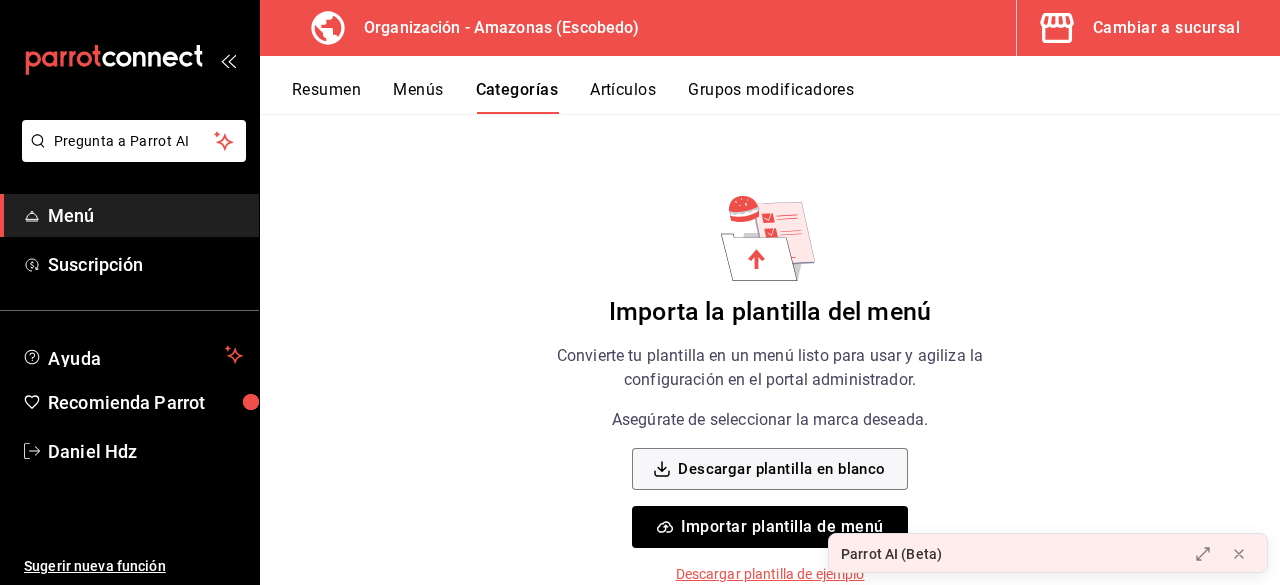 click on "Artículos" at bounding box center (623, 97) 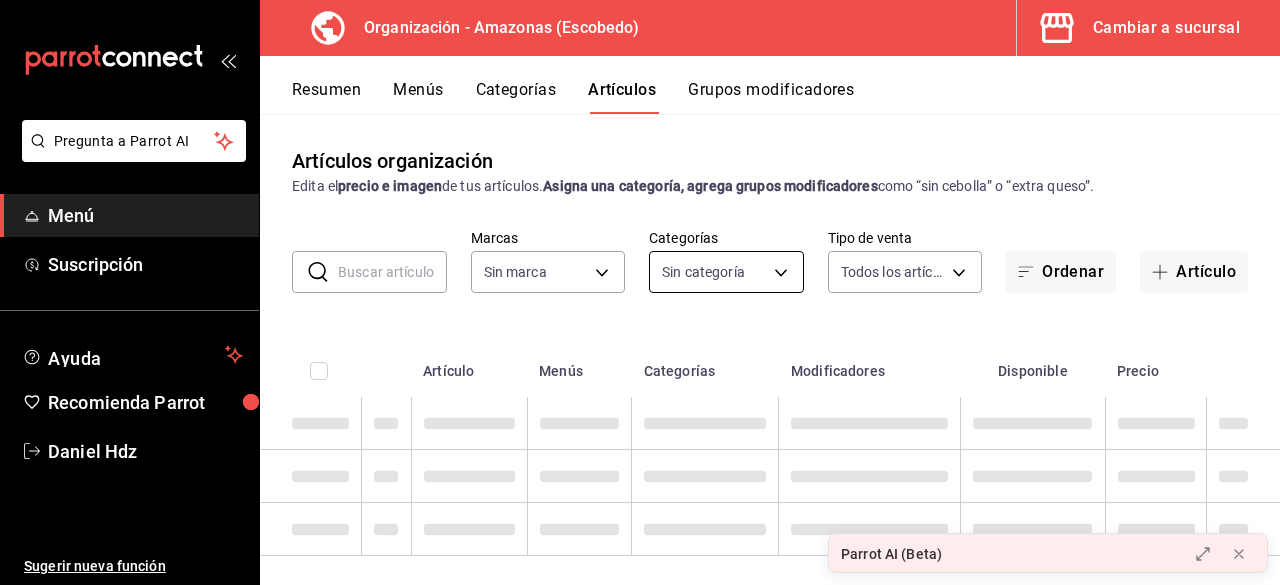 type on "641bccc0-4eec-4937-9e23-3f168d24f608" 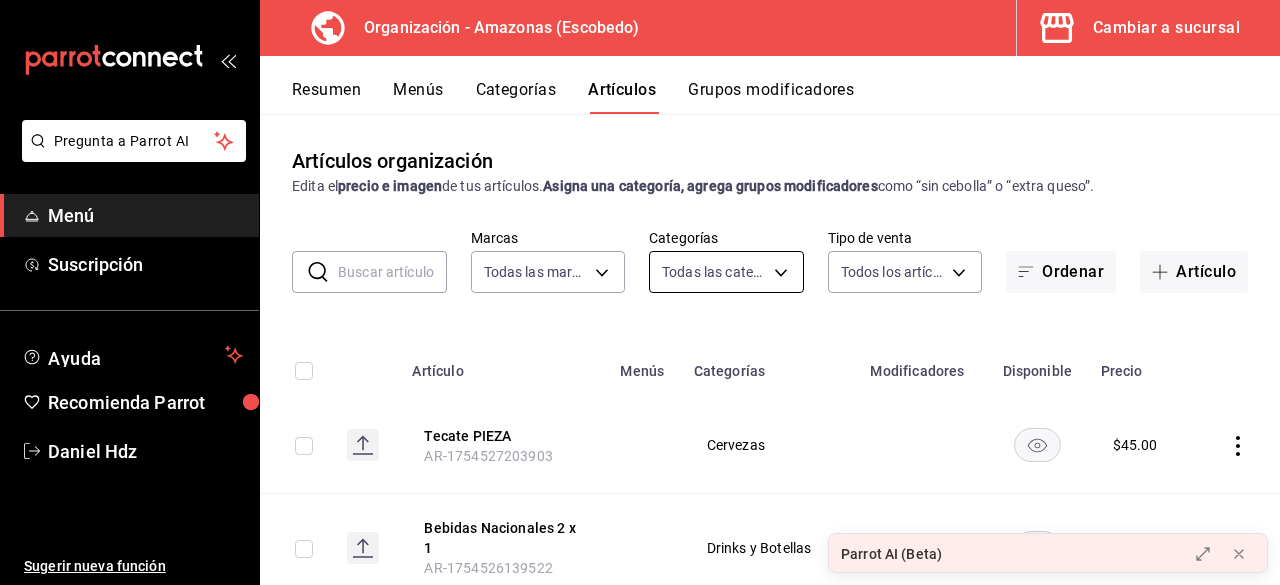 type on "ce36b27c-47b3-46df-91b4-02efd606770d,30ada306-ce02-438b-bb69-86a7adbd0b4e,4fb34723-71c3-4080-ba0e-805e979fdc24,35683843-da53-46aa-ac97-f3853dcd2419,5b3227d5-97e2-492b-bdc0-25858a75c7d3,4cef6d73-0464-4bb1-8562-9c44ed2c1ac2,11043055-8806-45c8-bd01-3da85e677e00,bd7b545f-162f-48e3-b784-6a6678c779d2,712b82e1-144c-4d2b-933f-f147dd486921,4d3c2031-417b-47eb-b9dd-15926a46113e,f4174172-3002-4606-8175-52d1afaede98,cce497c9-e0d0-4ed3-bfe0-ff139519094b,7dd739f6-1c64-4179-be30-3dd7986618a2,7314f7dd-41d0-46ef-b0fa-095ae896ab50" 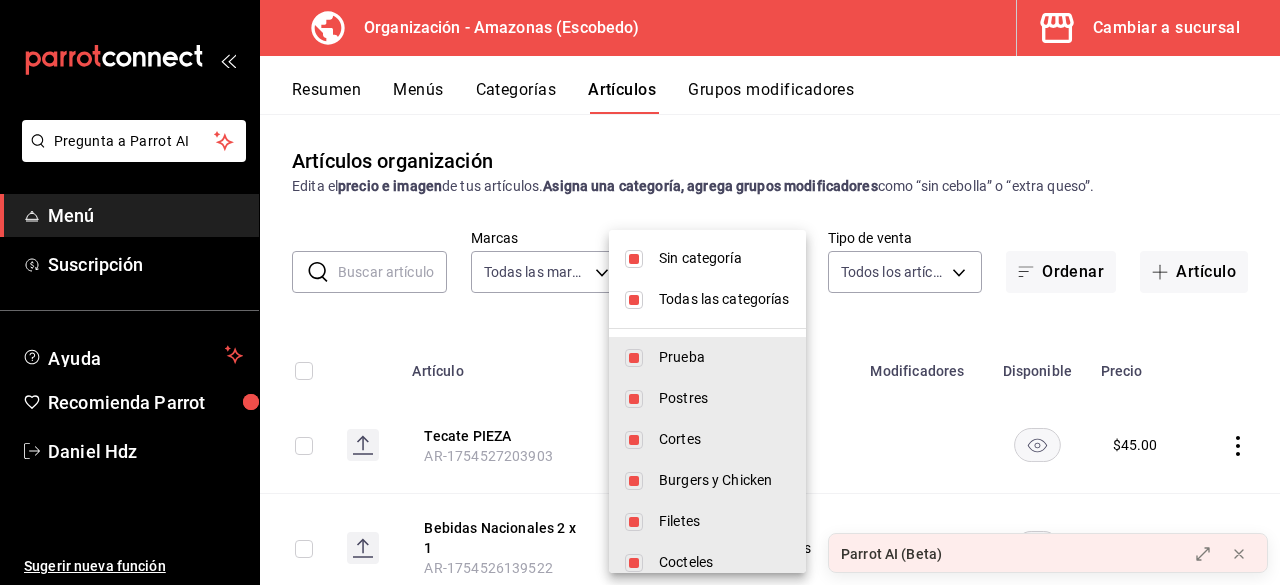click at bounding box center [640, 292] 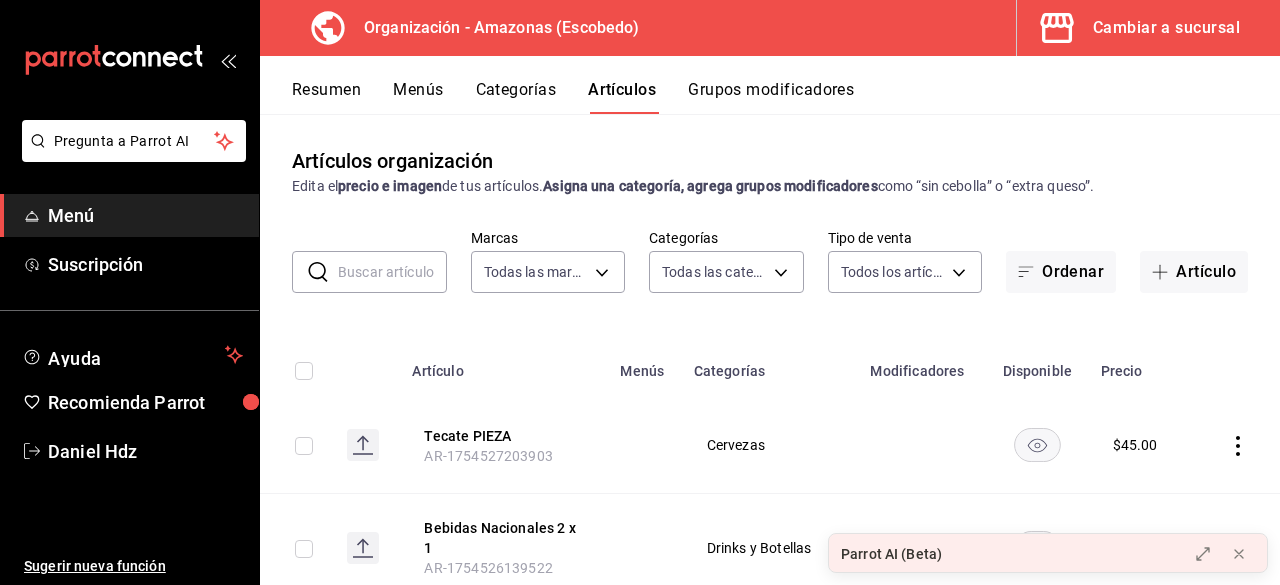 click on "Cervezas" at bounding box center (770, 445) 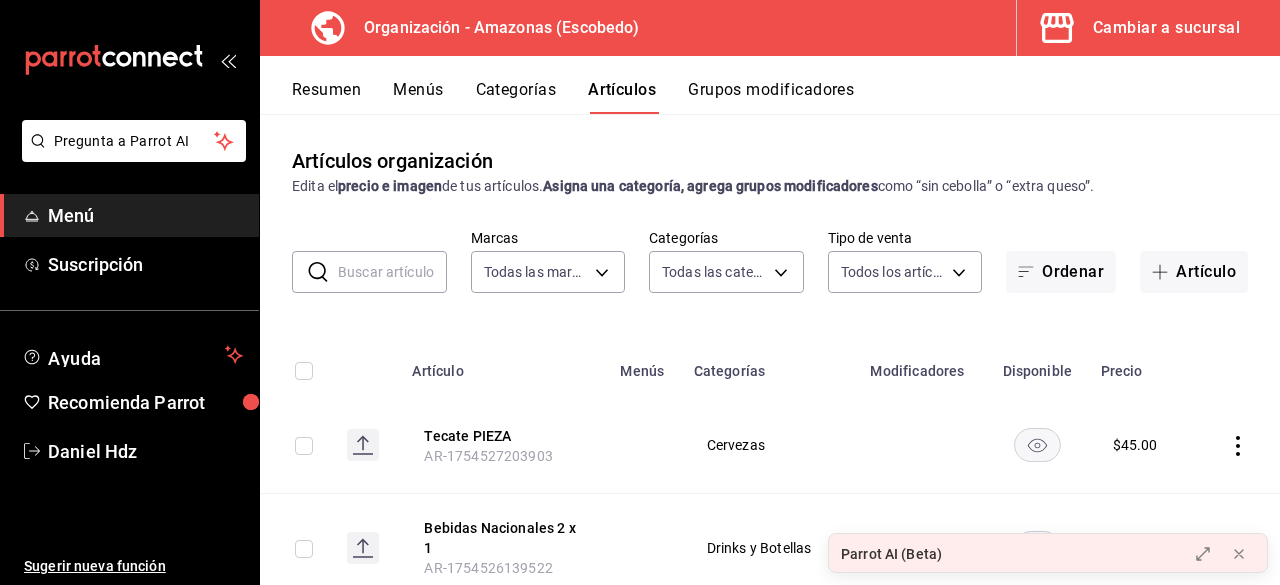 click on "Categorías" at bounding box center [516, 97] 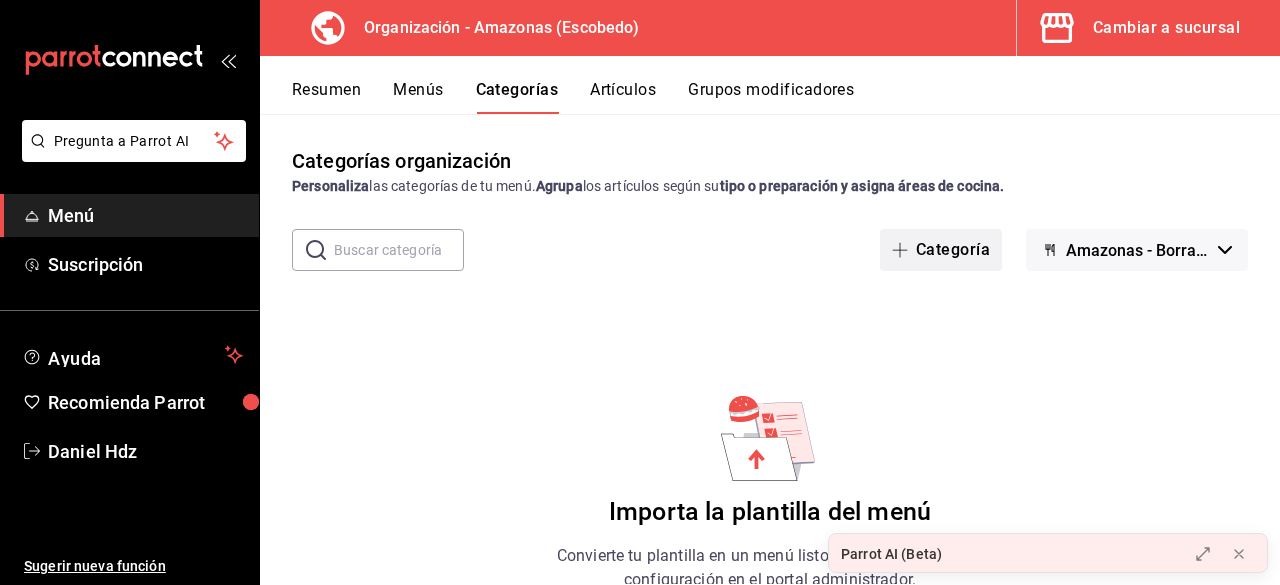 click on "Categoría" at bounding box center [941, 250] 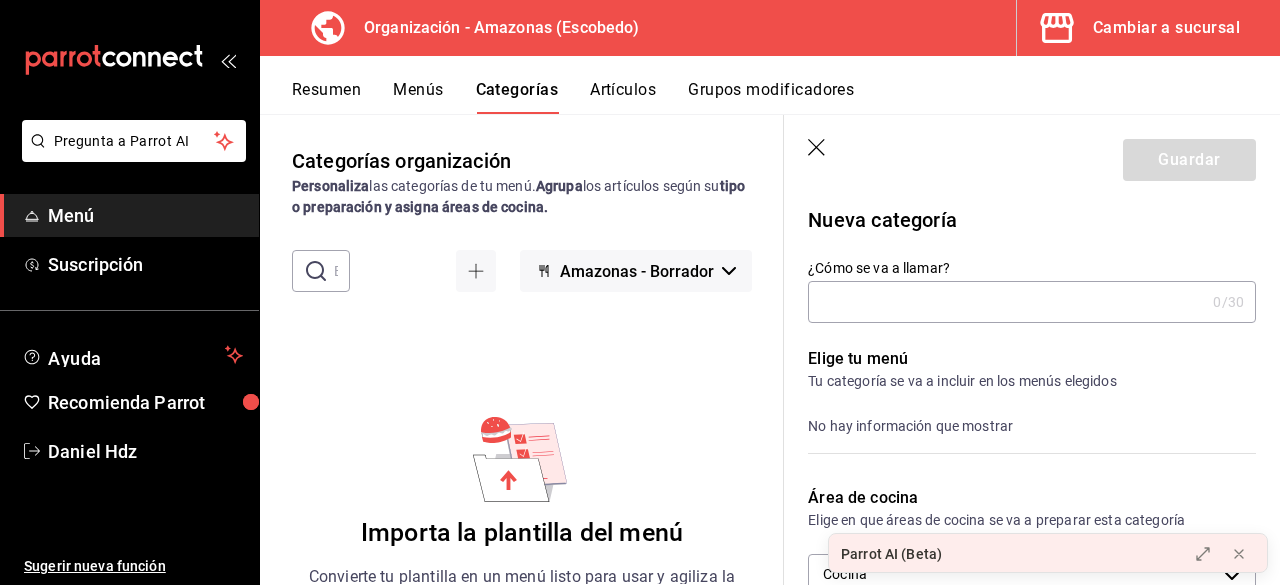 type on "b" 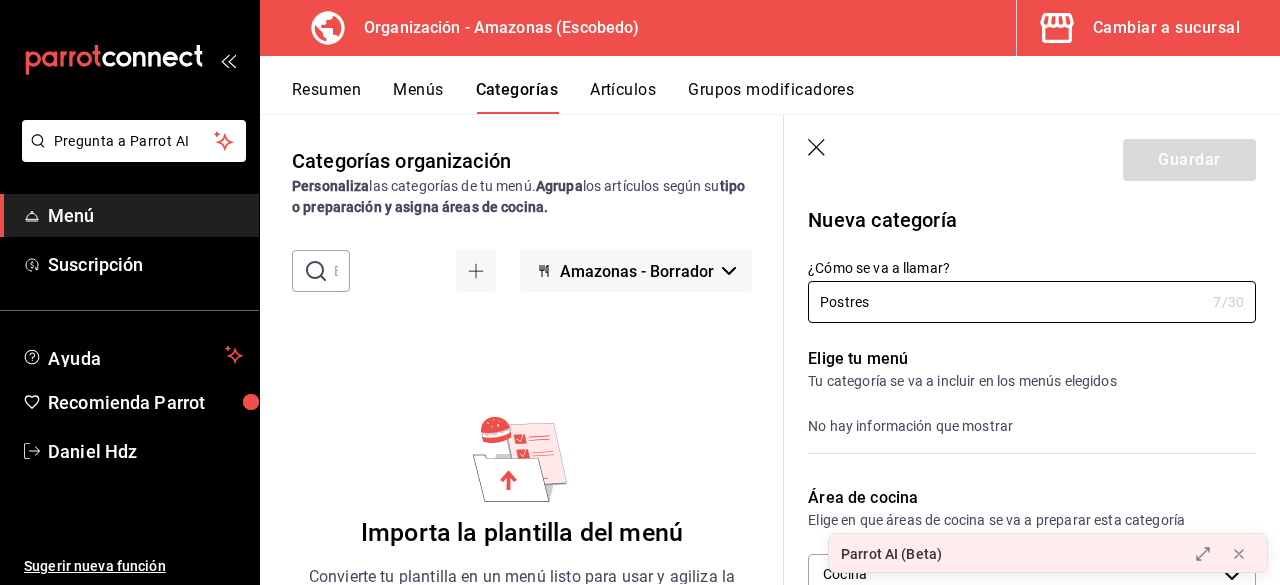 type on "Postres" 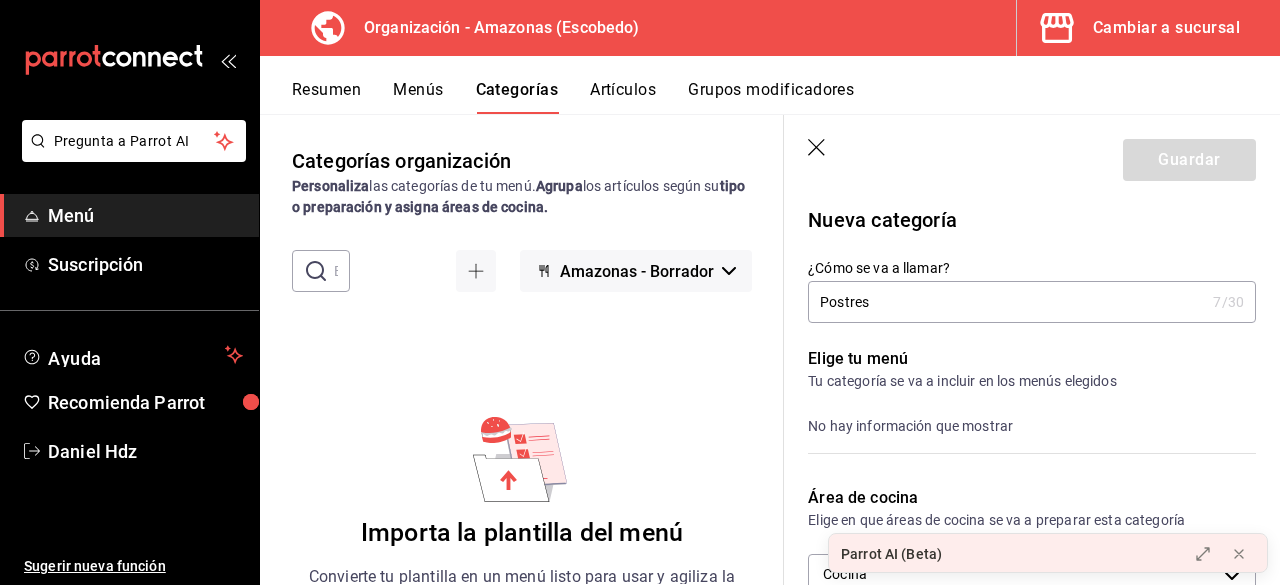 click on "Elige tu menú Tu categoría se va a incluir en los menús elegidos No hay información que mostrar" at bounding box center (1020, 392) 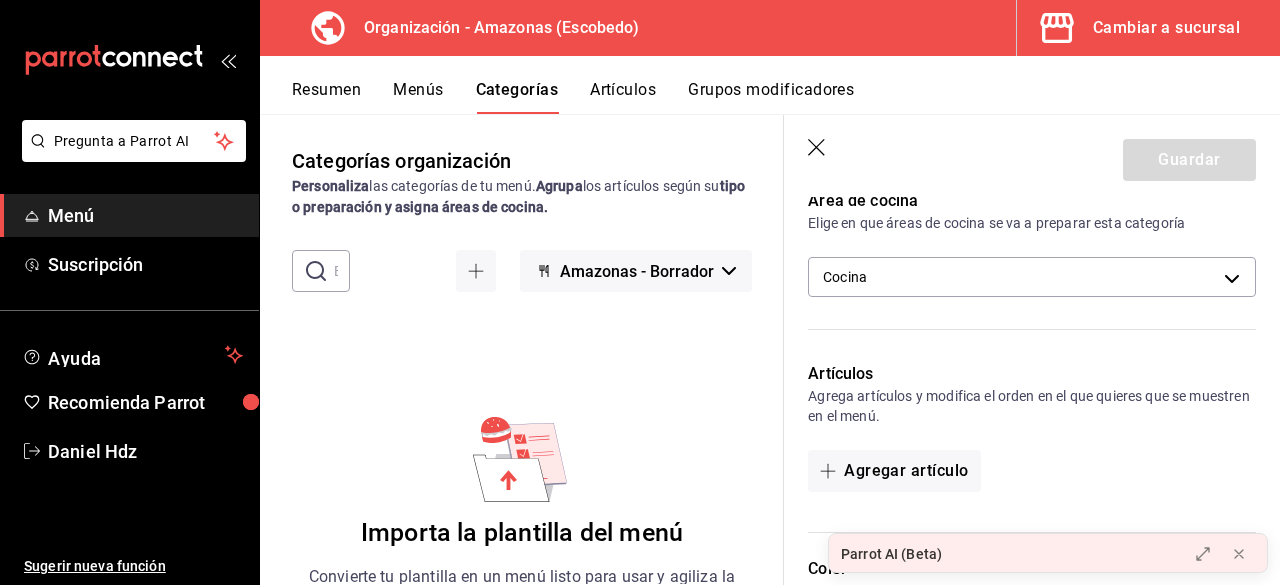 scroll, scrollTop: 294, scrollLeft: 0, axis: vertical 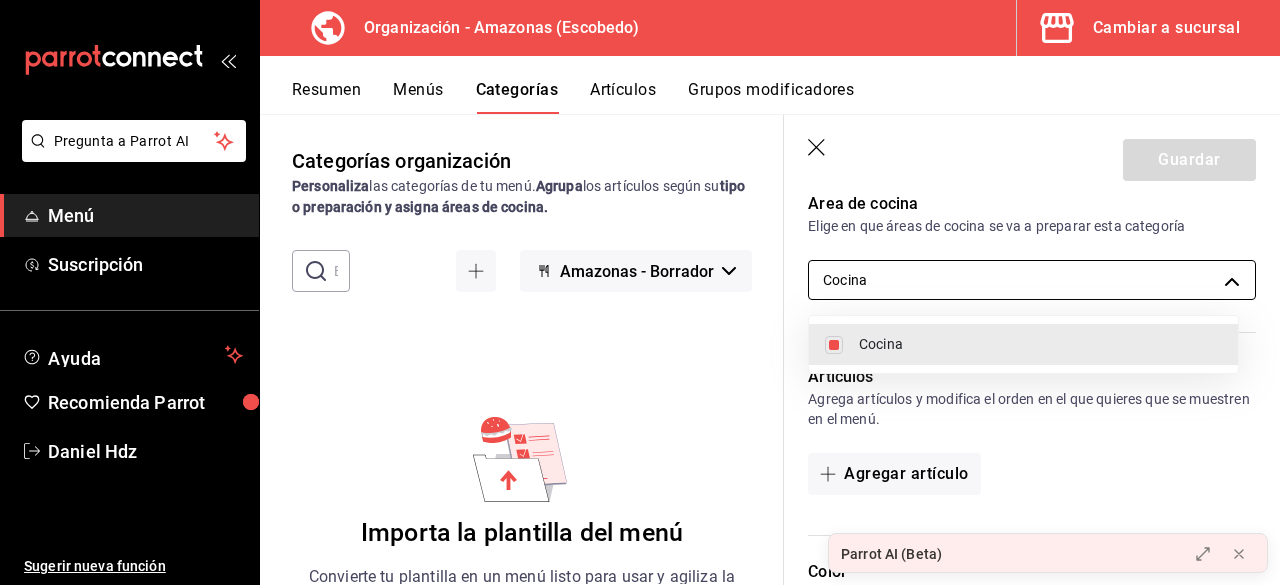 click on "Organización - Amazonas (Escobedo) Cambiar a sucursal Resumen Menús Categorías Artículos Grupos modificadores Artículos organización Edita el precio e imagen de tus artículos. Asigna una categoría, agrega grupos modificadores como “sin cebolla” o “extra queso”. ​ ​ Marcas Todas las marcas, Sin marca [UUID] Categorías Todas las categorías, Sin categoría Tipo de venta Todos los artículos ALL Ordenar Artículo Artículo Menús Categorías Modificadores Disponible Precio Tecate PIEZA [ID] Cervezas $ 45.00 Bebidas Nacionales 2 x 1 [ID] Drinks y Botellas $ 170.00 Cubeta a 350 MMJ [ID] Cervezas $ 350.00 Martes y Miercoles 23 [ID] Cervezas $ 23.00 NIEVE DE PRUTAS [ID] Postres $ 120.00 BROWNIE CON NIEVE [ID] Postres $ 145.00 TACOS DE ARRACHERA [ID] Cortes $ 220.00" at bounding box center [640, 292] 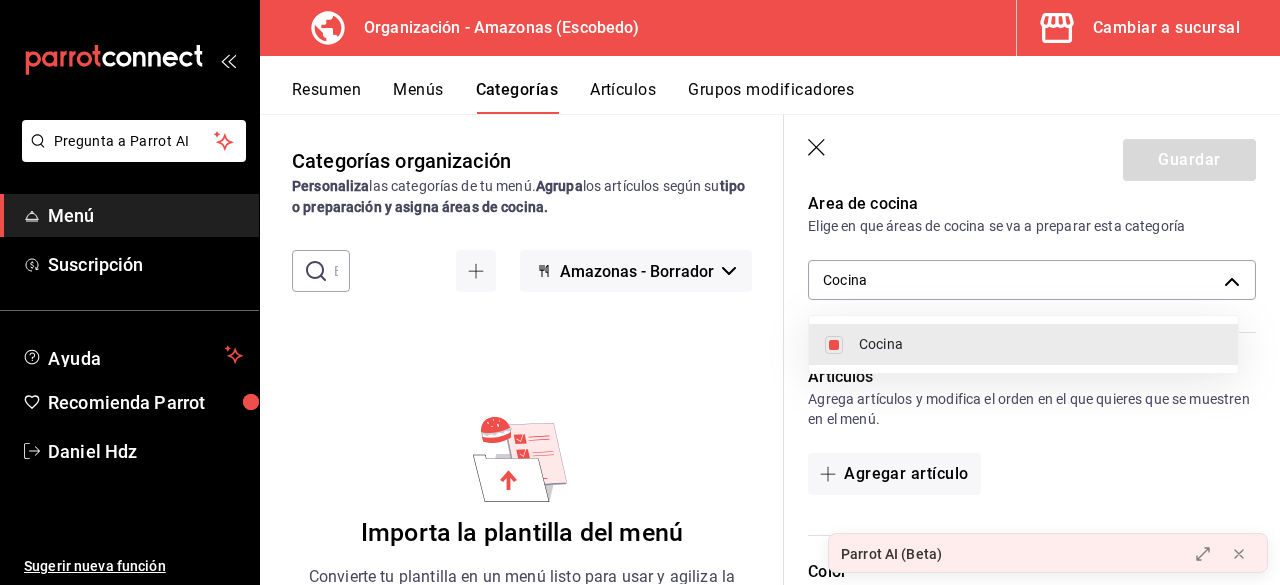 click at bounding box center [640, 292] 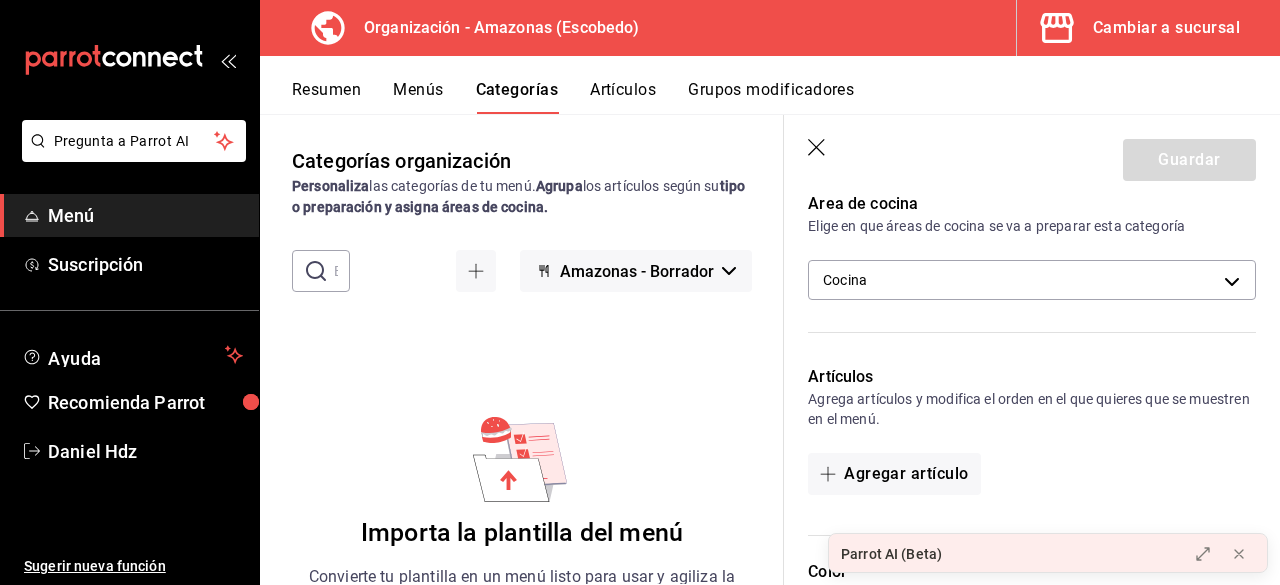 click on "Resumen" at bounding box center (326, 97) 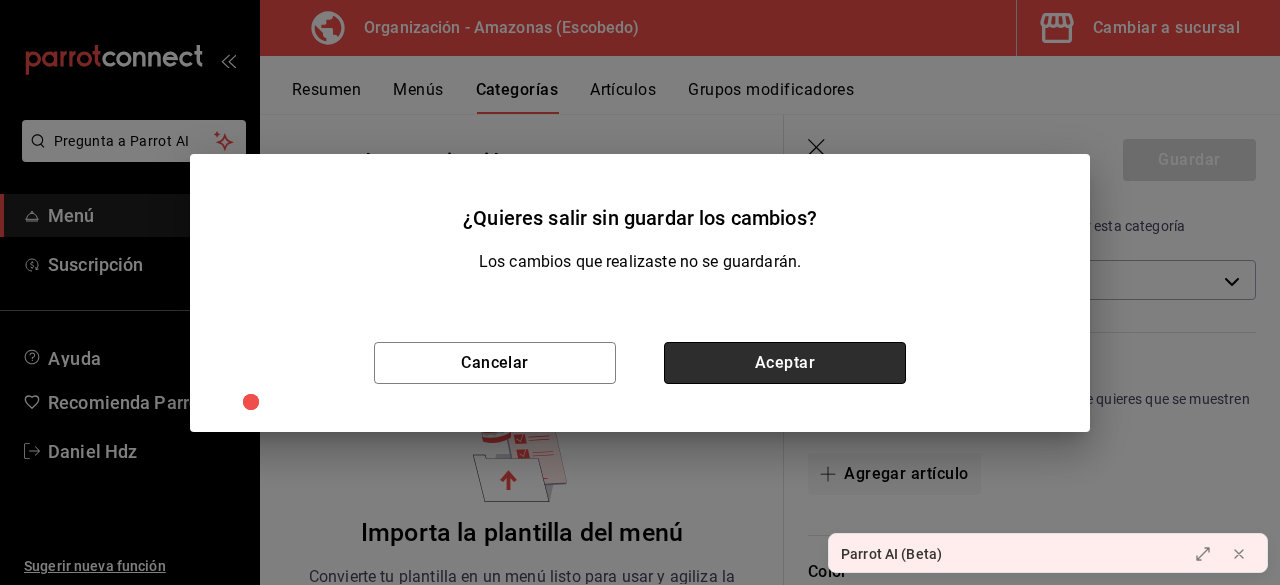 click on "Aceptar" at bounding box center (785, 363) 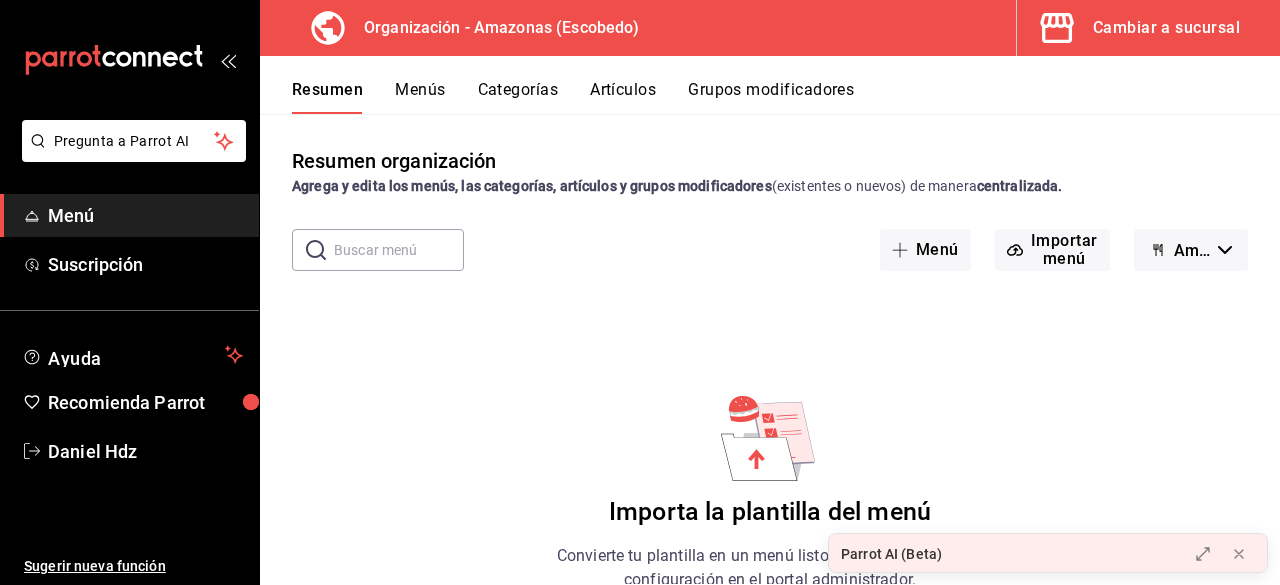 click on "Categorías" at bounding box center [518, 97] 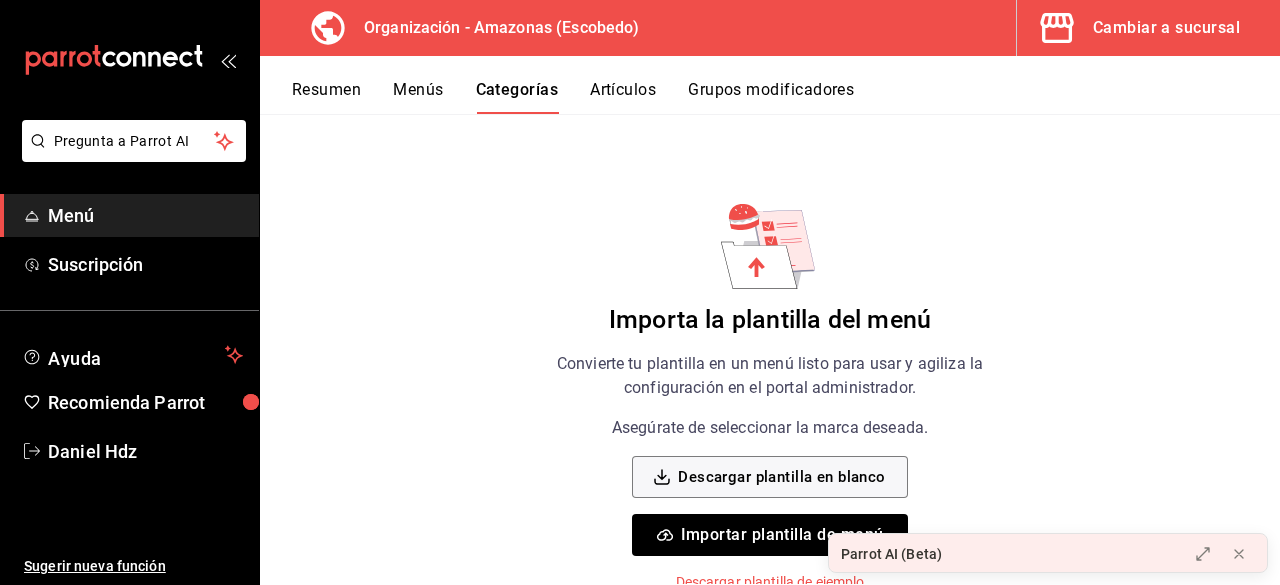 scroll, scrollTop: 200, scrollLeft: 0, axis: vertical 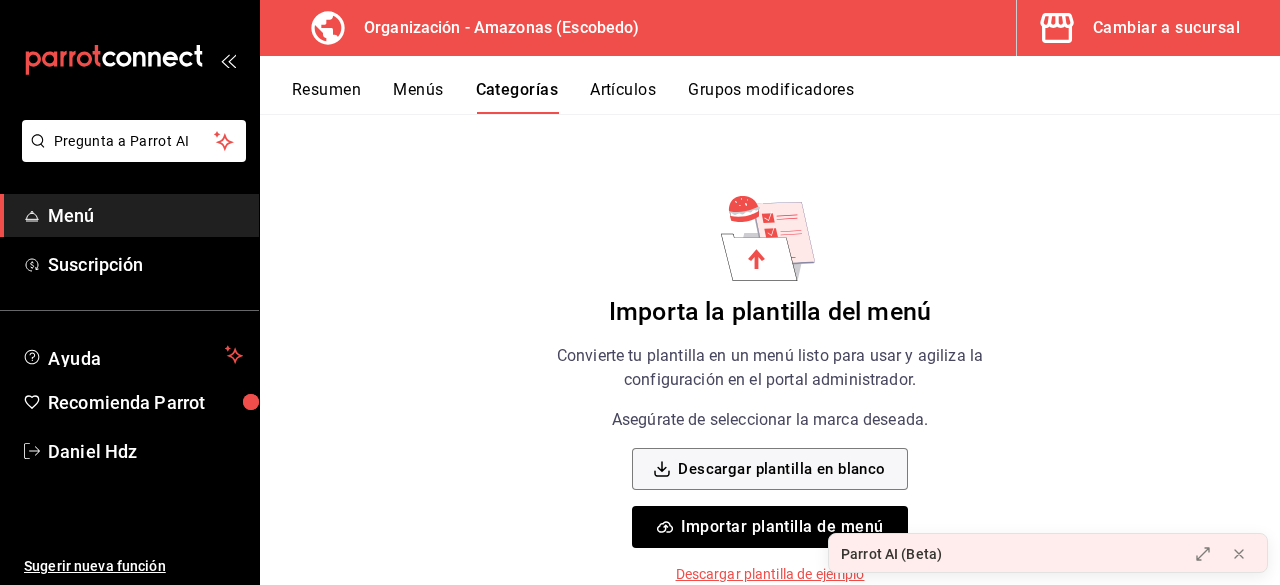 click on "Artículos" at bounding box center [623, 97] 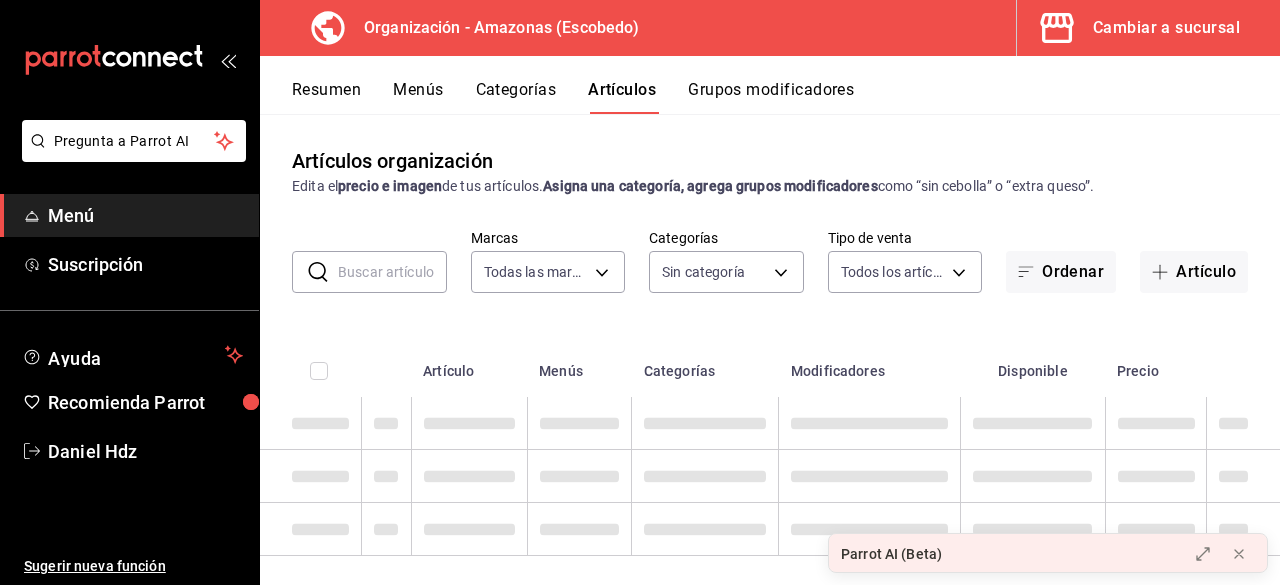 type on "641bccc0-4eec-4937-9e23-3f168d24f608" 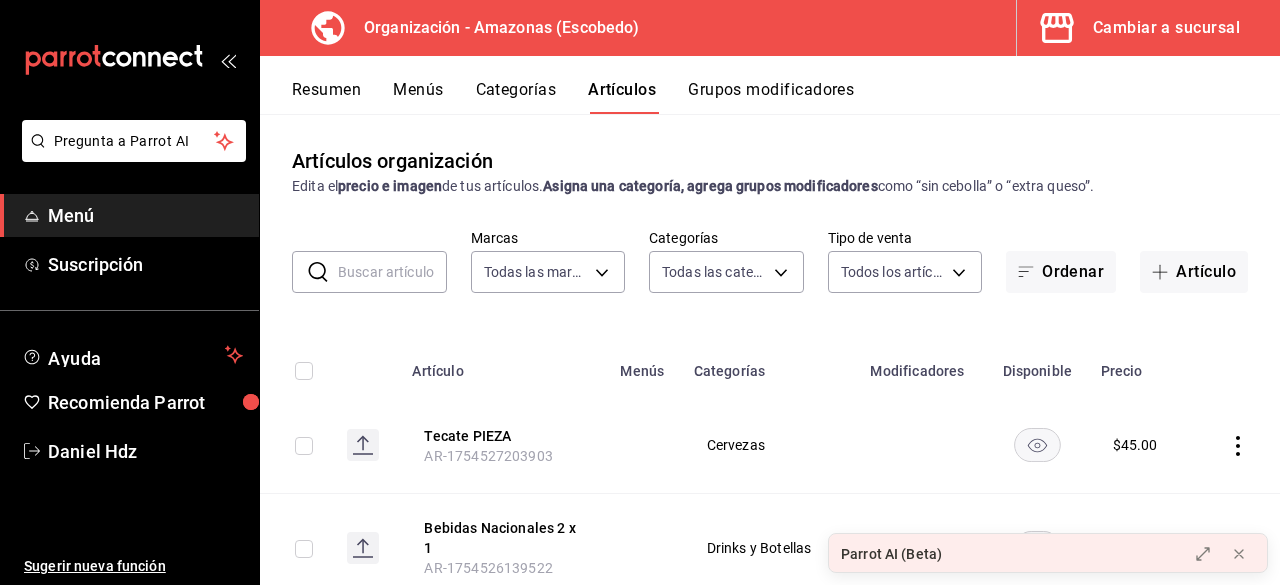 type on "ce36b27c-47b3-46df-91b4-02efd606770d,30ada306-ce02-438b-bb69-86a7adbd0b4e,4fb34723-71c3-4080-ba0e-805e979fdc24,35683843-da53-46aa-ac97-f3853dcd2419,5b3227d5-97e2-492b-bdc0-25858a75c7d3,4cef6d73-0464-4bb1-8562-9c44ed2c1ac2,11043055-8806-45c8-bd01-3da85e677e00,bd7b545f-162f-48e3-b784-6a6678c779d2,712b82e1-144c-4d2b-933f-f147dd486921,4d3c2031-417b-47eb-b9dd-15926a46113e,f4174172-3002-4606-8175-52d1afaede98,cce497c9-e0d0-4ed3-bfe0-ff139519094b,7dd739f6-1c64-4179-be30-3dd7986618a2,7314f7dd-41d0-46ef-b0fa-095ae896ab50" 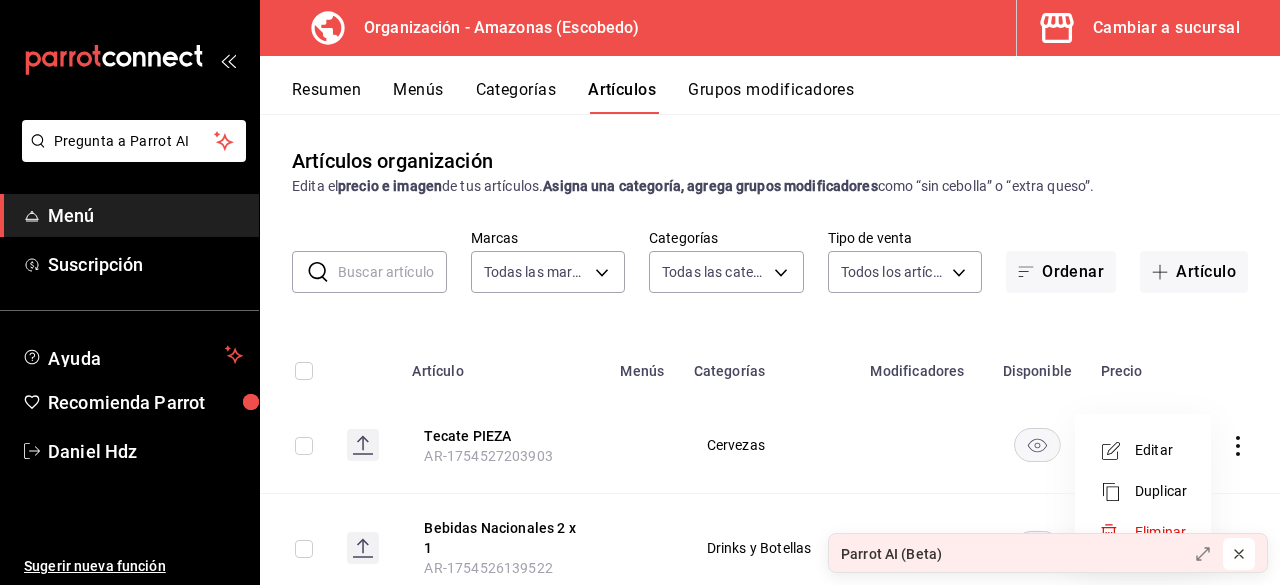 click 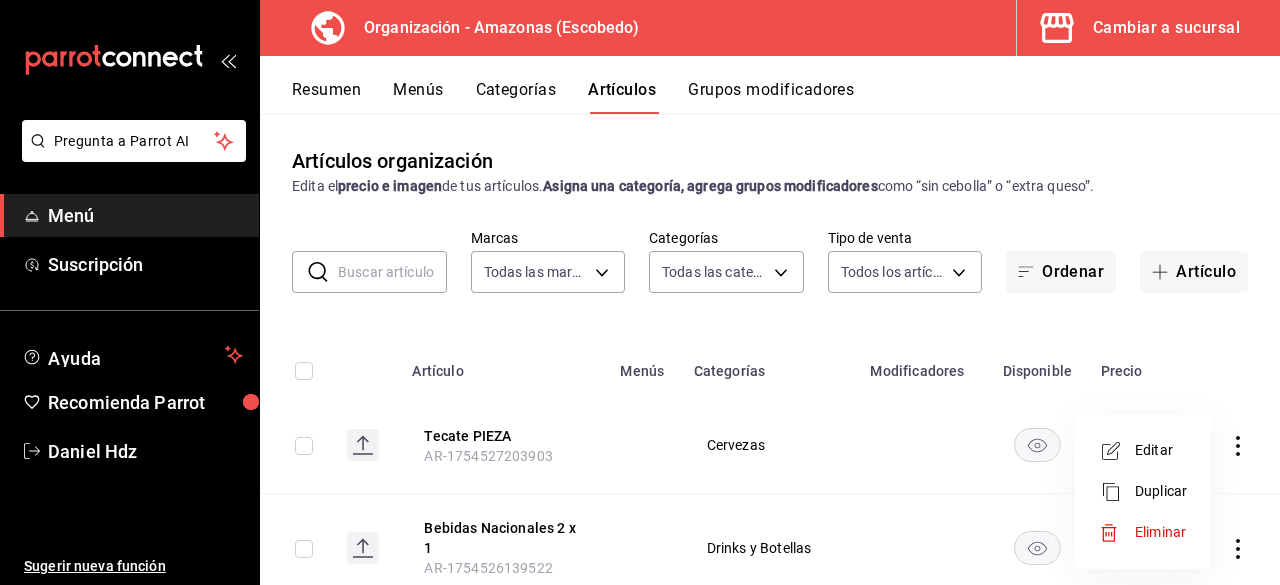 click at bounding box center [640, 292] 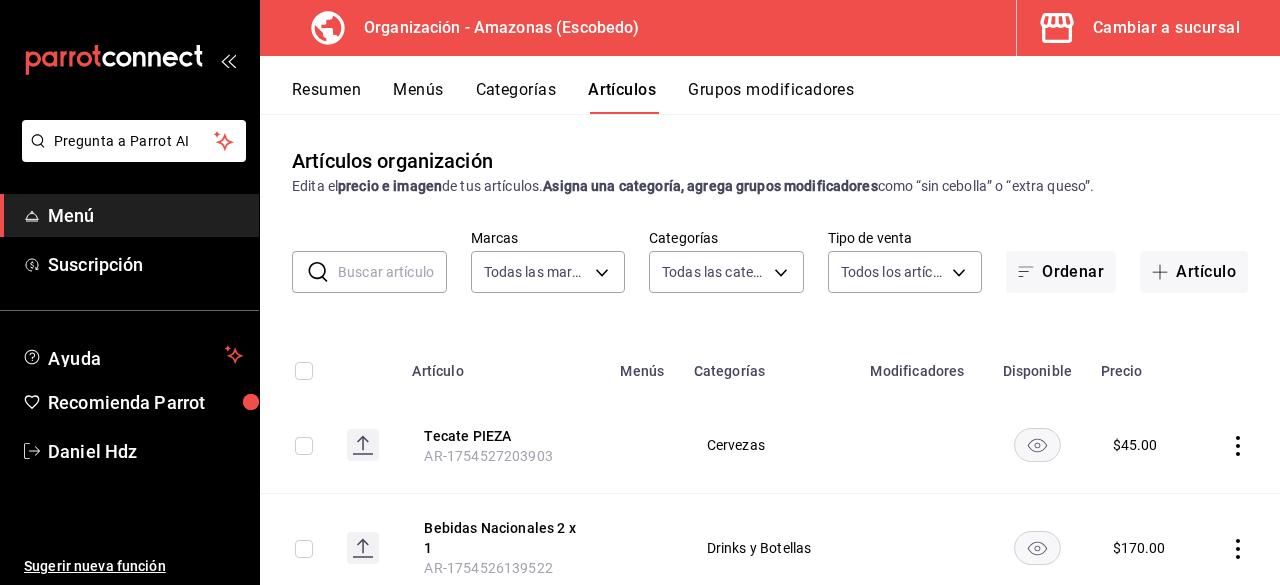 click at bounding box center [640, 292] 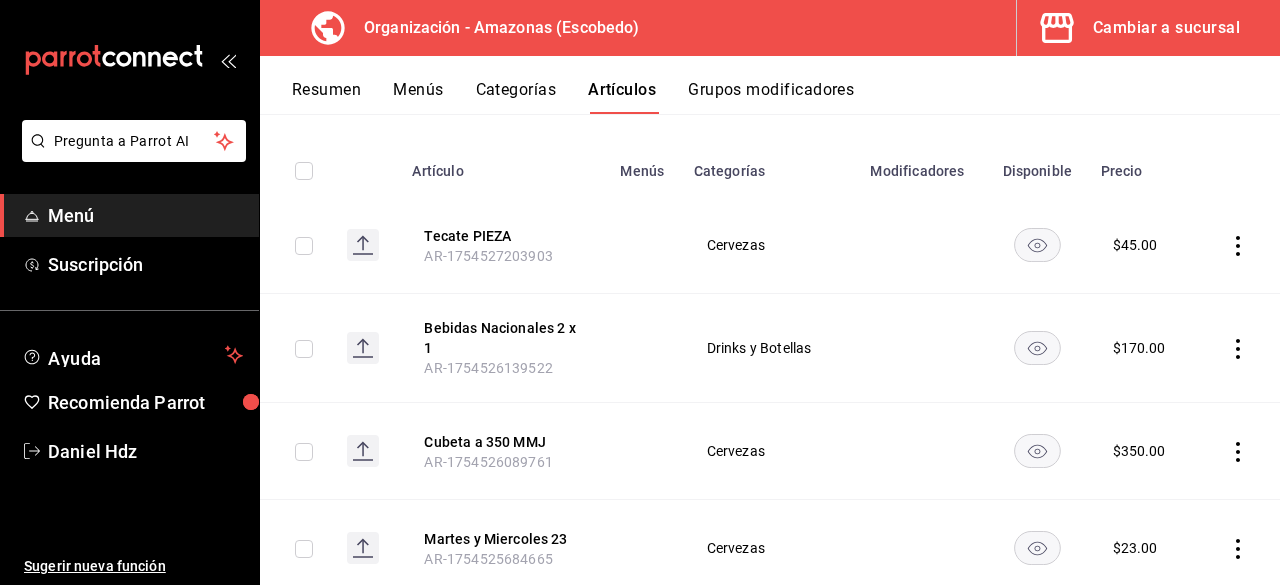 scroll, scrollTop: 240, scrollLeft: 0, axis: vertical 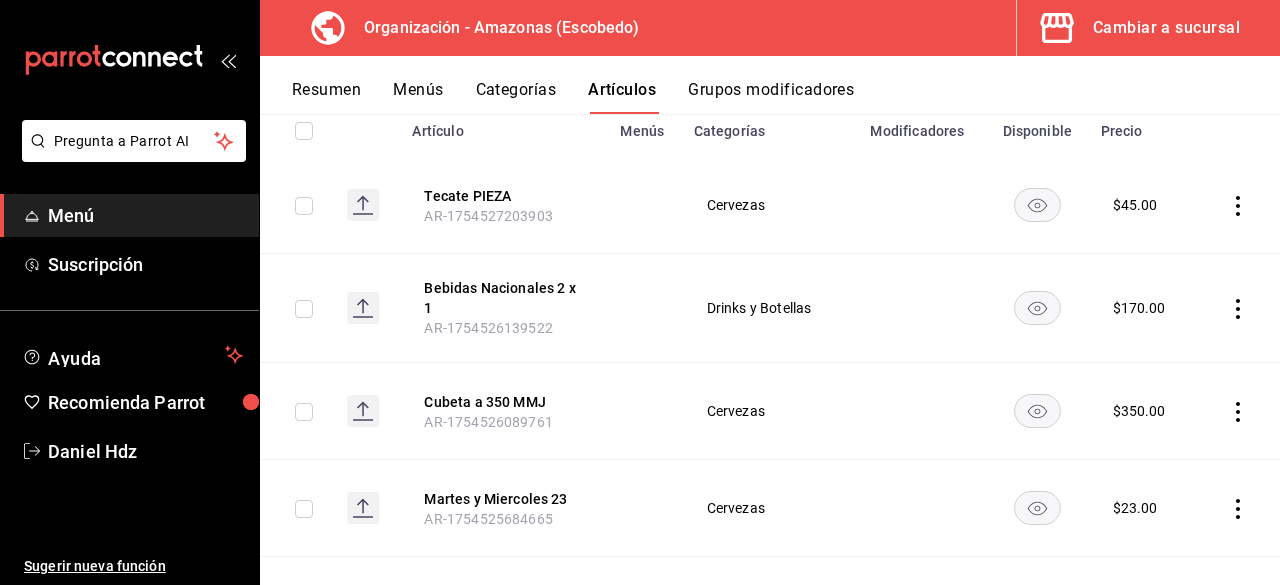 click 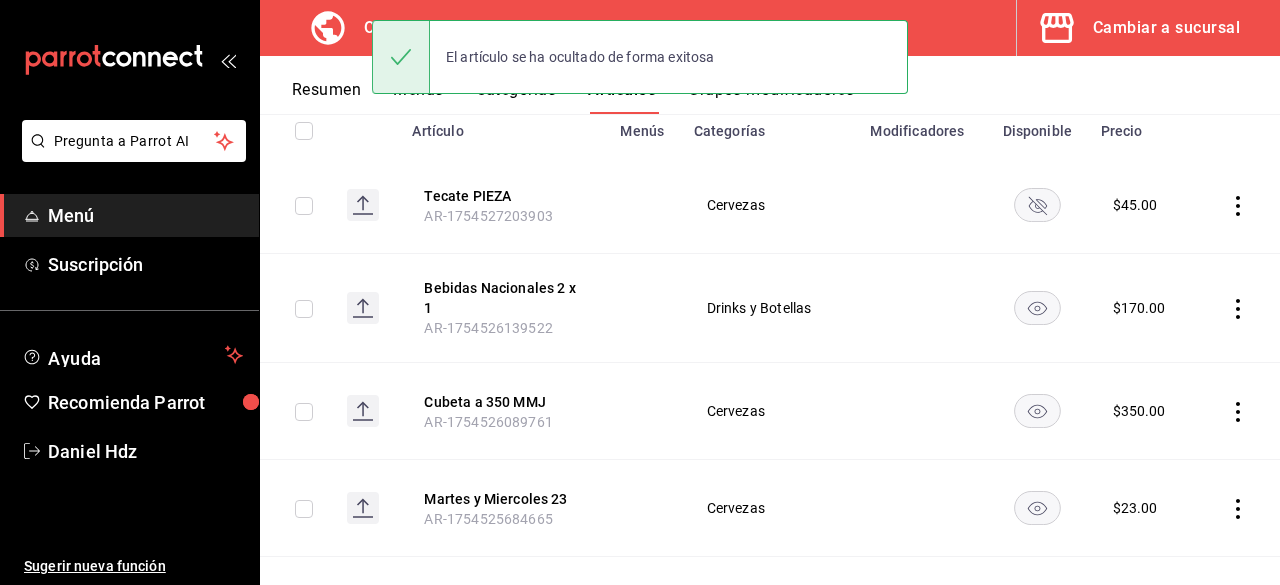 click 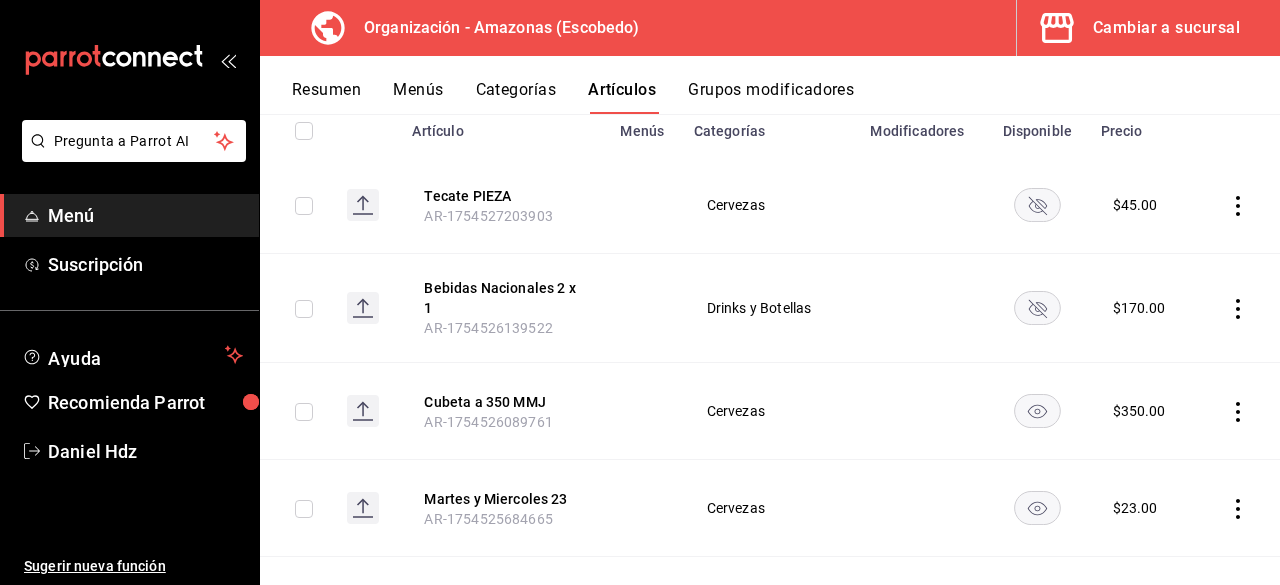 click 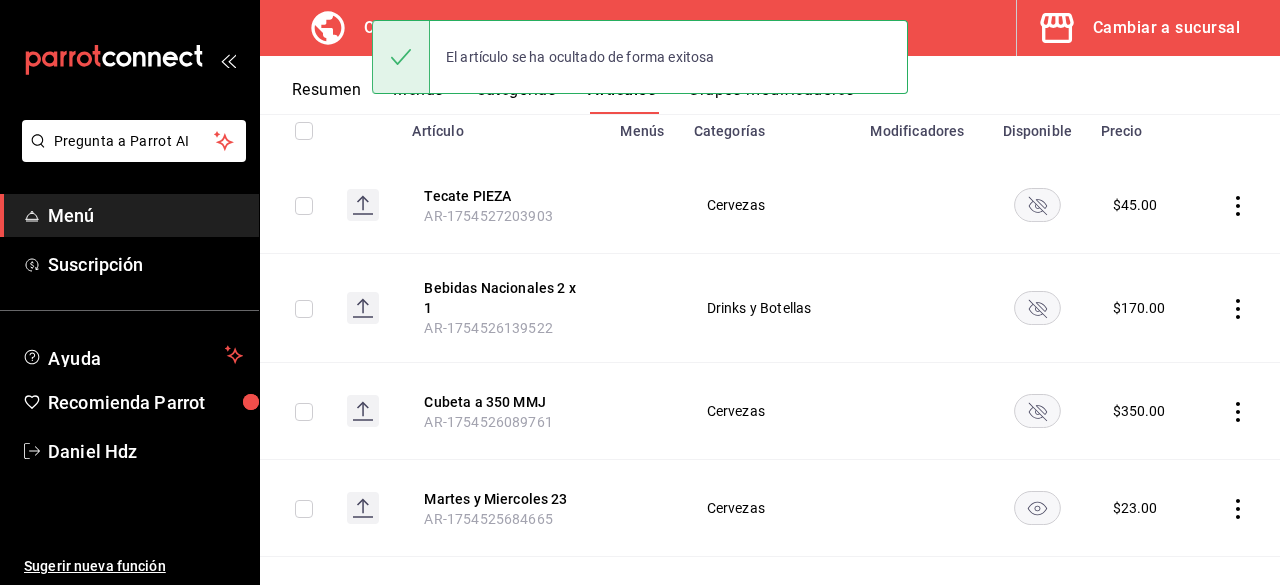 click 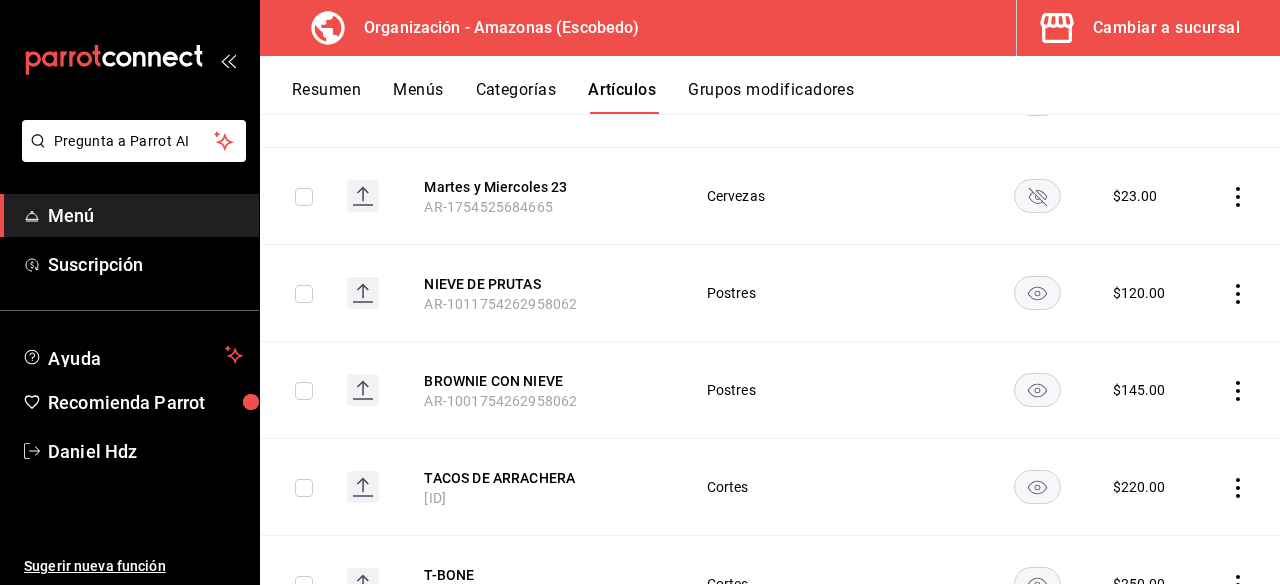 scroll, scrollTop: 600, scrollLeft: 0, axis: vertical 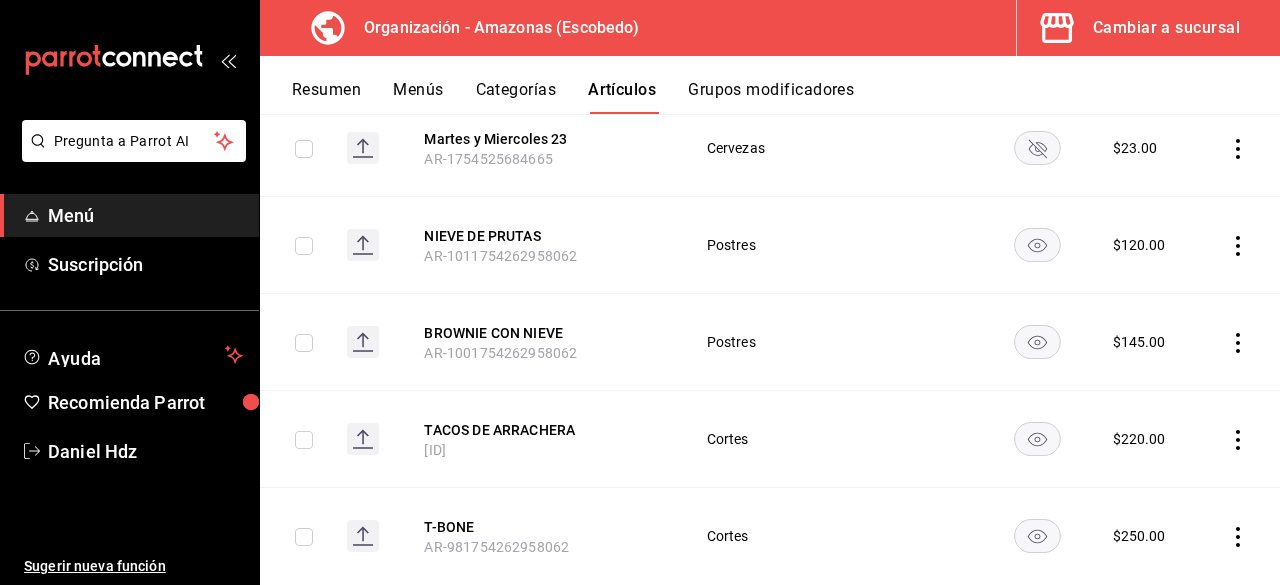 click 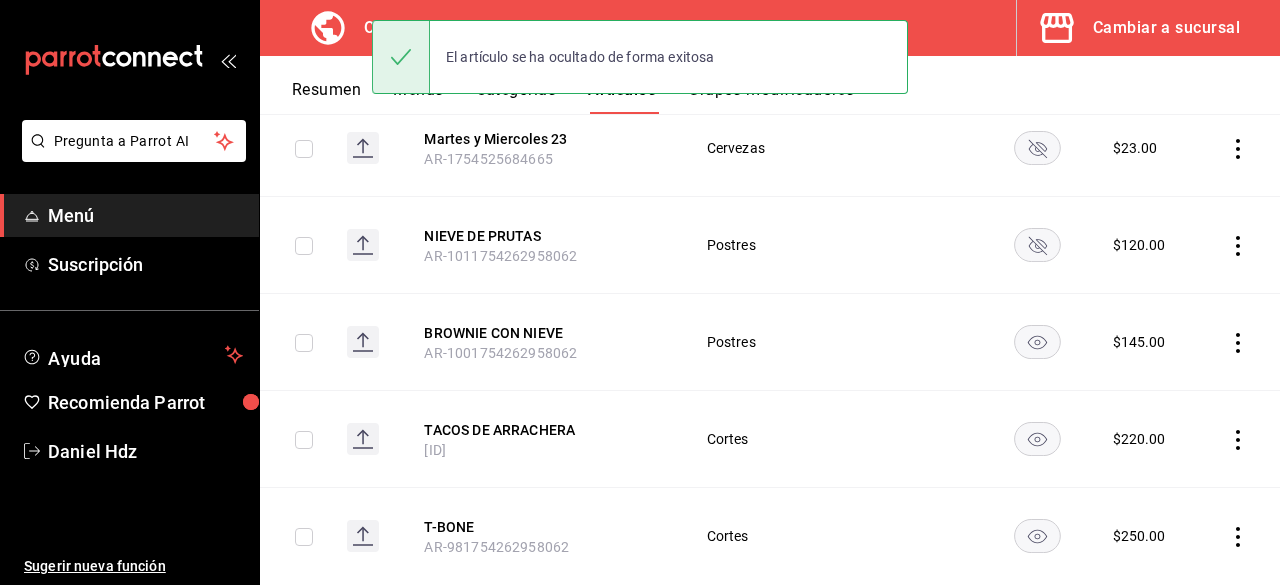 click 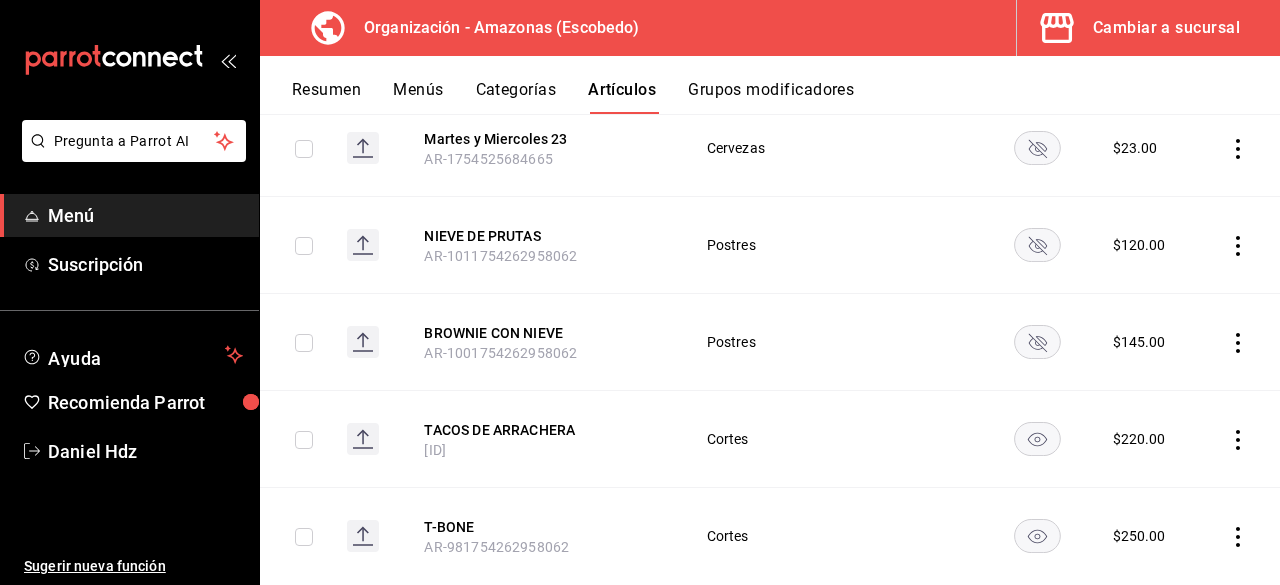click 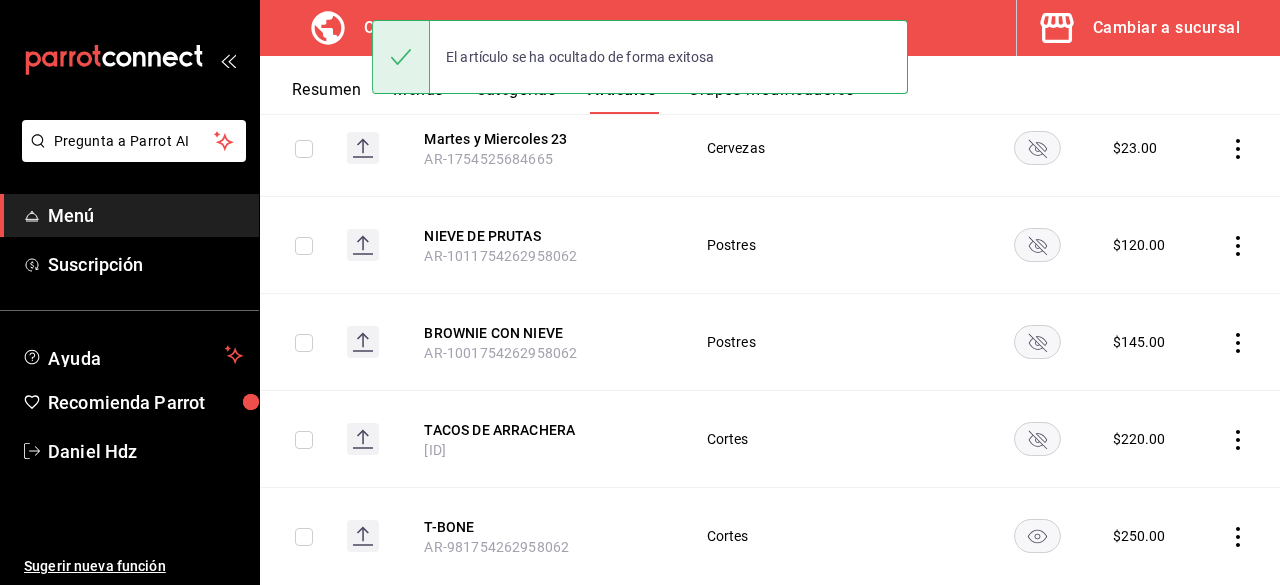 click 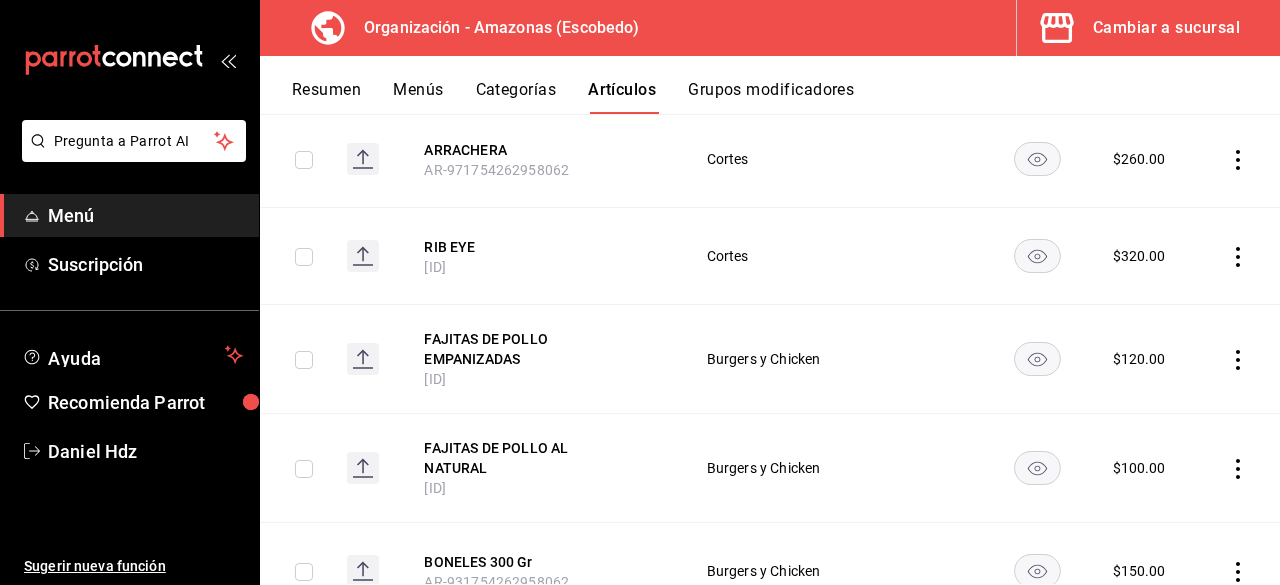 scroll, scrollTop: 1080, scrollLeft: 0, axis: vertical 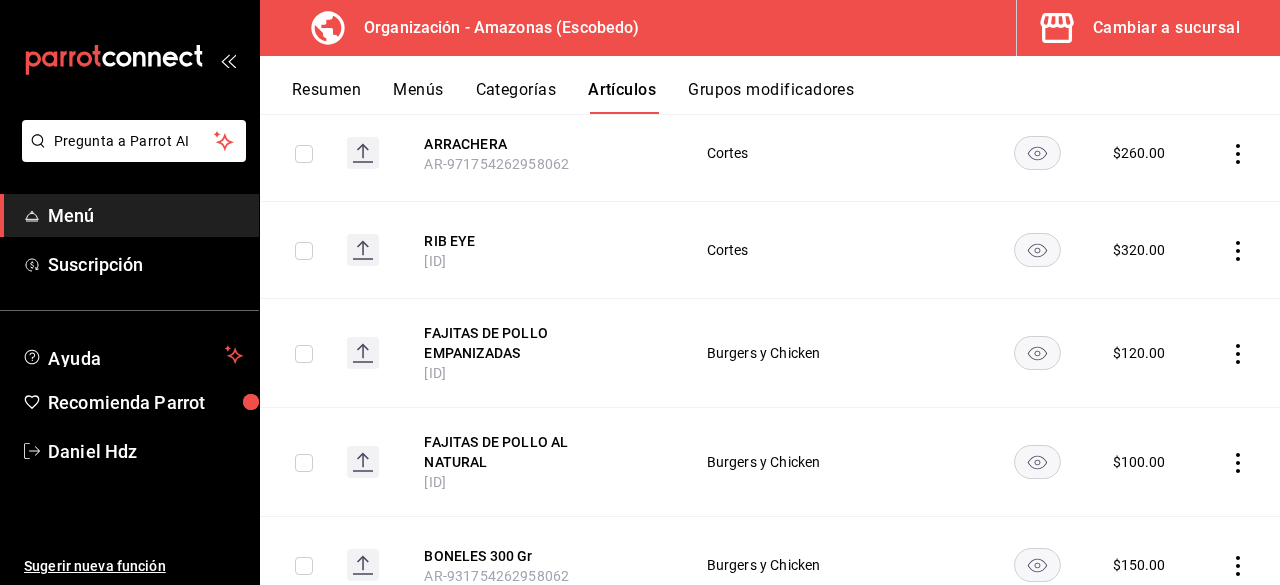 click 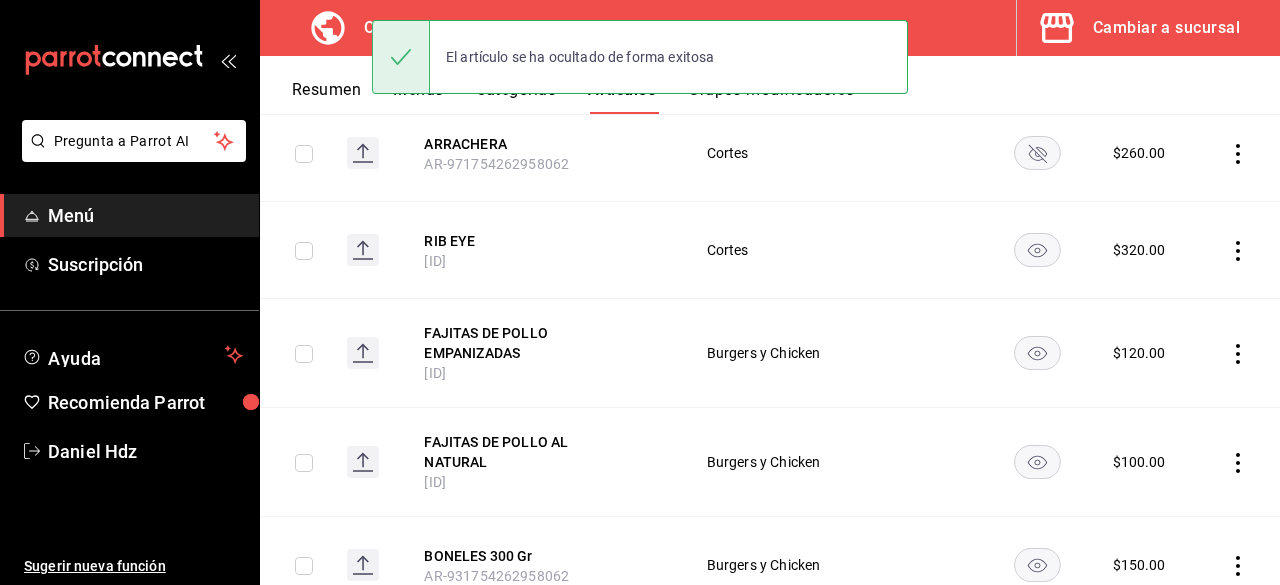 click 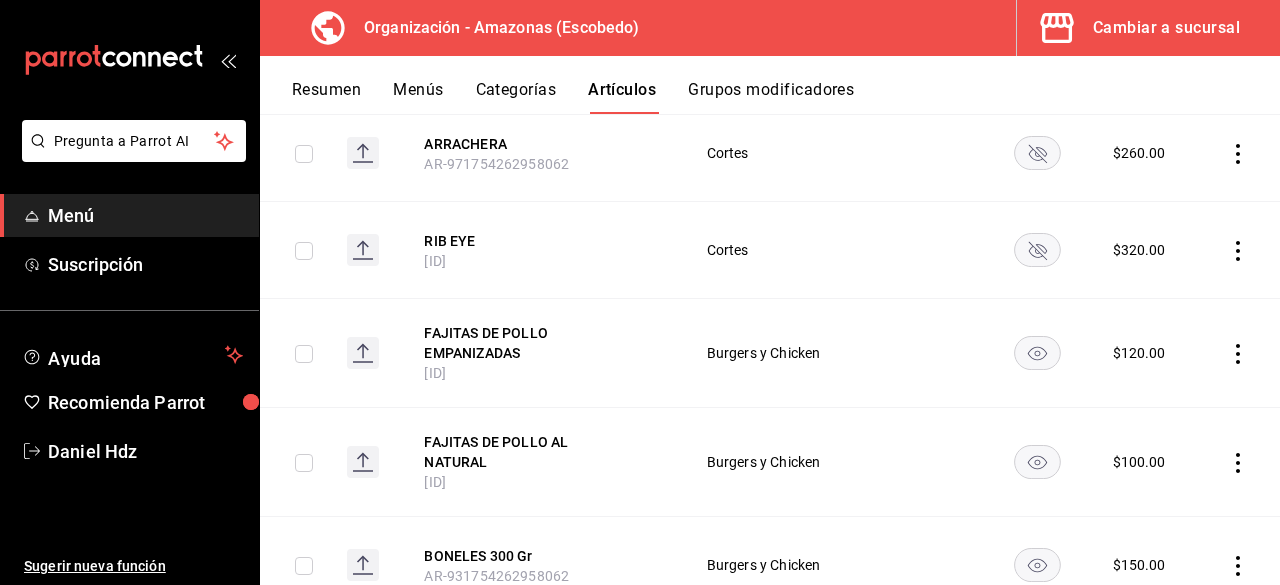 click 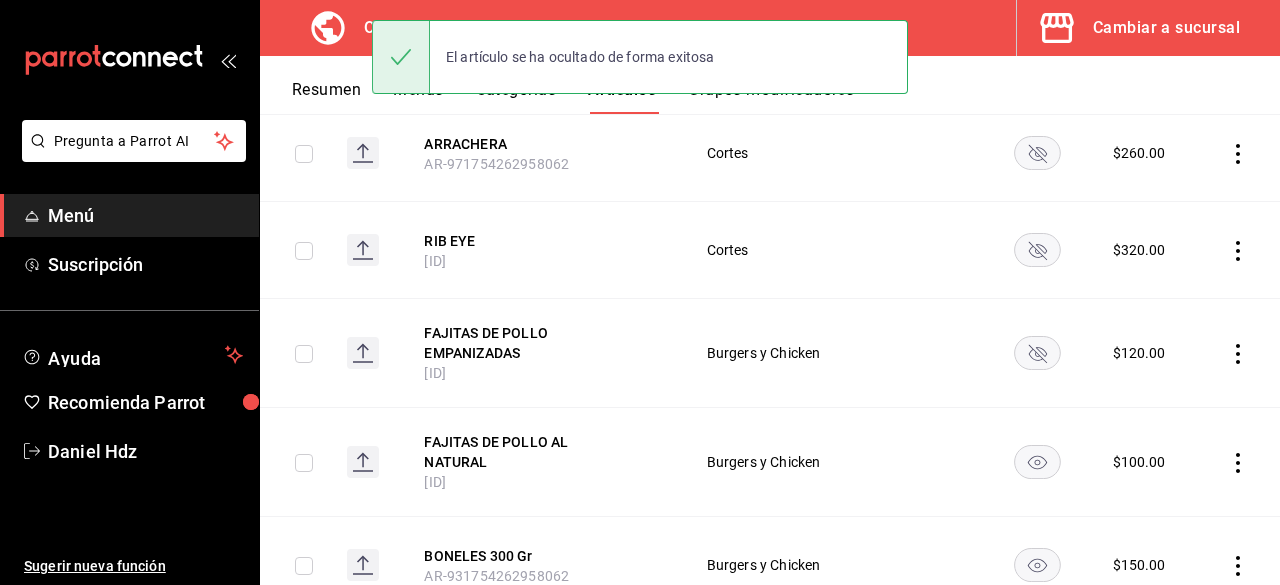 click 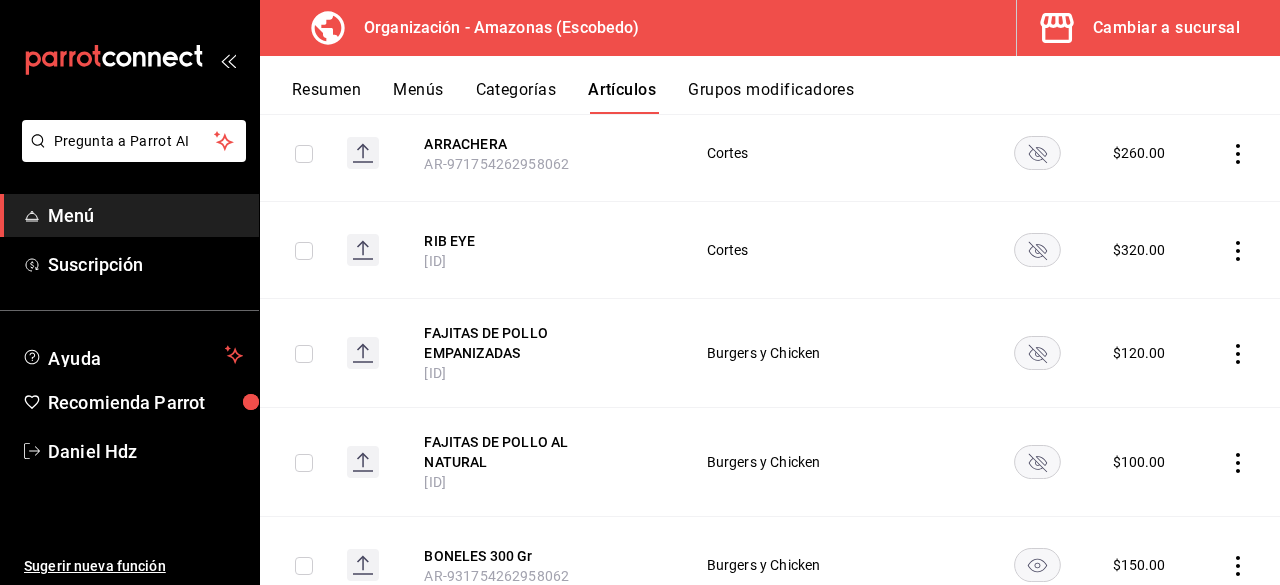 click 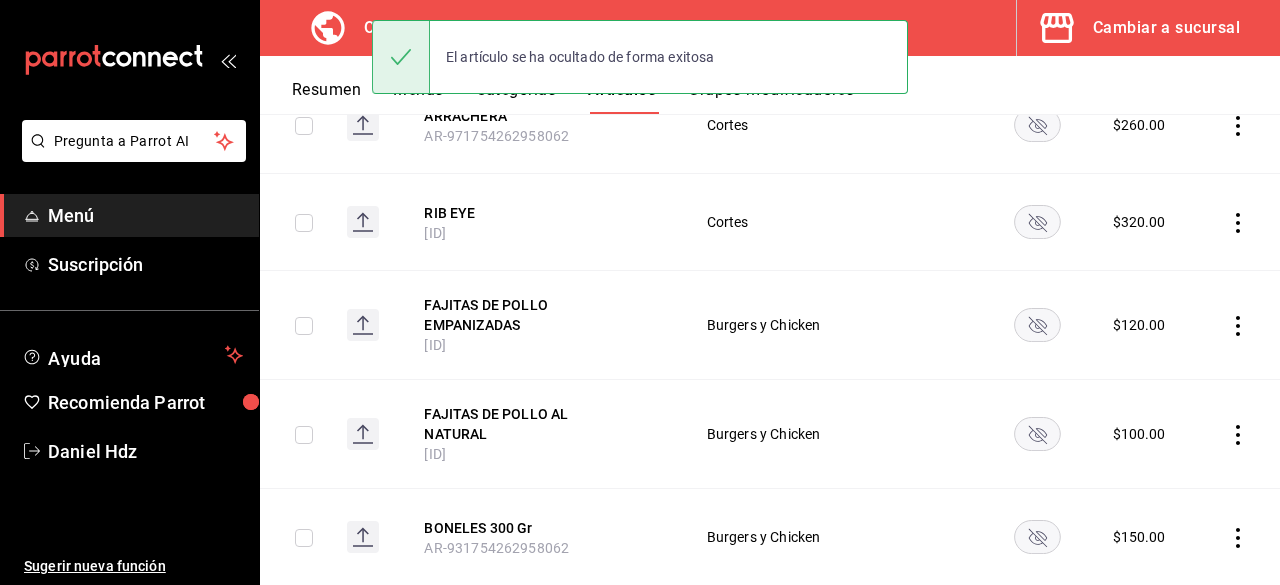 scroll, scrollTop: 1120, scrollLeft: 0, axis: vertical 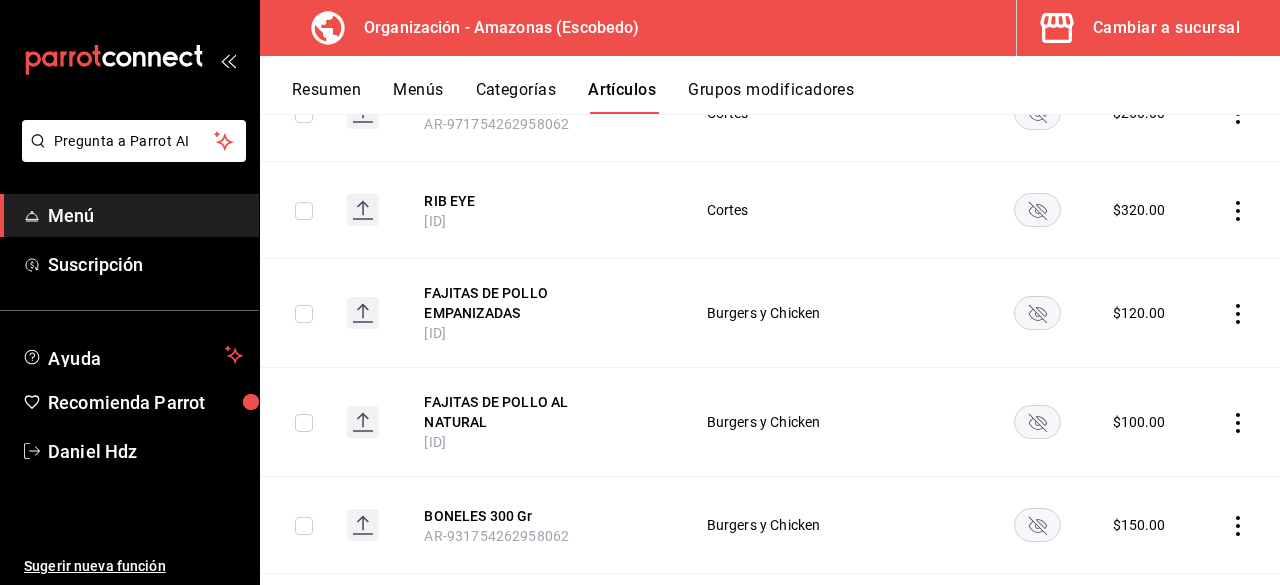 click on "Resumen" at bounding box center (326, 97) 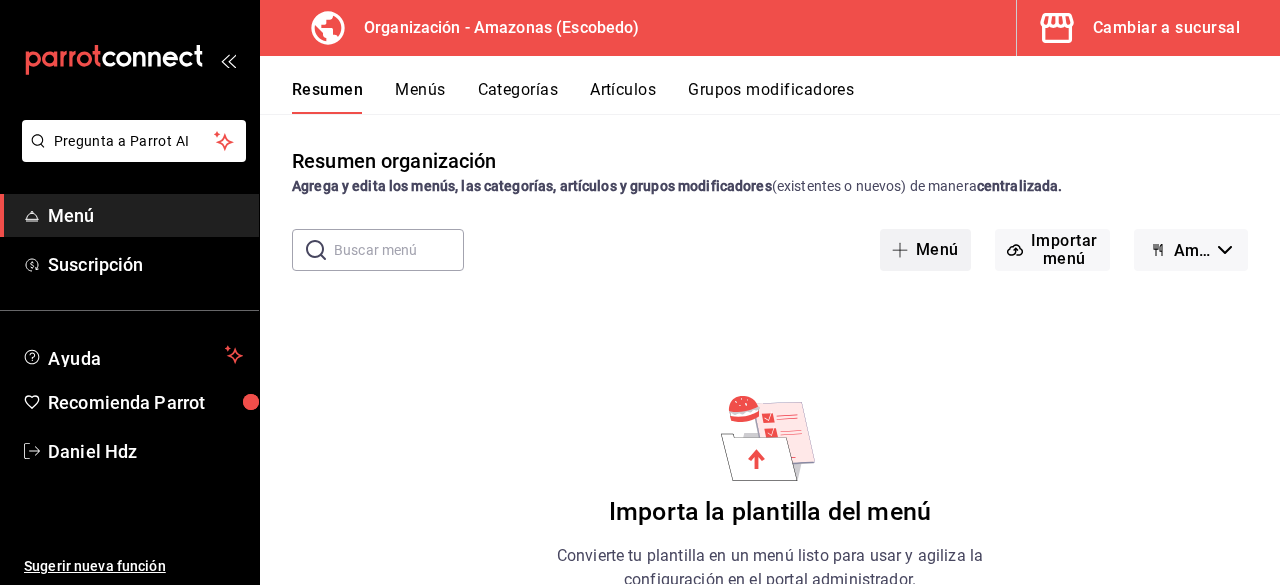 click on "Menú" at bounding box center (925, 250) 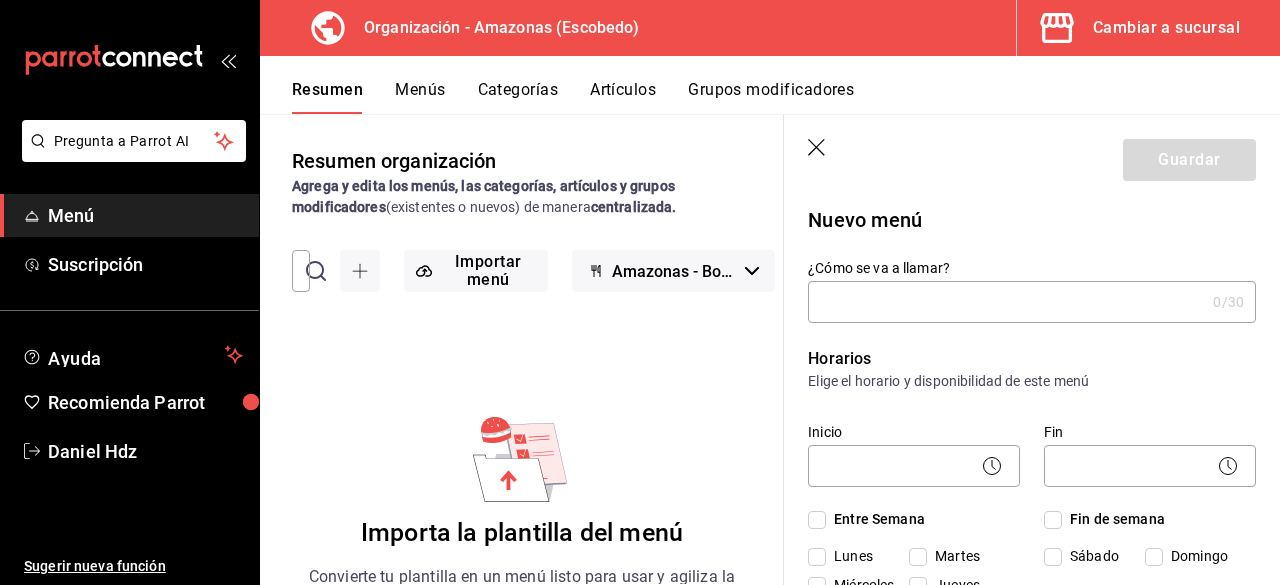 click on "Menús" at bounding box center (420, 97) 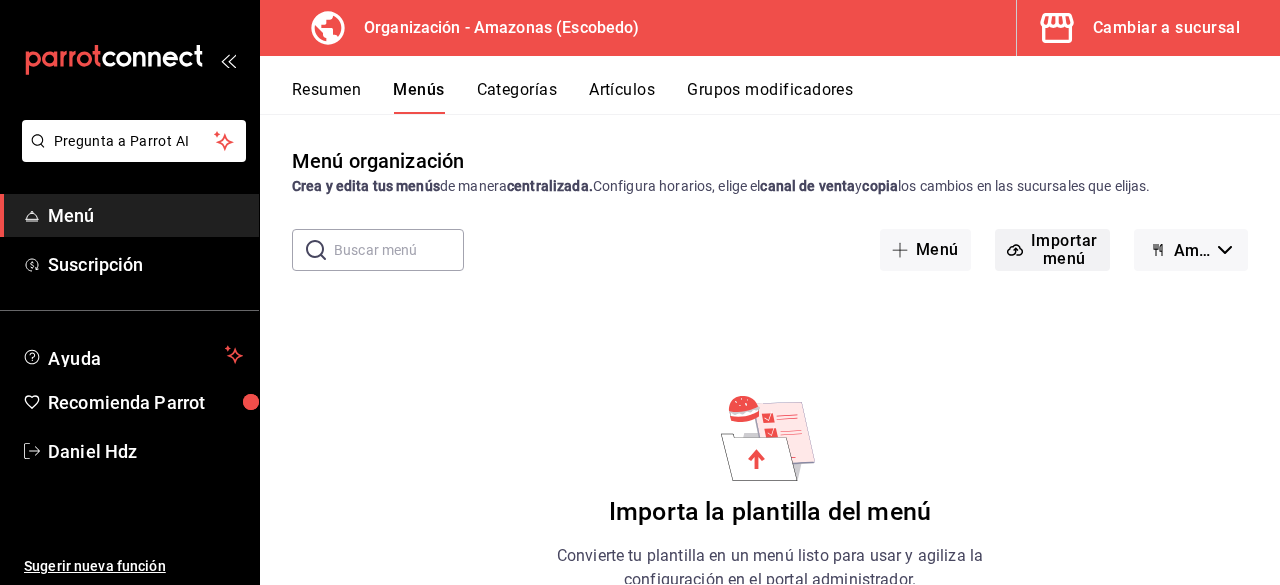 click on "Importar menú" at bounding box center (1052, 250) 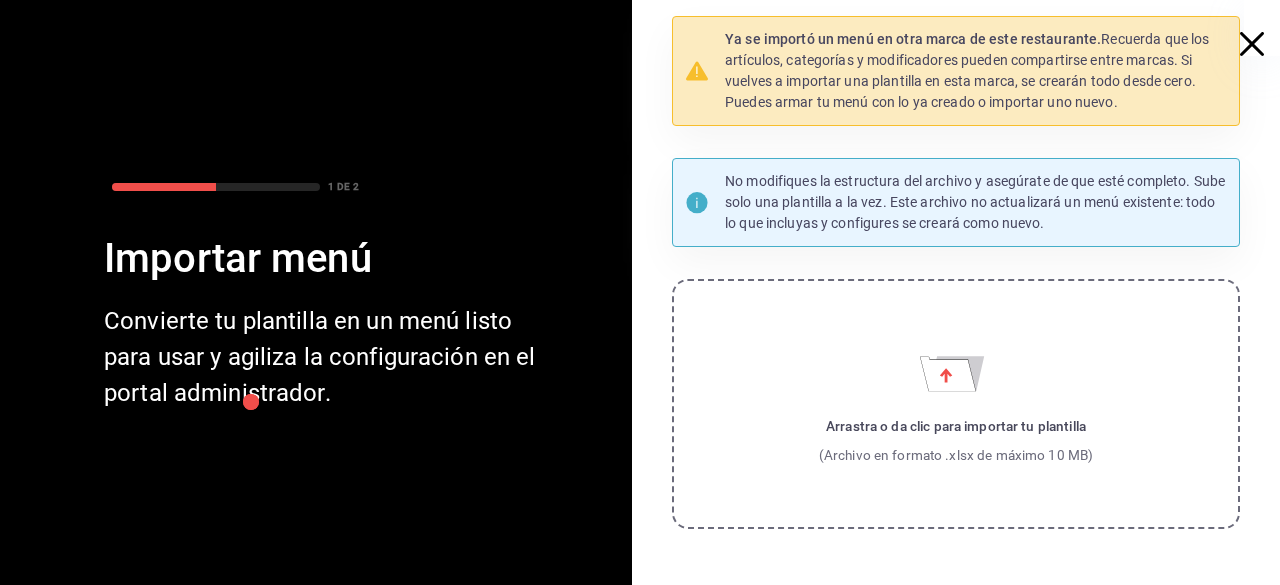 click 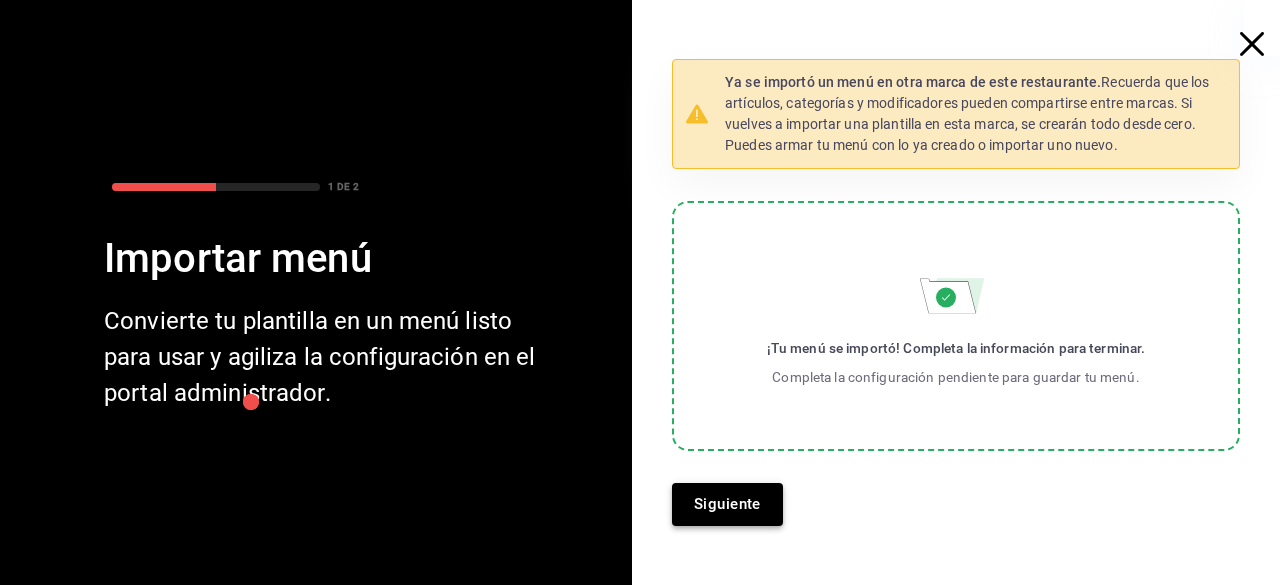 click on "Siguiente" at bounding box center (727, 504) 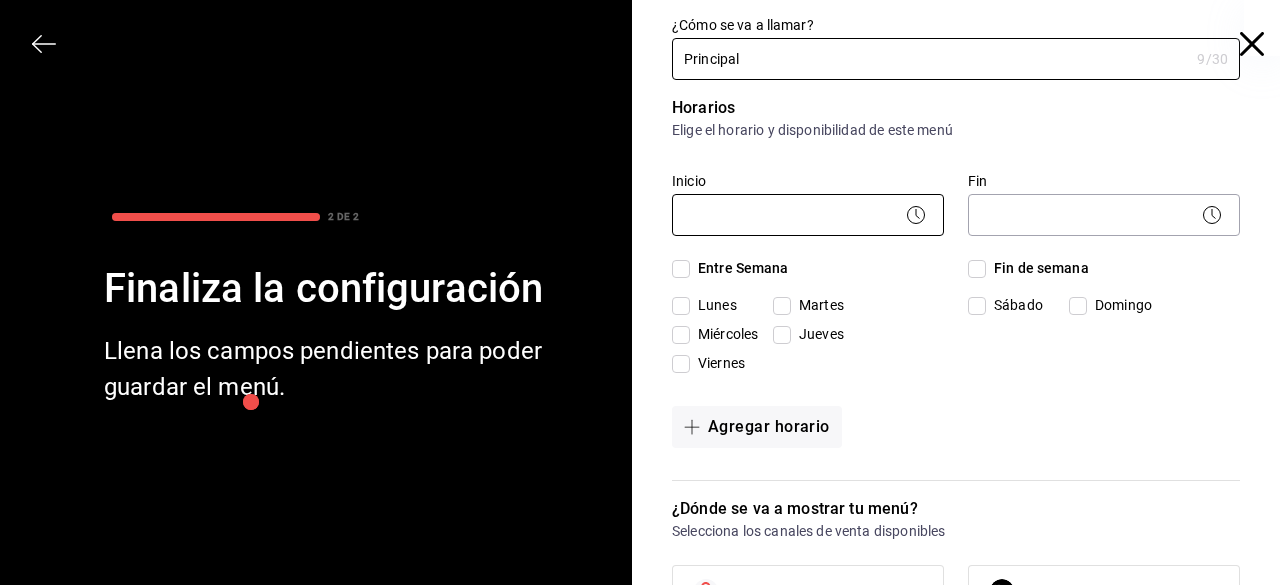 type on "Principal" 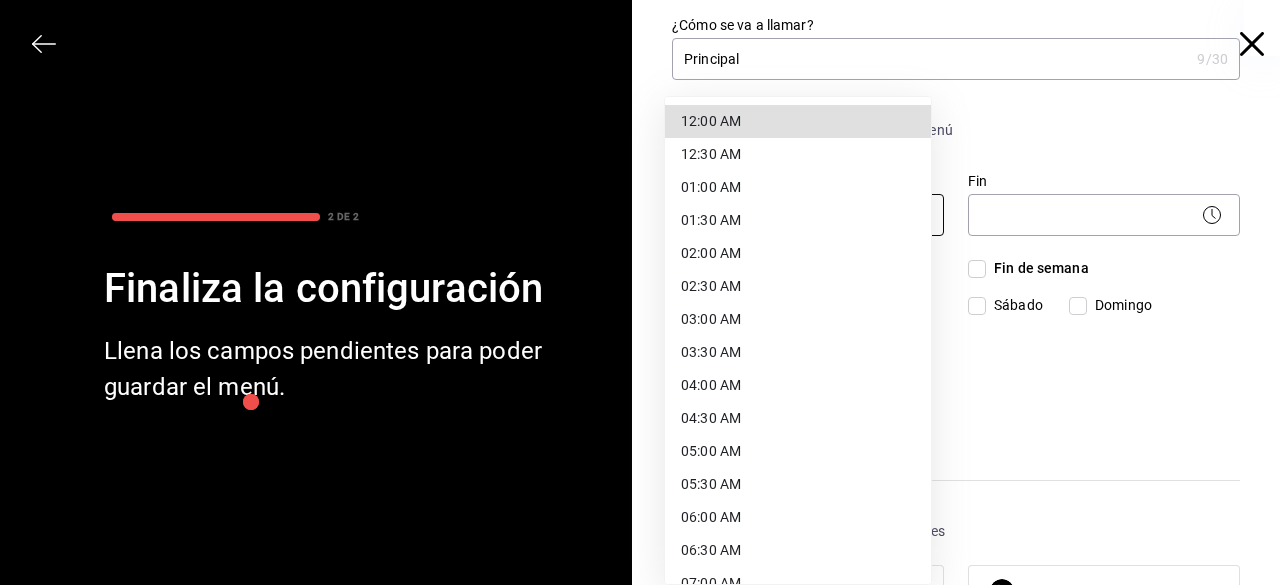 click on "Organización - Amazonas (Escobedo) Cambiar a sucursal Resumen Menús Categorías Artículos Grupos modificadores Menú organización Crea y edita tus menús de manera centralizada. Configura horarios, elige el canal de venta y copia los cambios en las sucursales que elijas. ​ ​ Menú Importar menú Amazonas - Borrador Importa la plantilla del menú Convierte tu plantilla en un menú listo para usar y agiliza la configuración en el portal administrador. Asegúrate de seleccionar la marca deseada. Descargar plantilla en blanco Importar plantilla de menú Descargar plantilla de ejemplo Guardar GANA 1 MES GRATIS EN TU SUSCRIPCIÓN AQUÍ ¿Recuerdas cómo empezó tu restaurante?
Hoy puedes ayudar a un colega a tener el mismo cambio que tú viviste.
Recomienda Parrot directamente desde tu Portal Administrador.
Es fácil y rápido.
🎁 Por cada restaurante que se una, ganas 1 mes gratis. Menú" at bounding box center [640, 292] 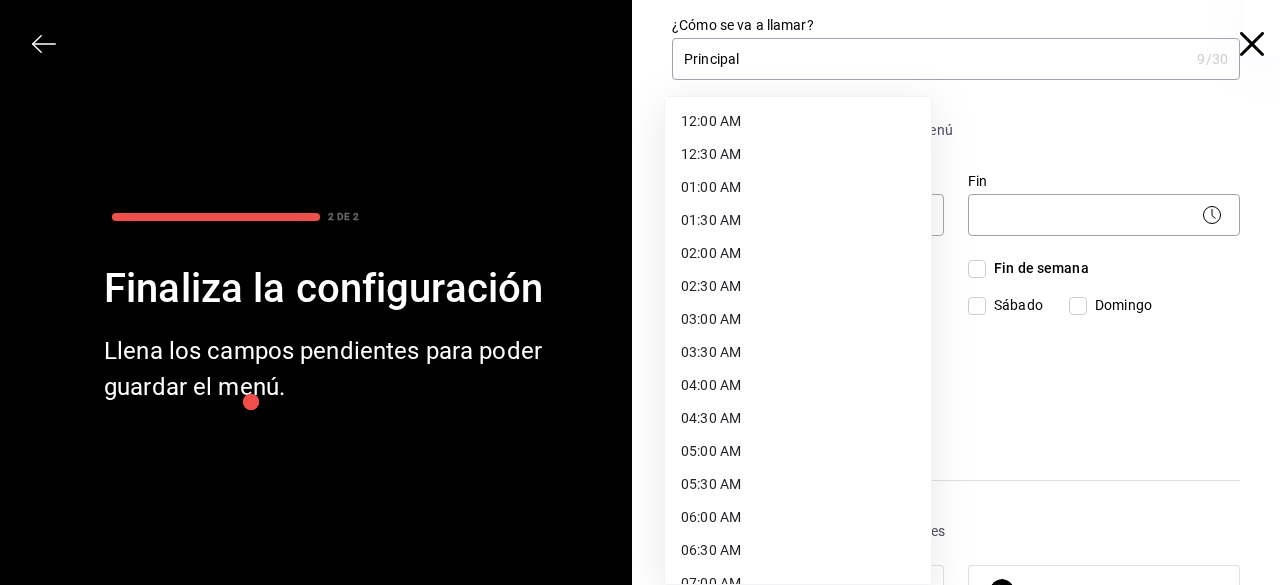 click at bounding box center (640, 292) 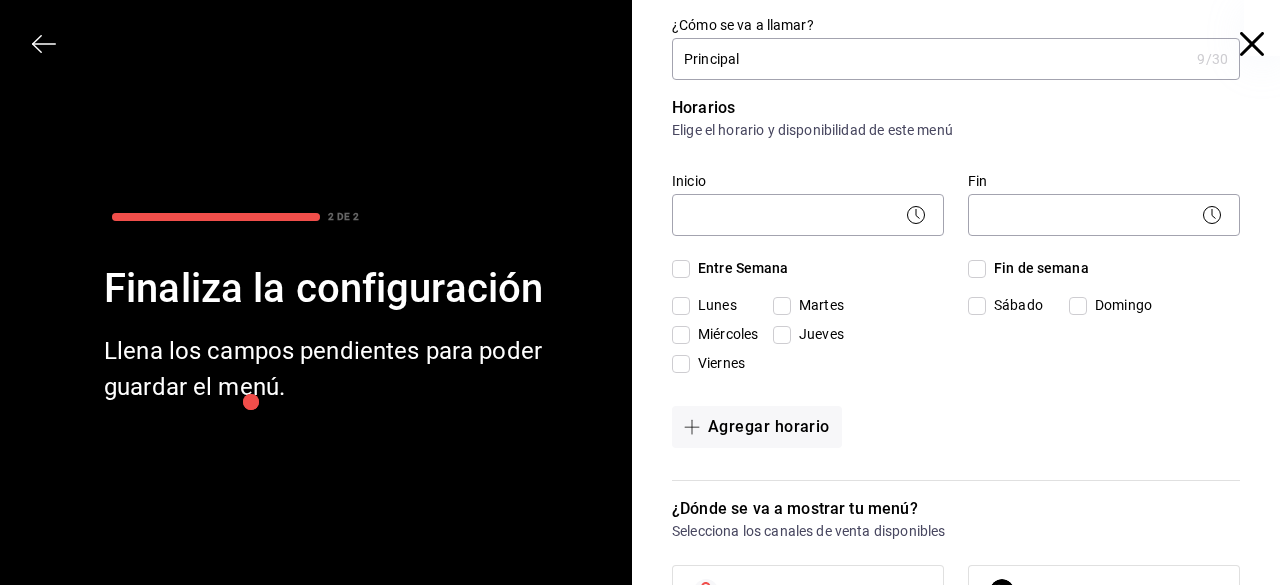 drag, startPoint x: 677, startPoint y: 309, endPoint x: 672, endPoint y: 335, distance: 26.476404 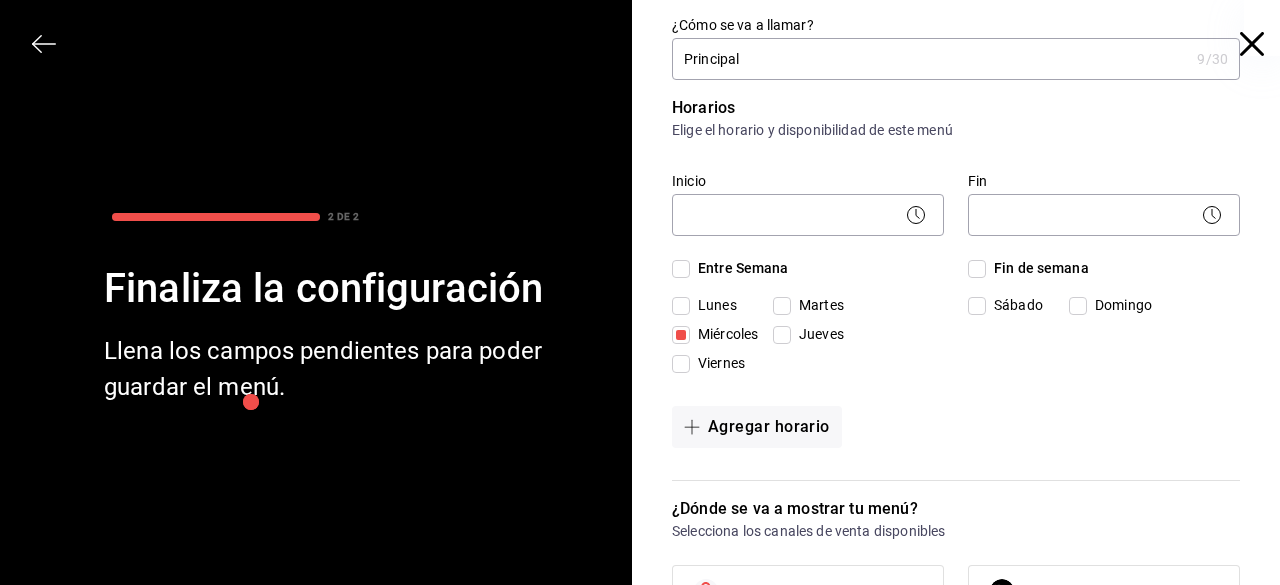 click on "Lunes" at bounding box center [681, 306] 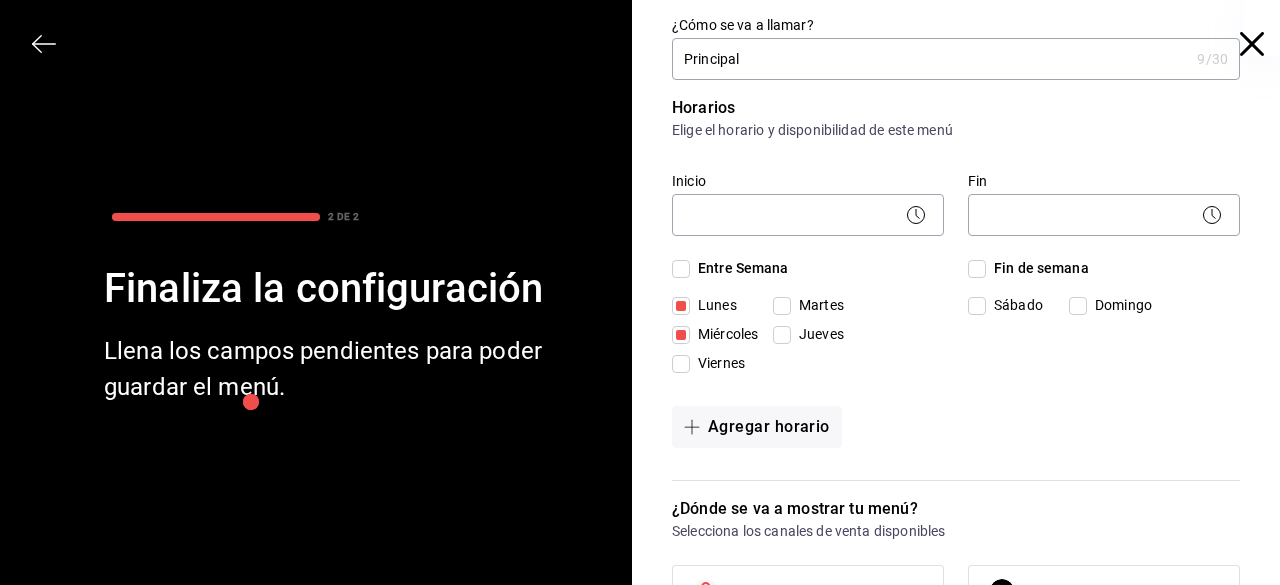 click on "Martes" at bounding box center (782, 306) 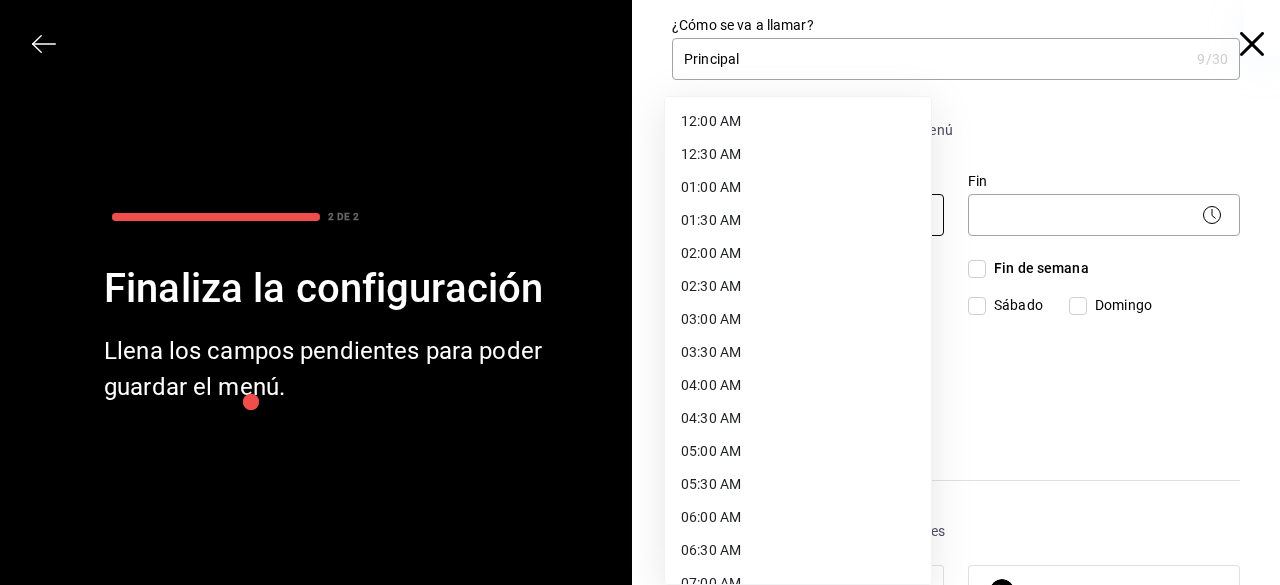 click on "Organización - Amazonas (Escobedo) Cambiar a sucursal Resumen Menús Categorías Artículos Grupos modificadores Menú organización Crea y edita tus menús de manera centralizada. Configura horarios, elige el canal de venta y copia los cambios en las sucursales que elijas. ​ ​ Menú Importar menú Amazonas - Borrador Importa la plantilla del menú Convierte tu plantilla en un menú listo para usar y agiliza la configuración en el portal administrador. Asegúrate de seleccionar la marca deseada. Descargar plantilla en blanco Importar plantilla de menú Descargar plantilla de ejemplo Guardar GANA 1 MES GRATIS EN TU SUSCRIPCIÓN AQUÍ ¿Recuerdas cómo empezó tu restaurante?
Hoy puedes ayudar a un colega a tener el mismo cambio que tú viviste.
Recomienda Parrot directamente desde tu Portal Administrador.
Es fácil y rápido.
🎁 Por cada restaurante que se una, ganas 1 mes gratis. Menú" at bounding box center [640, 292] 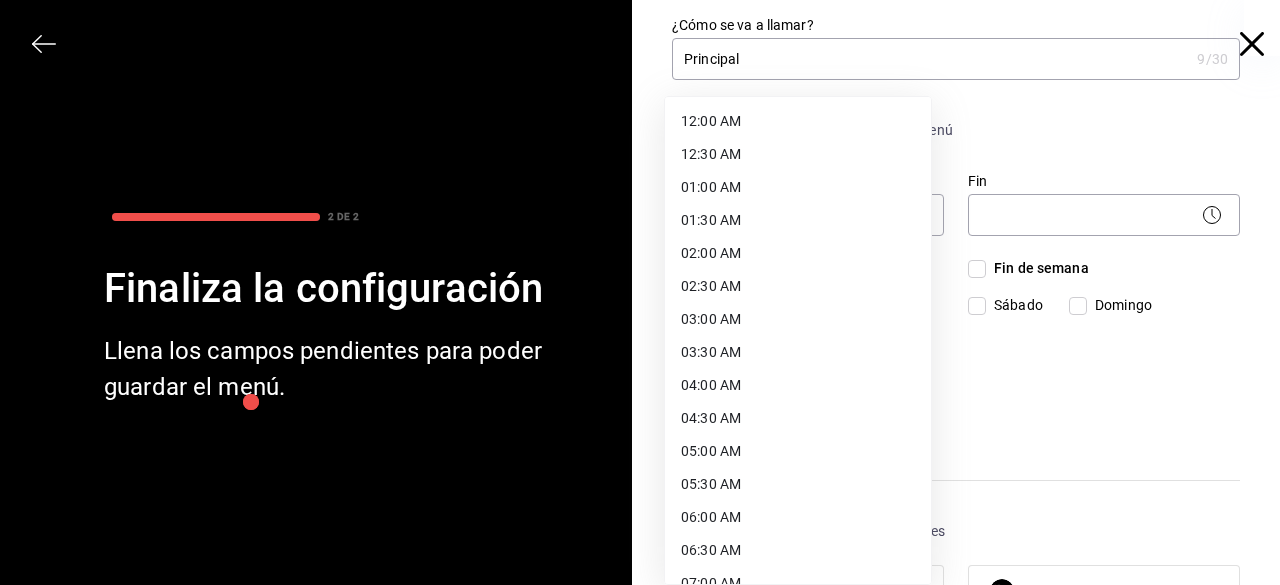 click on "05:30 AM" at bounding box center (798, 484) 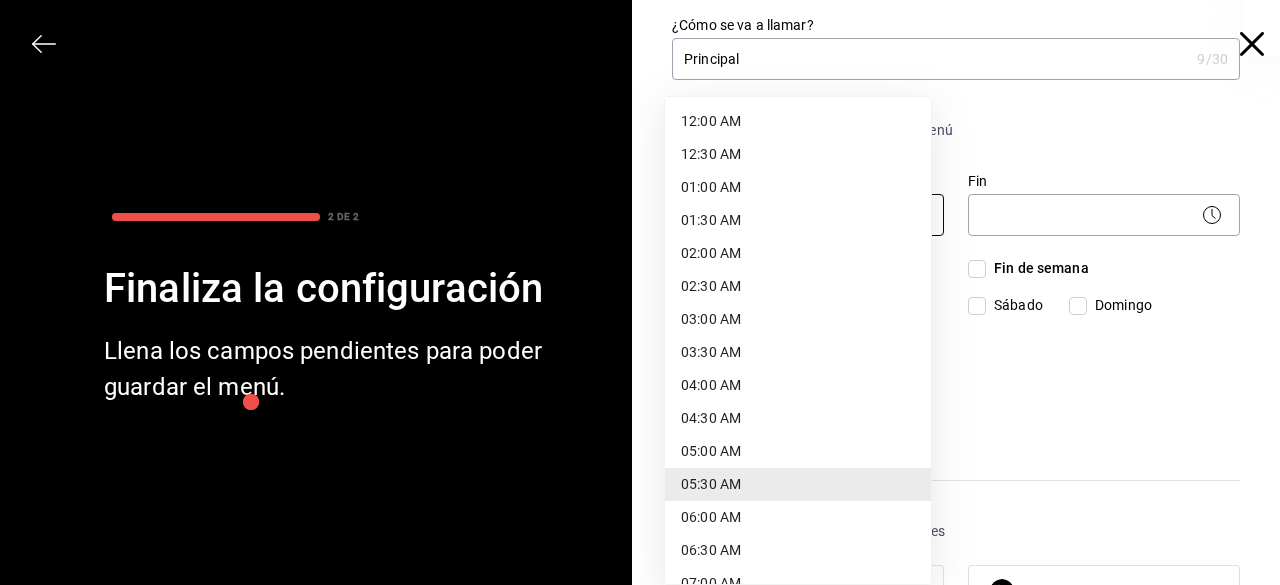 click on "Organización - Amazonas (Escobedo) Cambiar a sucursal Resumen Menús Categorías Artículos Grupos modificadores Menú organización Crea y edita tus menús de manera centralizada. Configura horarios, elige el canal de venta y copia los cambios en las sucursales que elijas. ​ ​ Menú Importar menú Amazonas - Borrador Importa la plantilla del menú Convierte tu plantilla en un menú listo para usar y agiliza la configuración en el portal administrador. Asegúrate de seleccionar la marca deseada. Descargar plantilla en blanco Importar plantilla de menú Descargar plantilla de ejemplo Guardar GANA 1 MES GRATIS EN TU SUSCRIPCIÓN AQUÍ ¿Recuerdas cómo empezó tu restaurante?
Hoy puedes ayudar a un colega a tener el mismo cambio que tú viviste.
Recomienda Parrot directamente desde tu Portal Administrador.
Es fácil y rápido.
🎁 Por cada restaurante que se una, ganas 1 mes gratis. Menú" at bounding box center (640, 292) 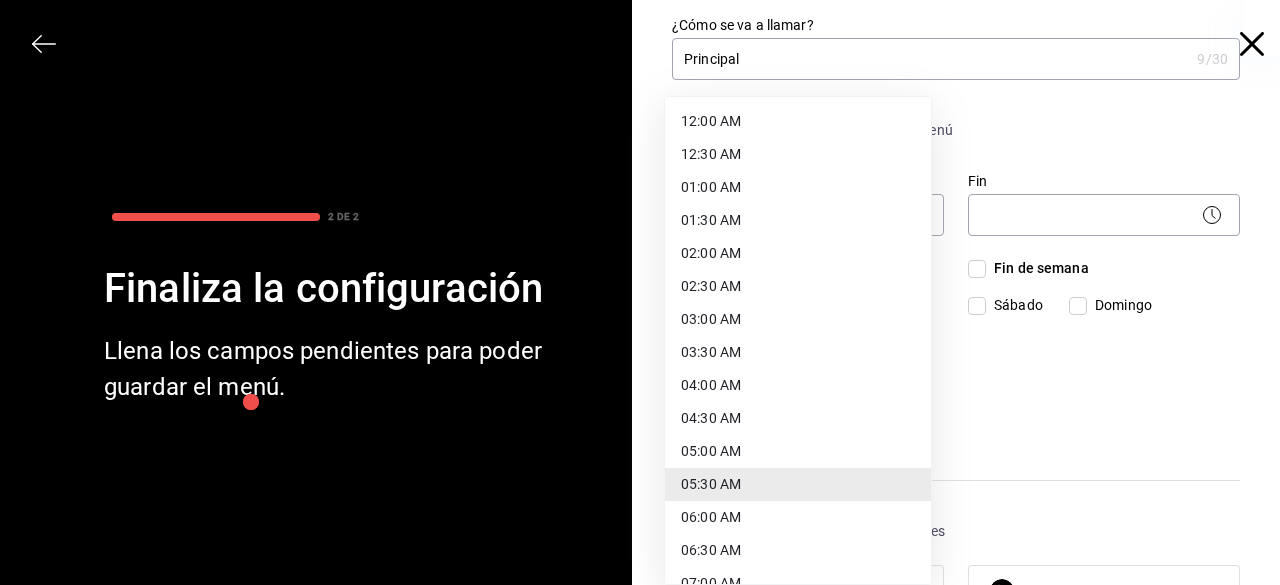 scroll, scrollTop: 427, scrollLeft: 0, axis: vertical 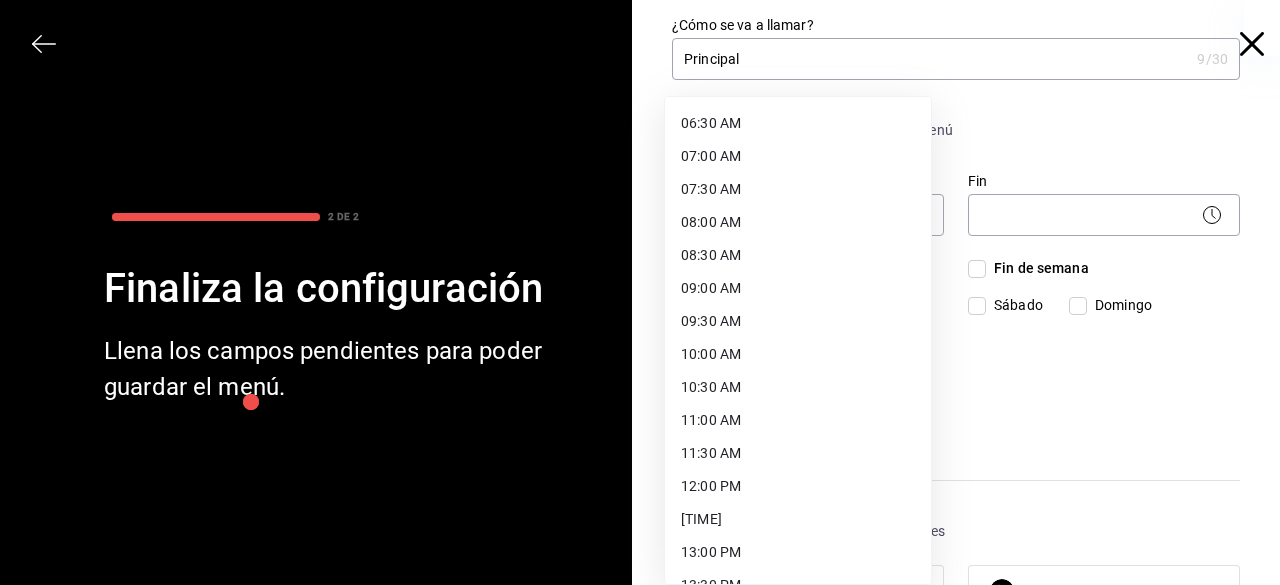 click on "12:00 PM" at bounding box center [798, 486] 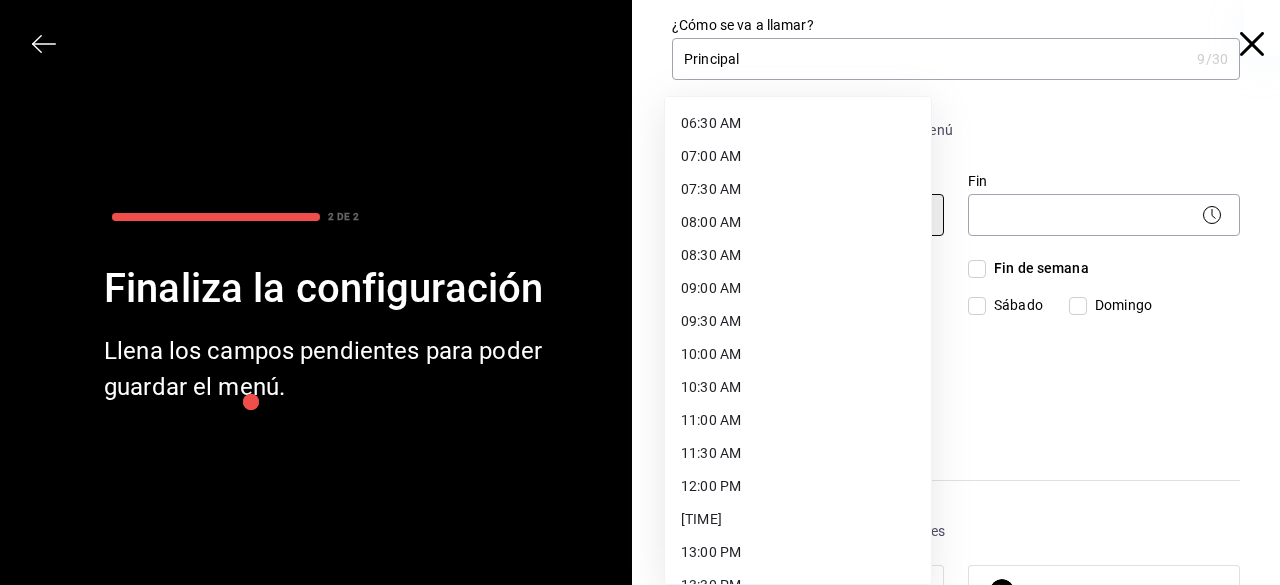 type on "12:00" 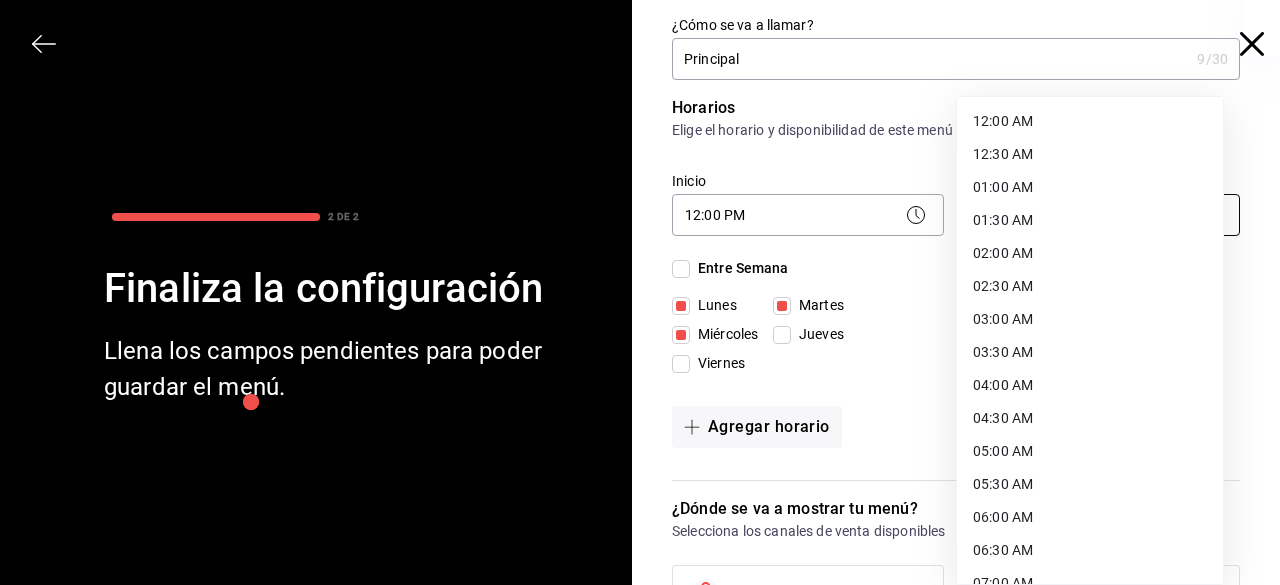 click on "Organización - Amazonas (Escobedo) Cambiar a sucursal Resumen Menús Categorías Artículos Grupos modificadores Menú organización Crea y edita tus menús de manera centralizada. Configura horarios, elige el canal de venta y copia los cambios en las sucursales que elijas. ​ ​ Menú Importar menú Amazonas - Borrador Importa la plantilla del menú Convierte tu plantilla en un menú listo para usar y agiliza la configuración en el portal administrador. Asegúrate de seleccionar la marca deseada. Descargar plantilla en blanco Importar plantilla de menú Descargar plantilla de ejemplo Guardar GANA 1 MES GRATIS EN TU SUSCRIPCIÓN AQUÍ ¿Recuerdas cómo empezó tu restaurante?
Hoy puedes ayudar a un colega a tener el mismo cambio que tú viviste.
Recomienda Parrot directamente desde tu Portal Administrador.
Es fácil y rápido.
🎁 Por cada restaurante que se una, ganas 1 mes gratis. Menú" at bounding box center (640, 292) 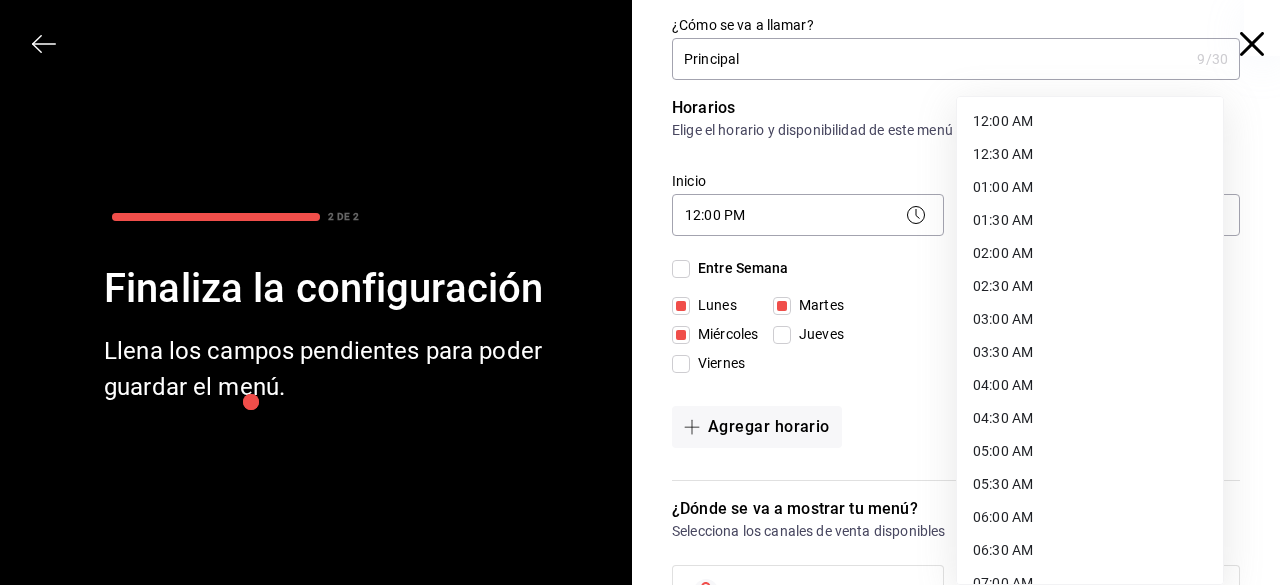 type 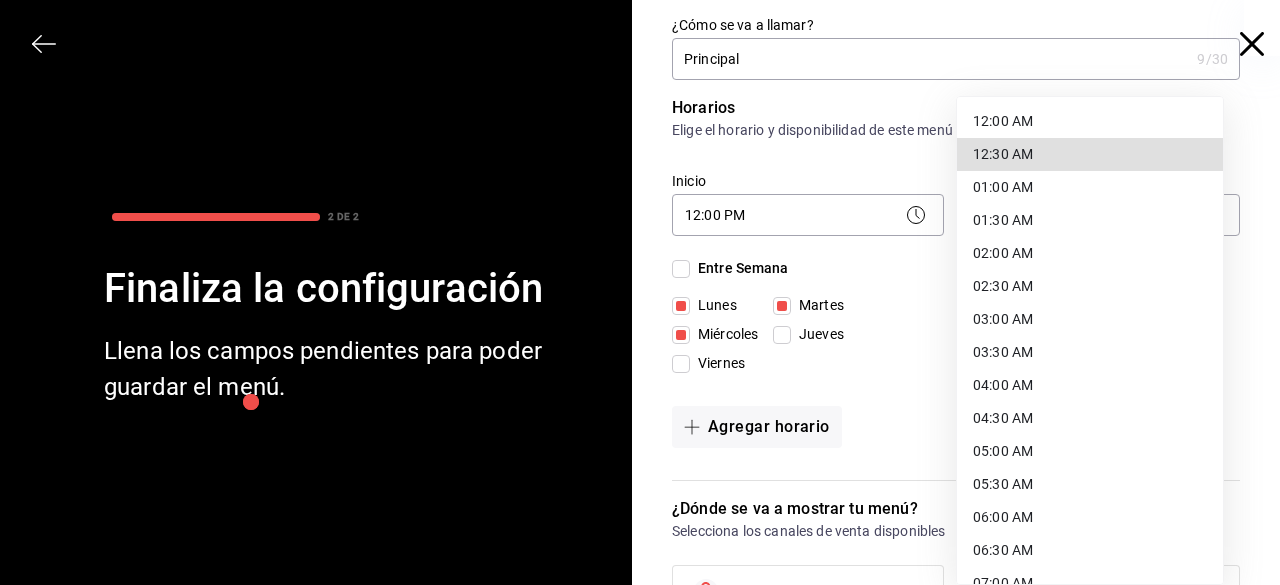 type 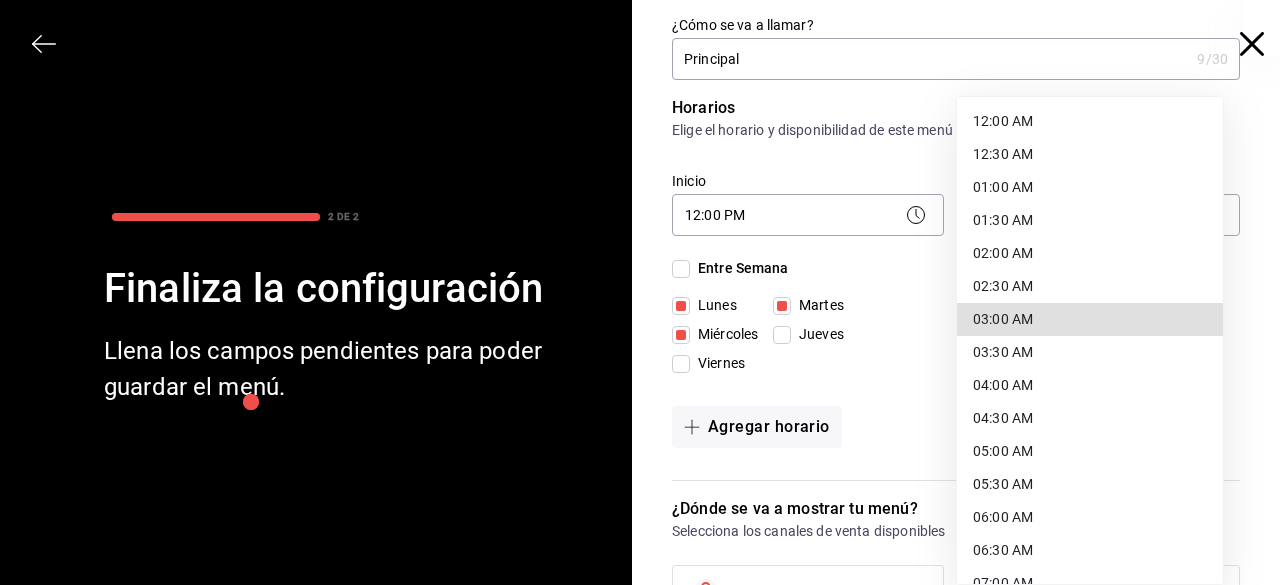 type 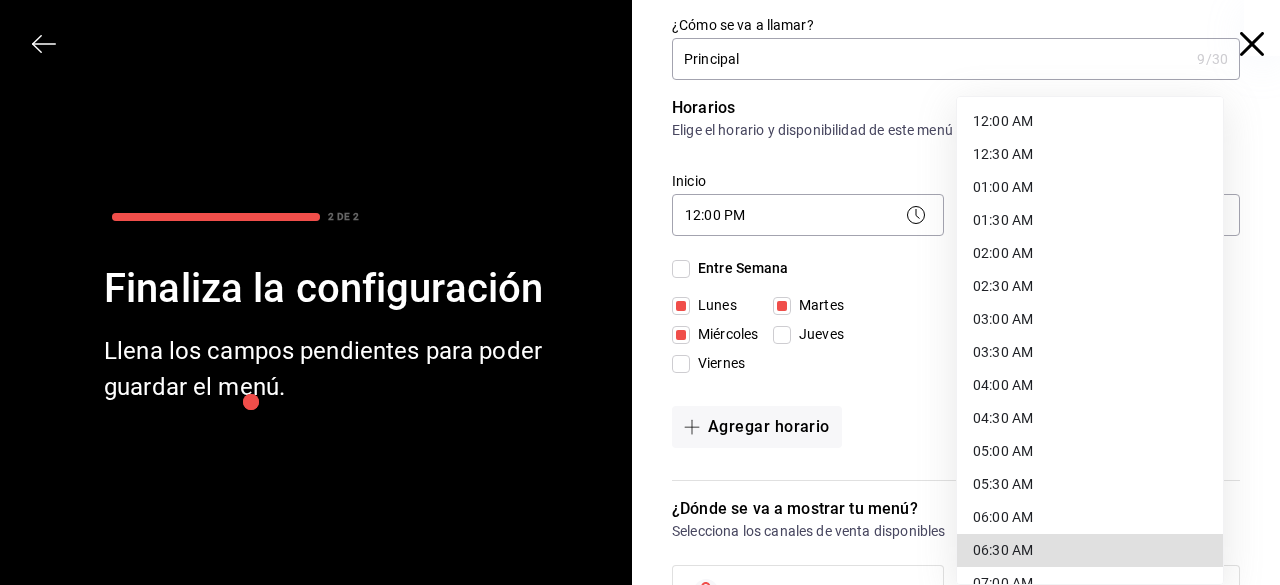 type 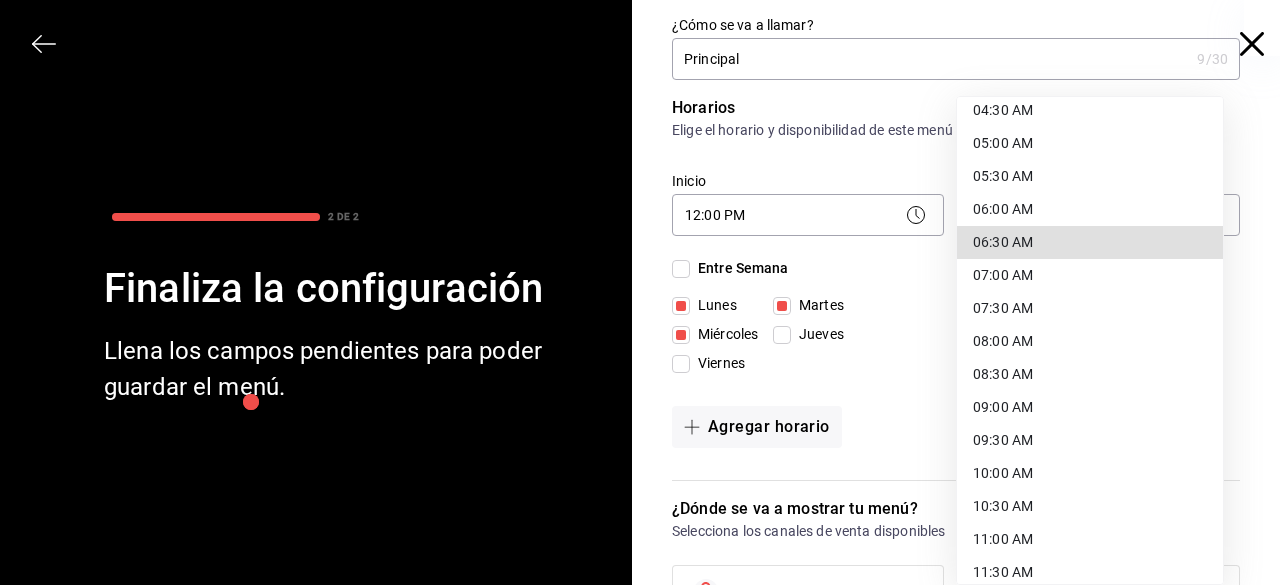 type 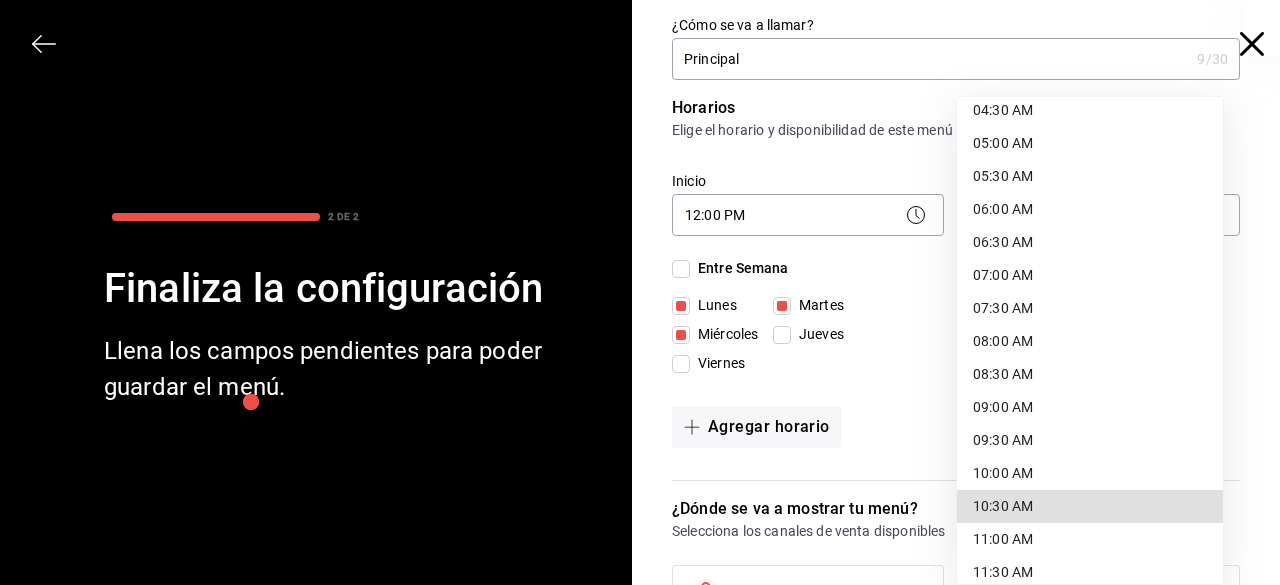 type 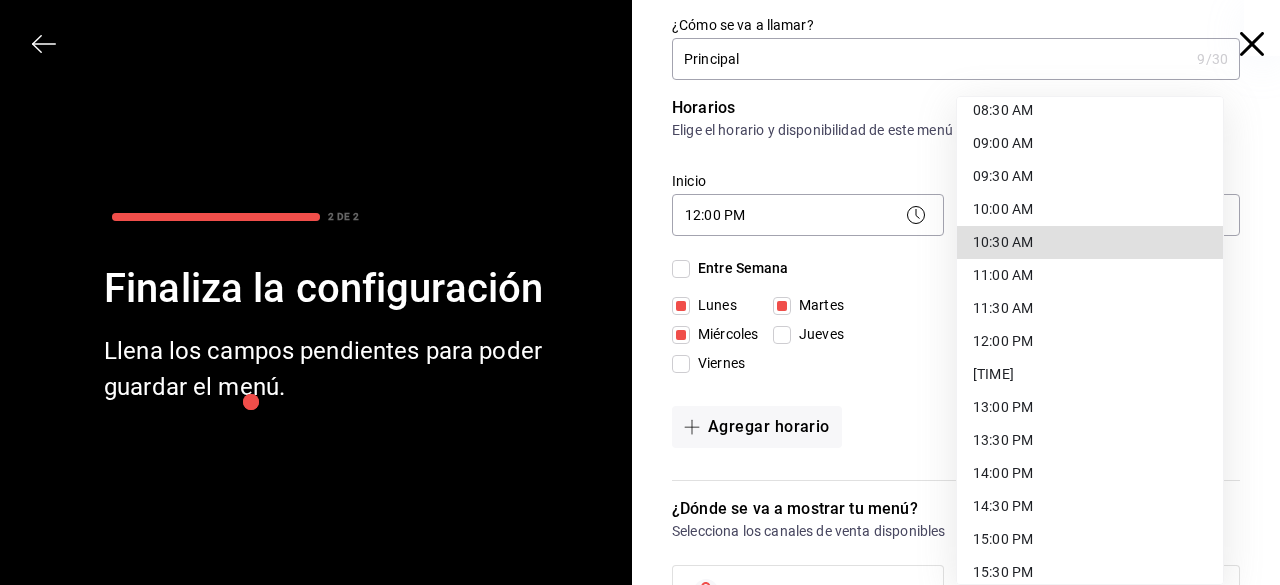 type 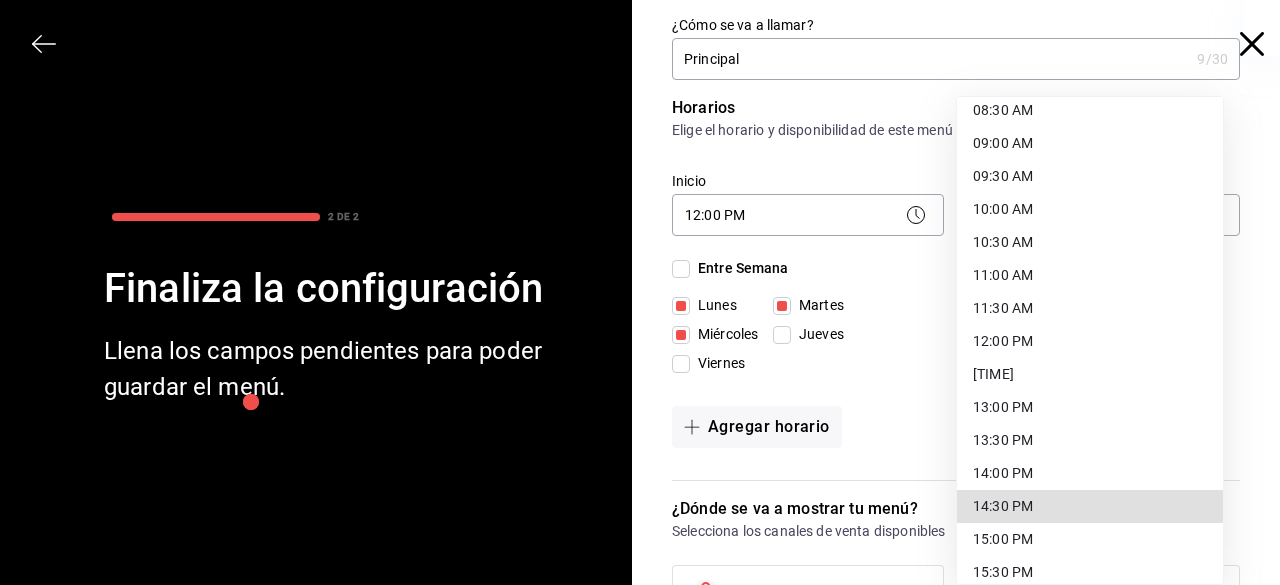 type 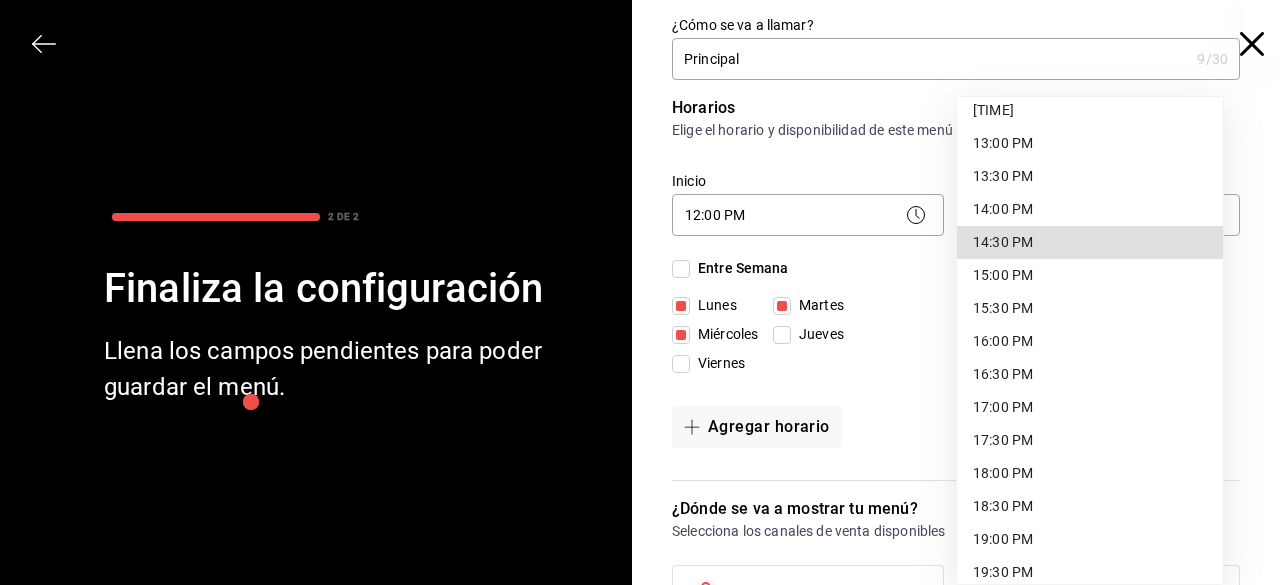 type 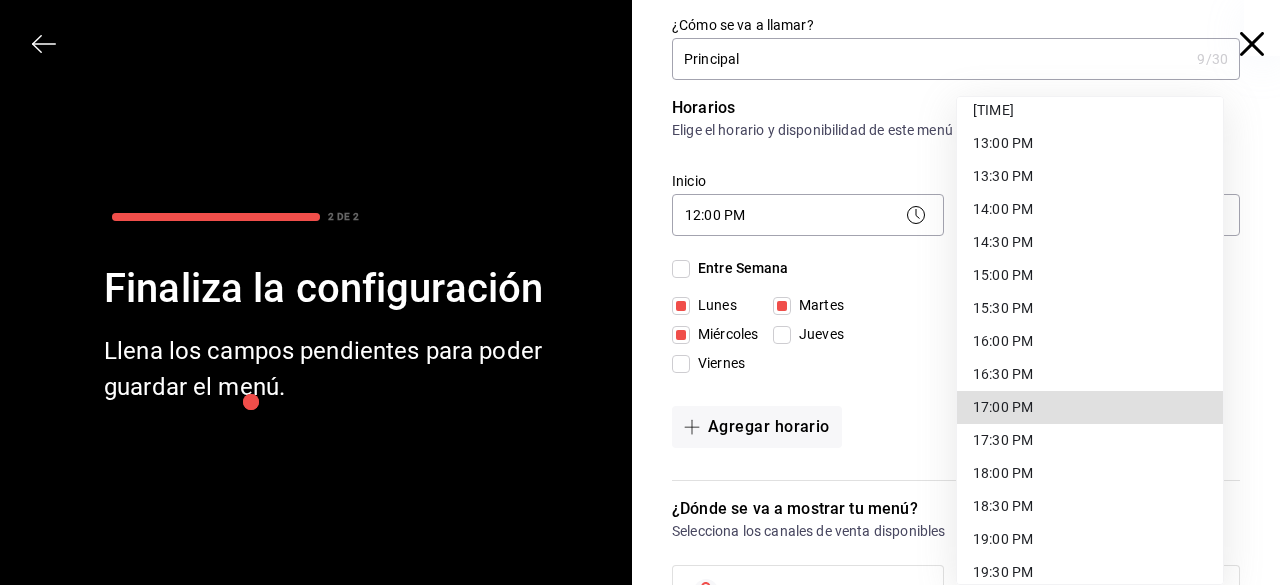 type 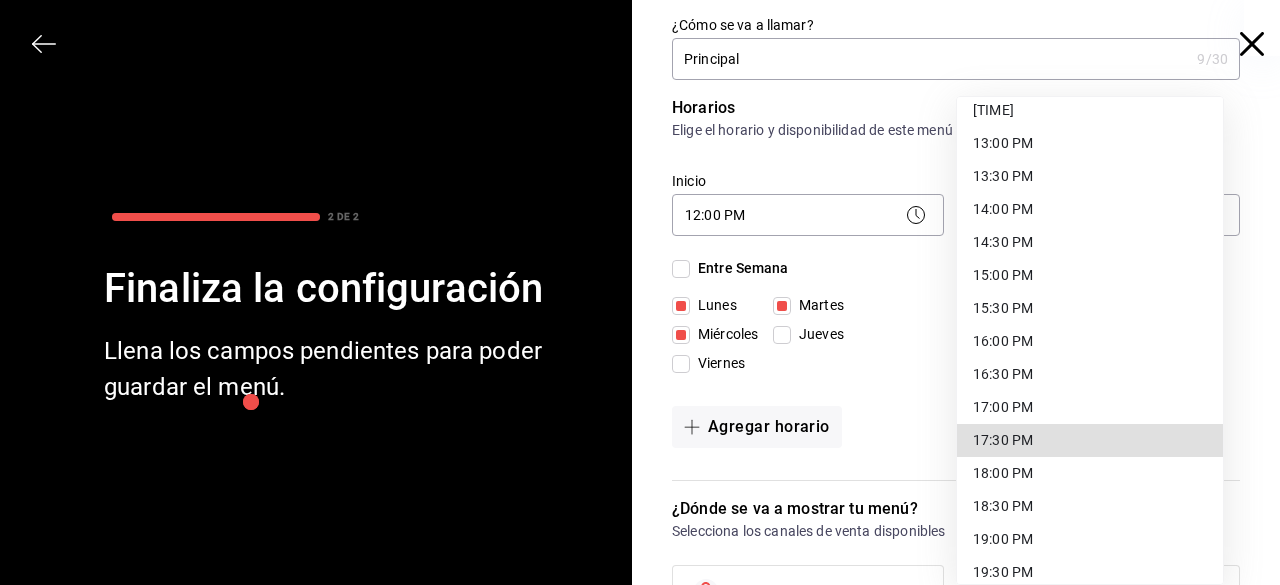 type 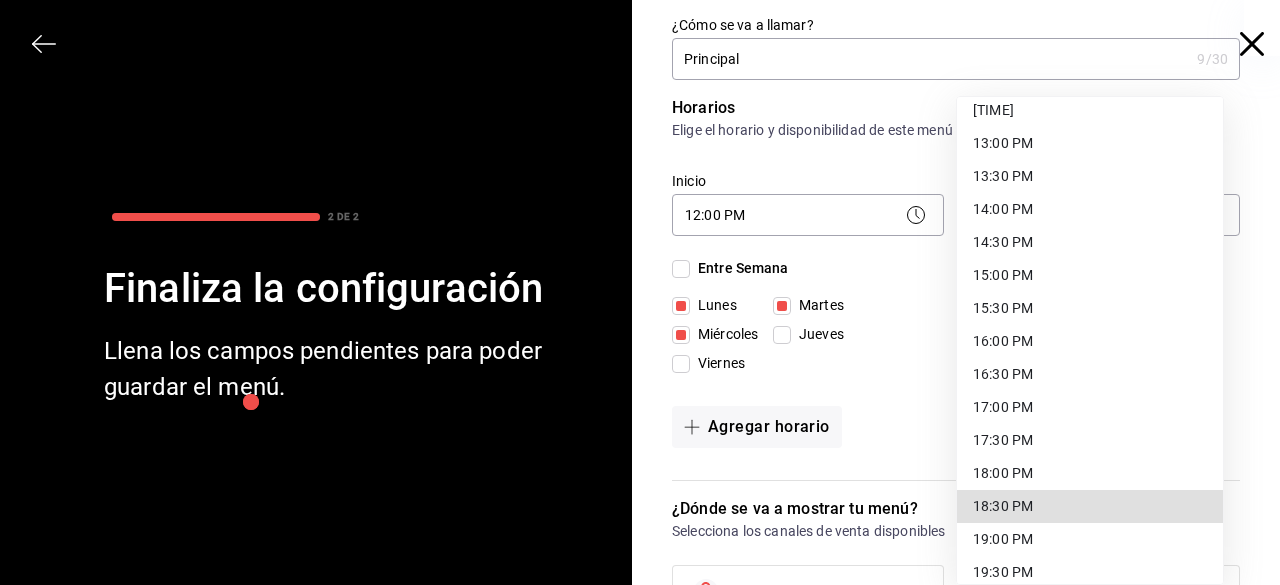 type 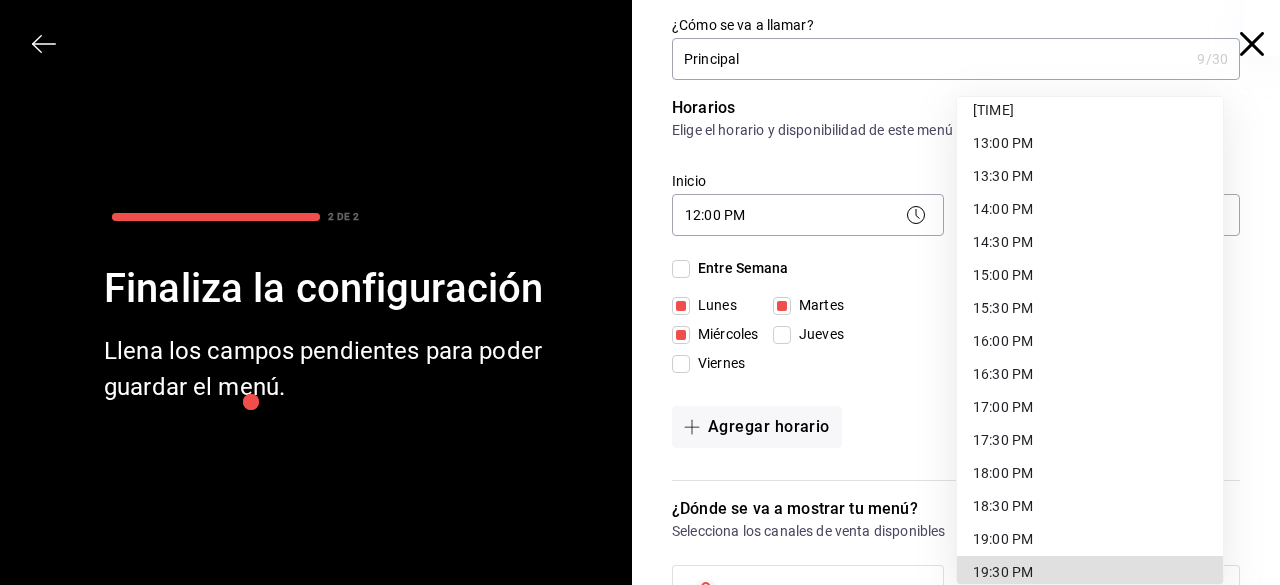 type 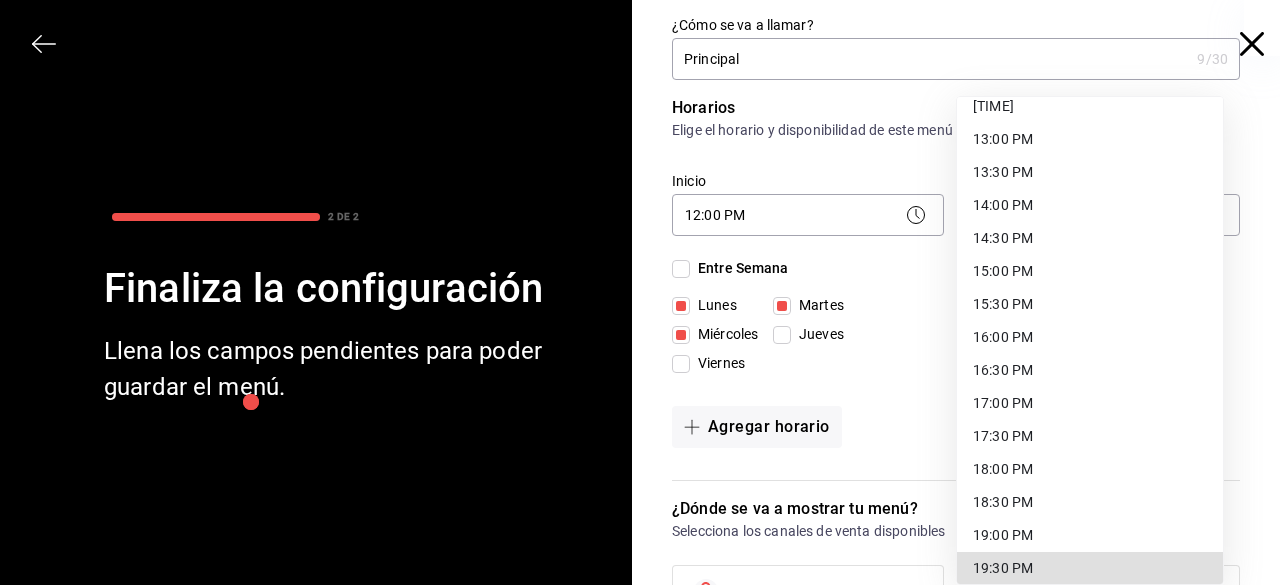 type 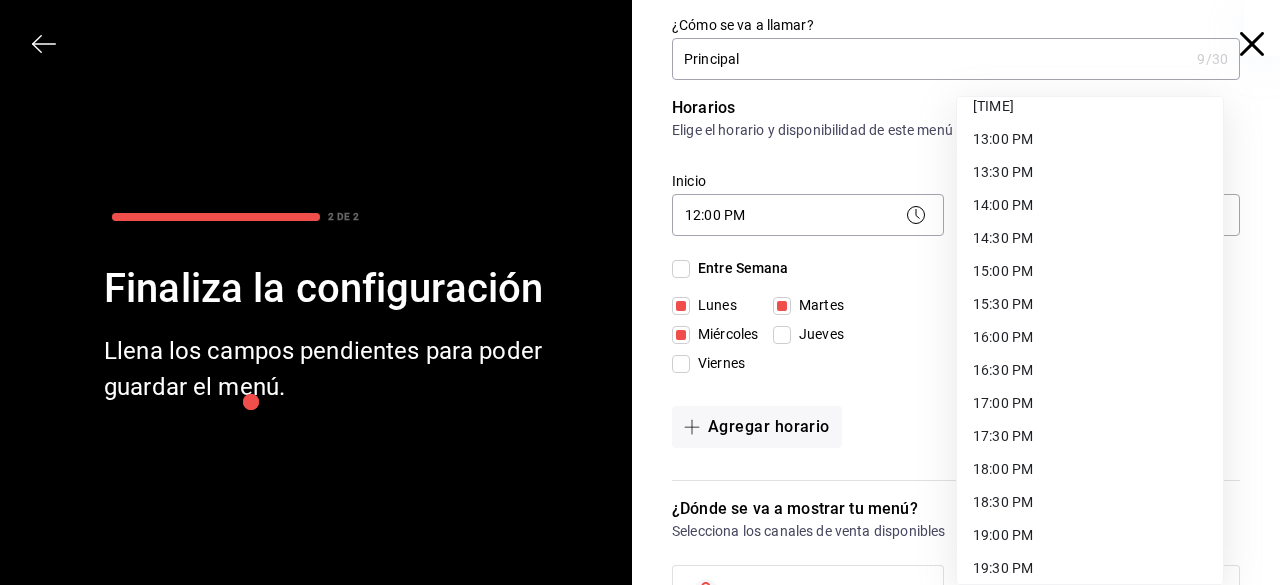 scroll, scrollTop: 1100, scrollLeft: 0, axis: vertical 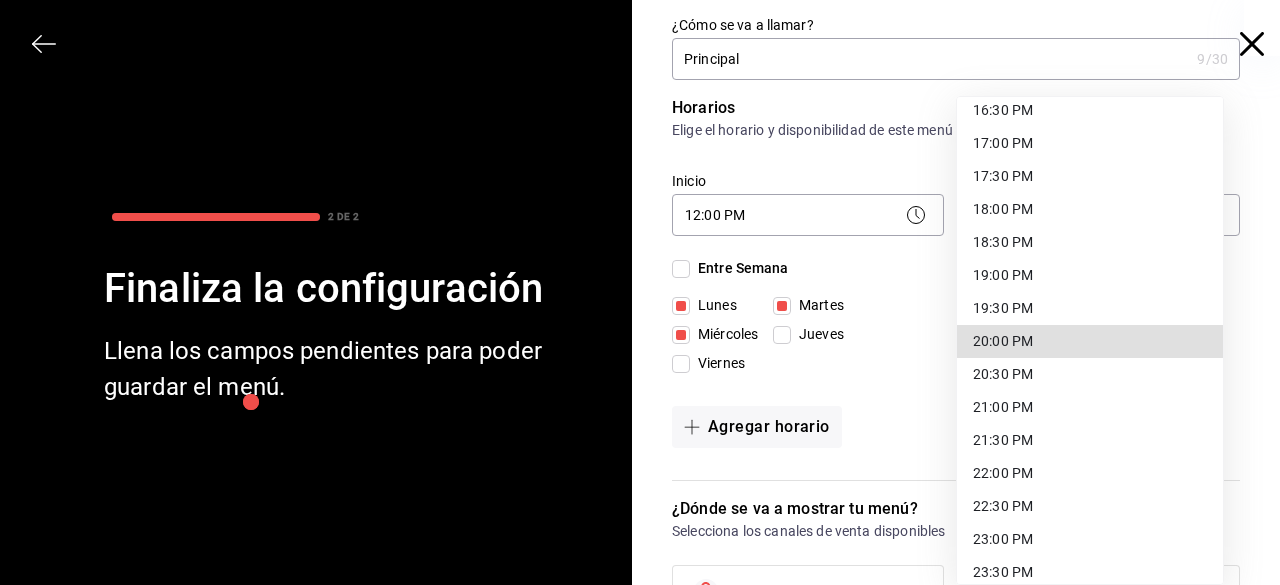 type 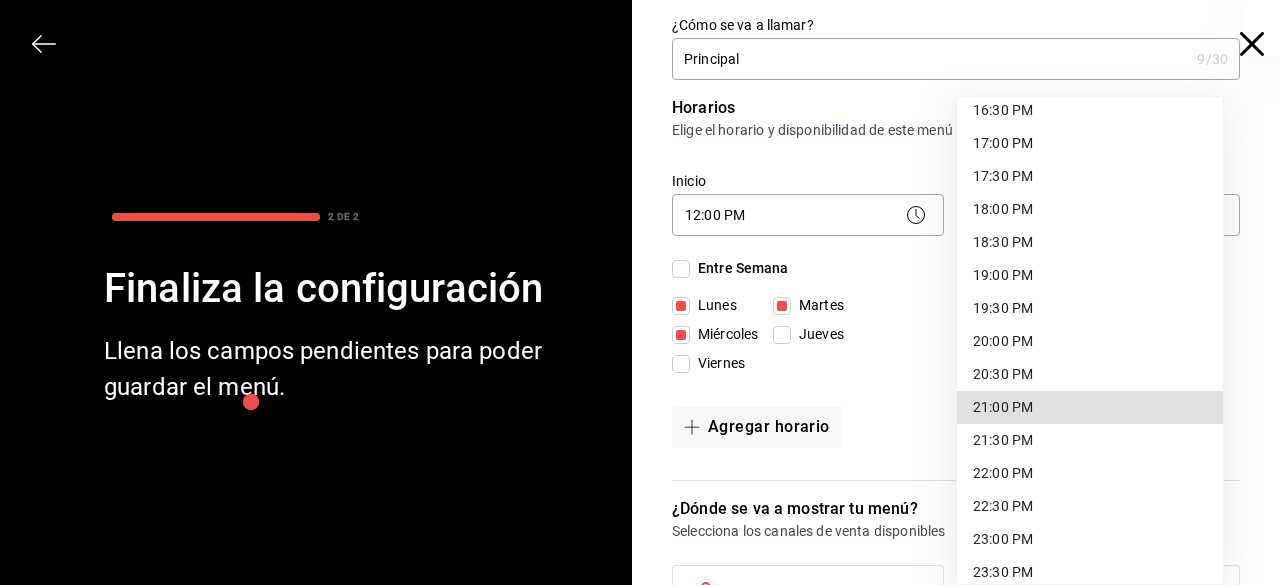 type 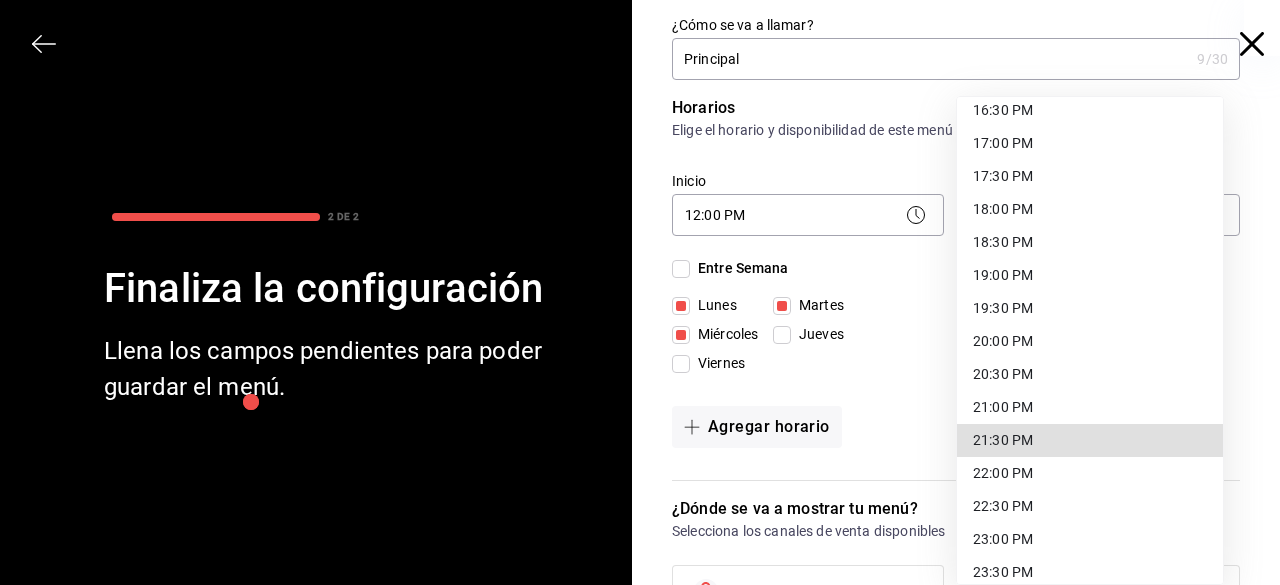 type 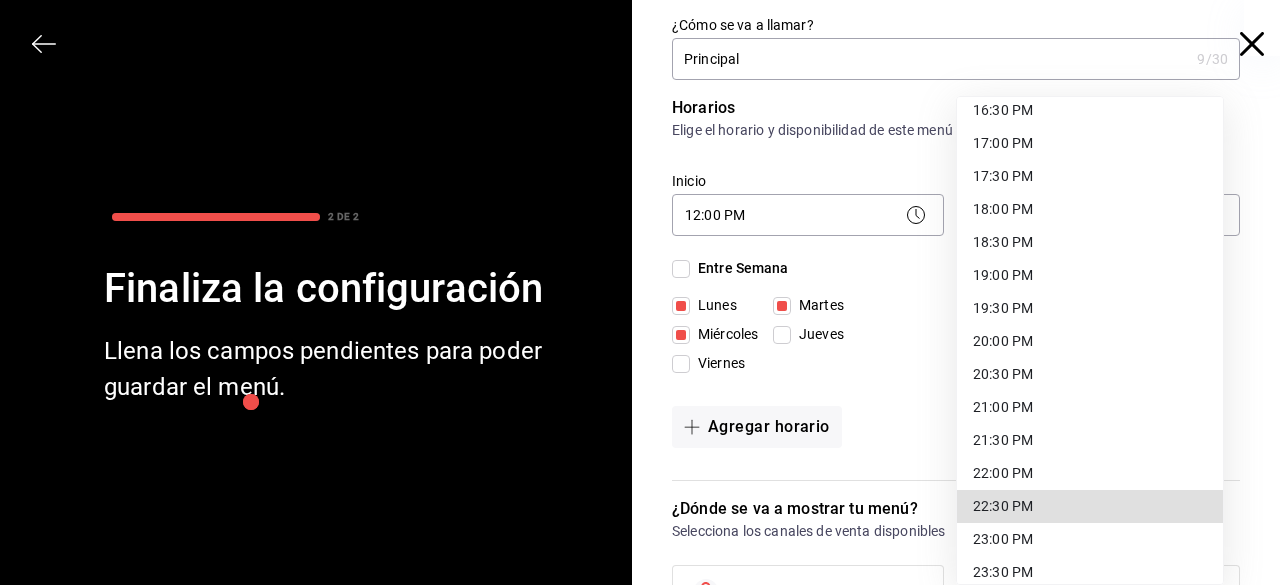 type 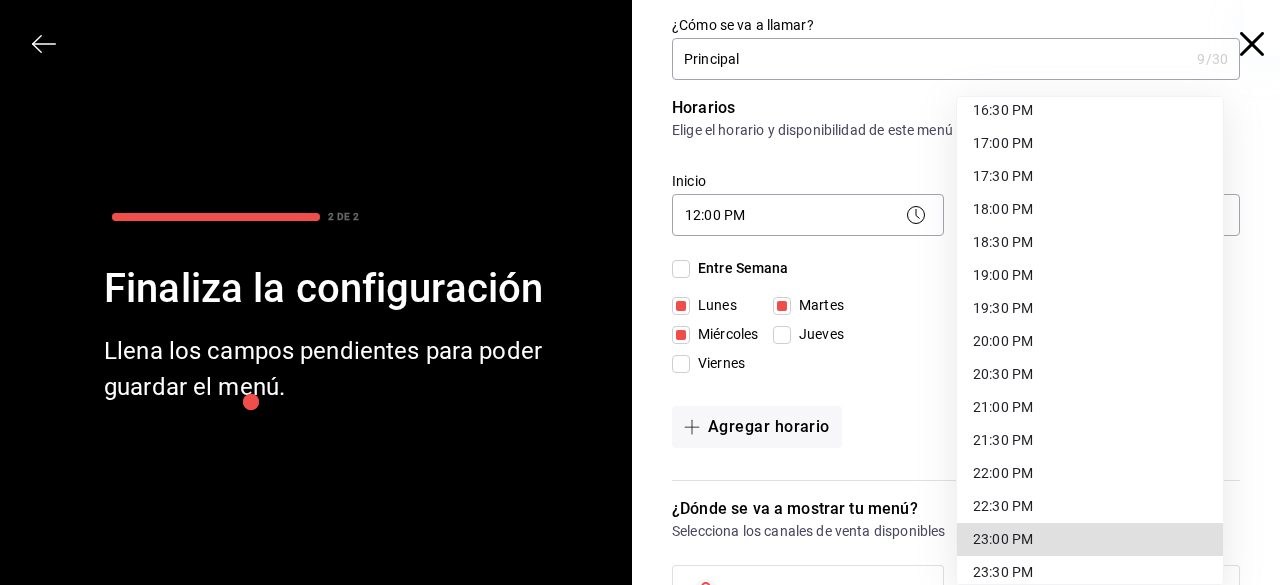 click on "23:00 PM" at bounding box center [1090, 539] 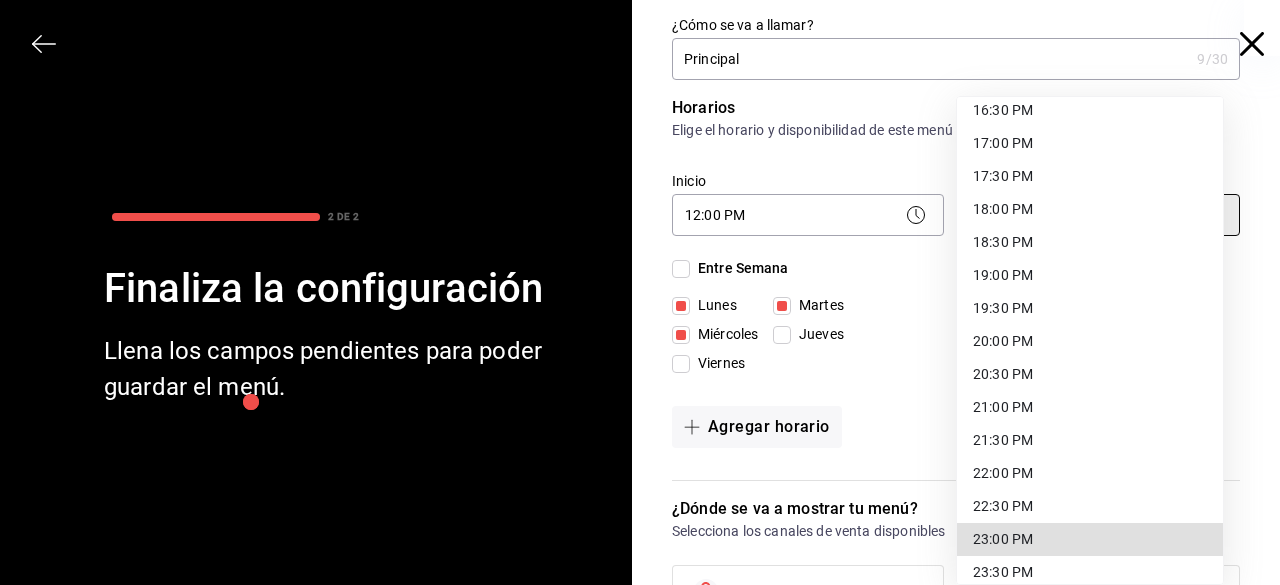 type on "23:00" 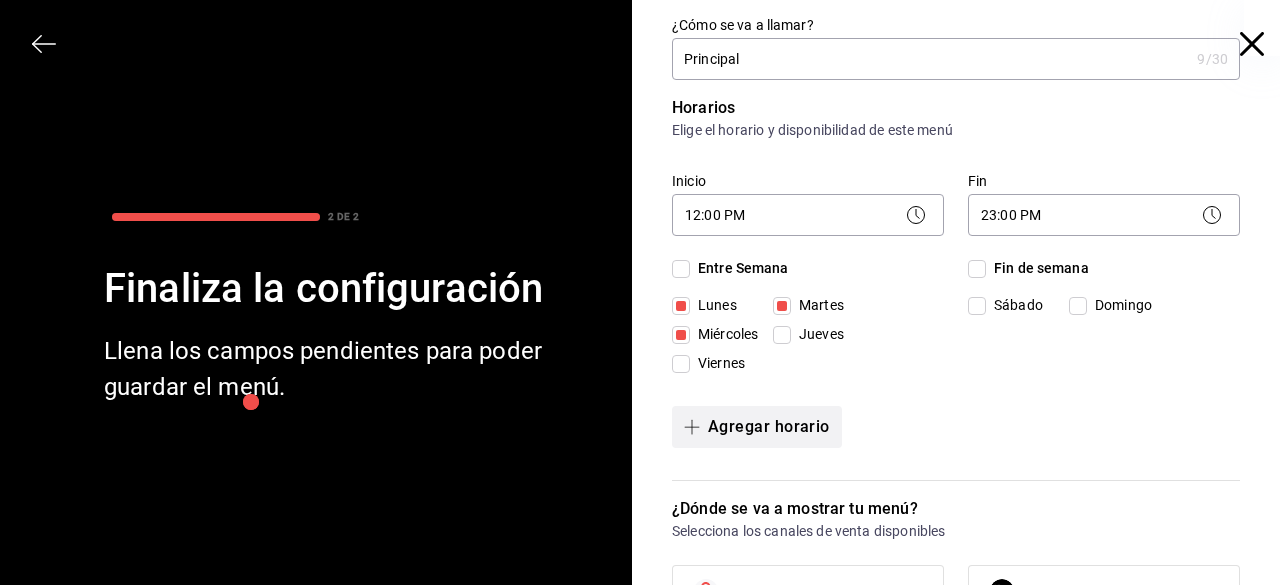 click on "Agregar horario" at bounding box center [757, 427] 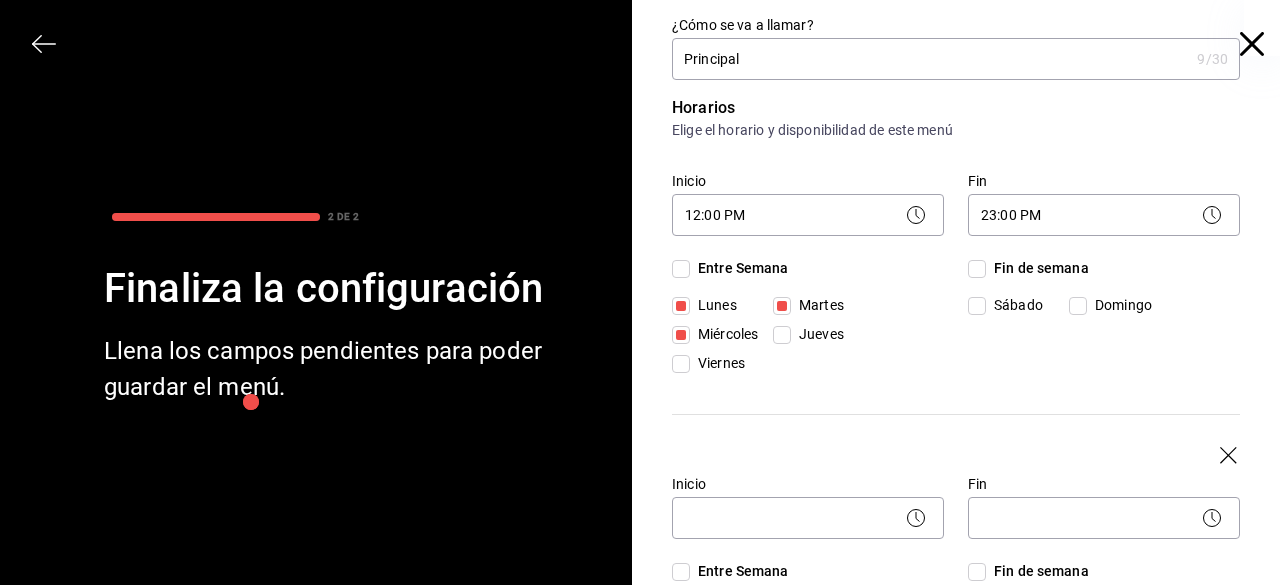 type 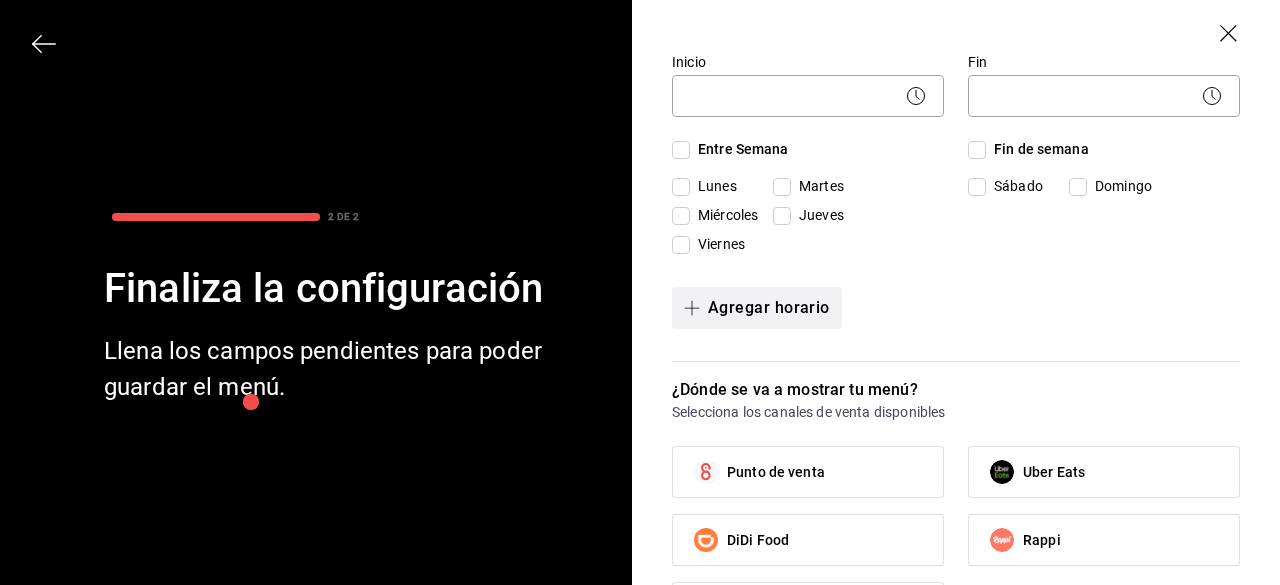 scroll, scrollTop: 440, scrollLeft: 0, axis: vertical 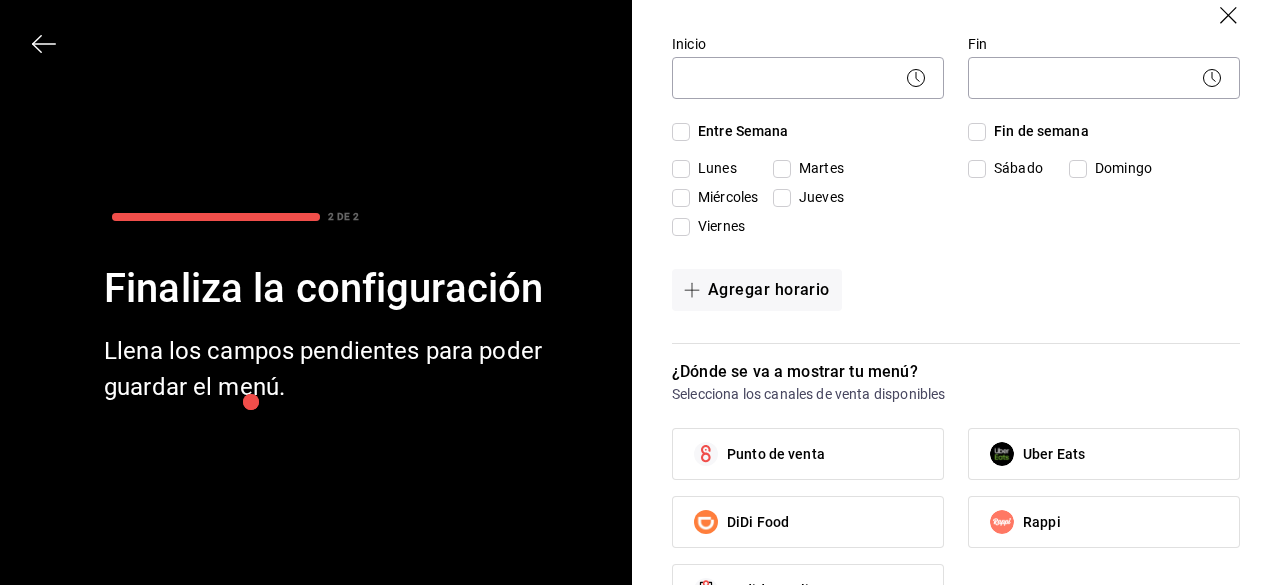 click on "Jueves" at bounding box center (782, 198) 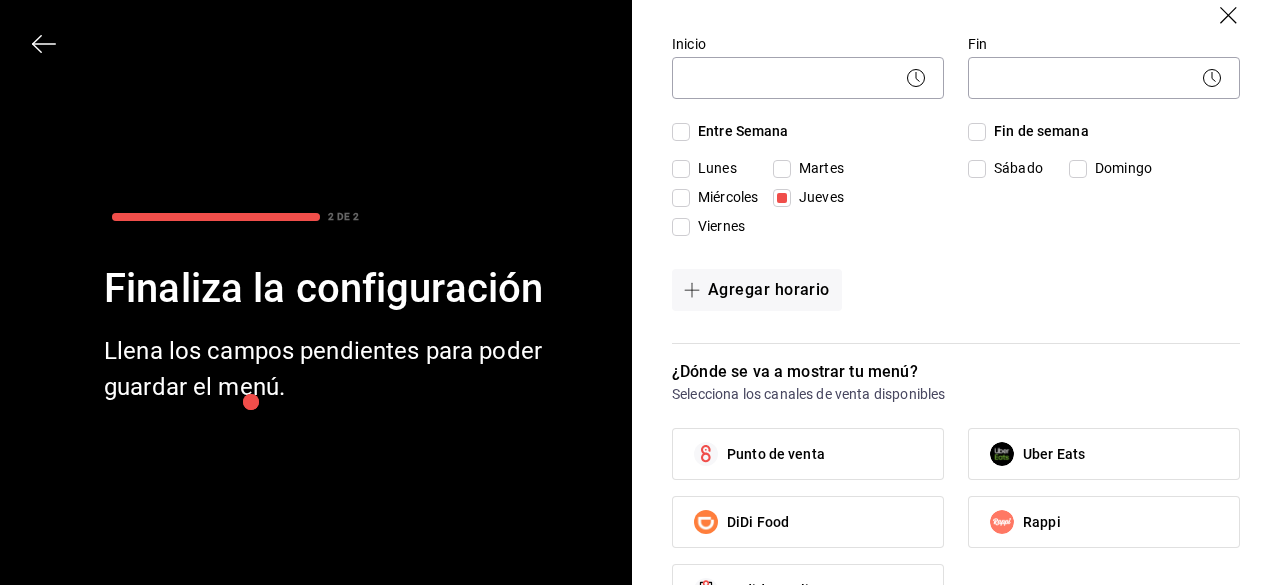 click on "Viernes" at bounding box center (681, 227) 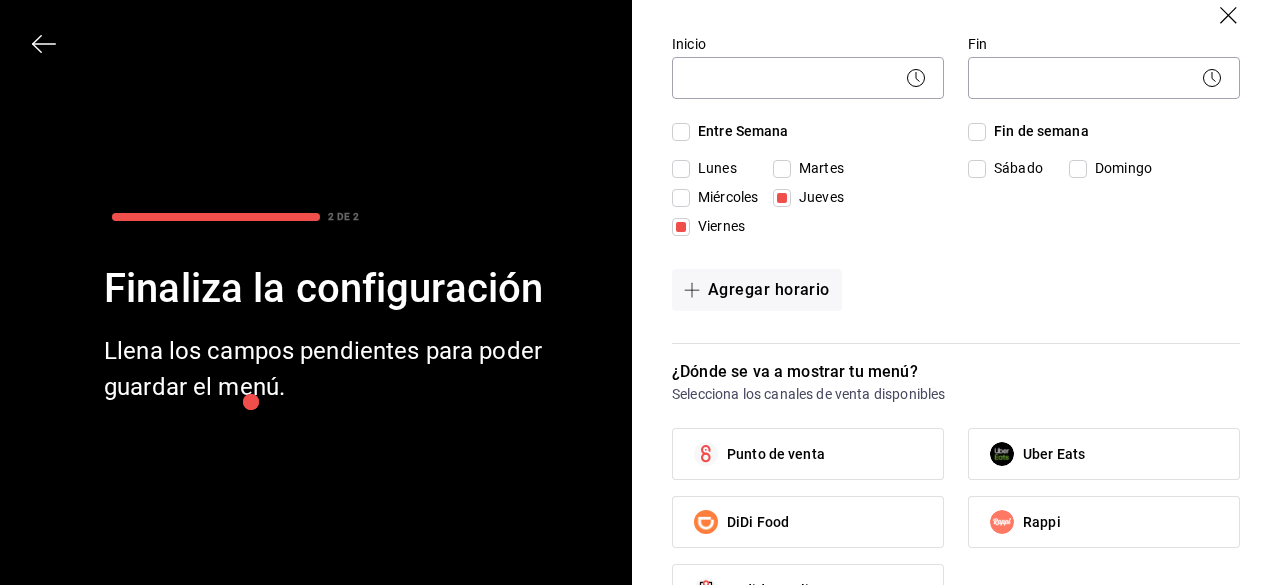 click on "Fin de semana" at bounding box center (977, 132) 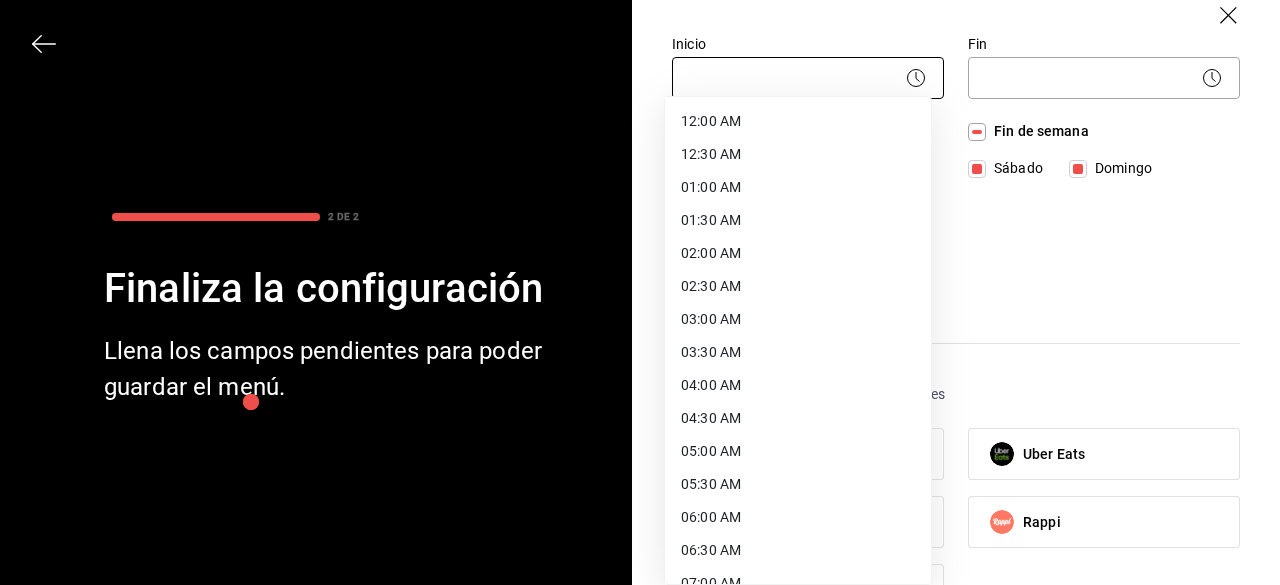 click on "Organización - Amazonas (Escobedo) Cambiar a sucursal Resumen Menús Categorías Artículos Grupos modificadores Menú organización Crea y edita tus menús de manera centralizada. Configura horarios, elige el canal de venta y copia los cambios en las sucursales que elijas. ​ ​ Menú Importar menú Amazonas - Borrador Importa la plantilla del menú Convierte tu plantilla en un menú listo para usar y agiliza la configuración en el portal administrador. Asegúrate de seleccionar la marca deseada. Descargar plantilla en blanco Importar plantilla de menú Descargar plantilla de ejemplo Guardar GANA 1 MES GRATIS EN TU SUSCRIPCIÓN AQUÍ ¿Recuerdas cómo empezó tu restaurante?
Hoy puedes ayudar a un colega a tener el mismo cambio que tú viviste.
Recomienda Parrot directamente desde tu Portal Administrador.
Es fácil y rápido.
🎁 Por cada restaurante que se una, ganas 1 mes gratis. Menú" at bounding box center [640, 292] 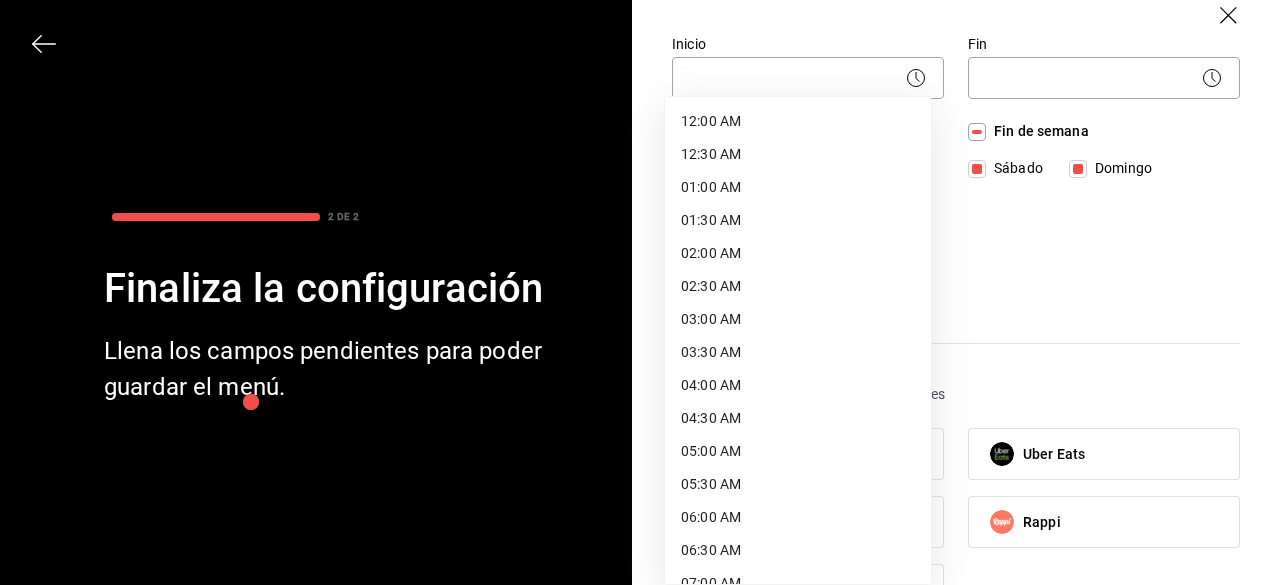 click on "12:00 AM" at bounding box center [798, 121] 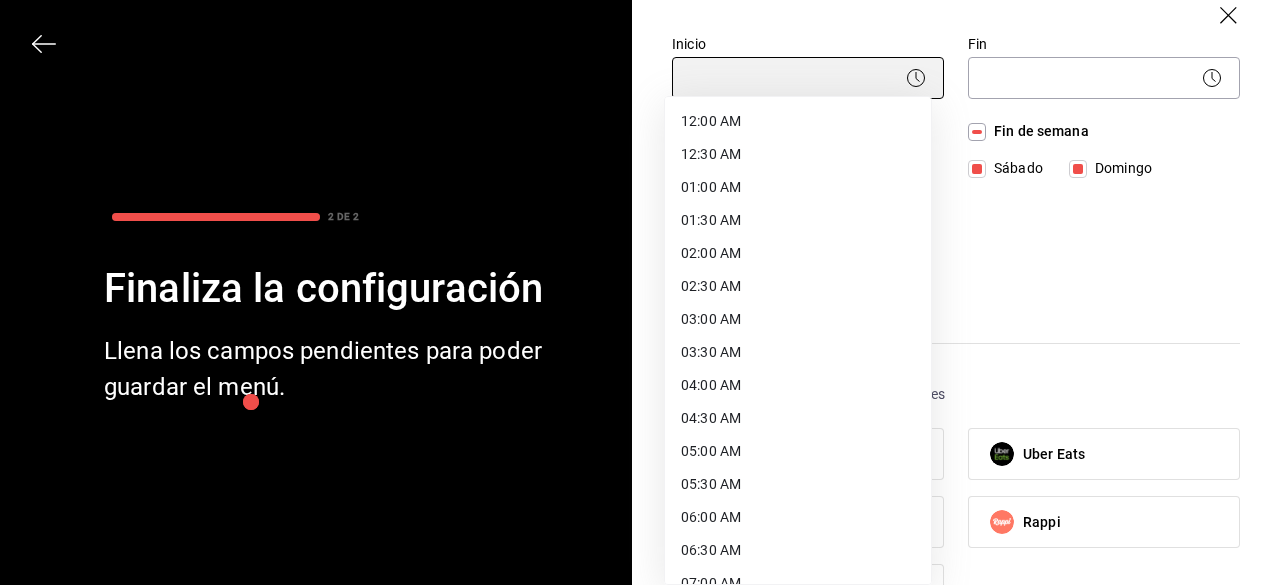 type on "00:00" 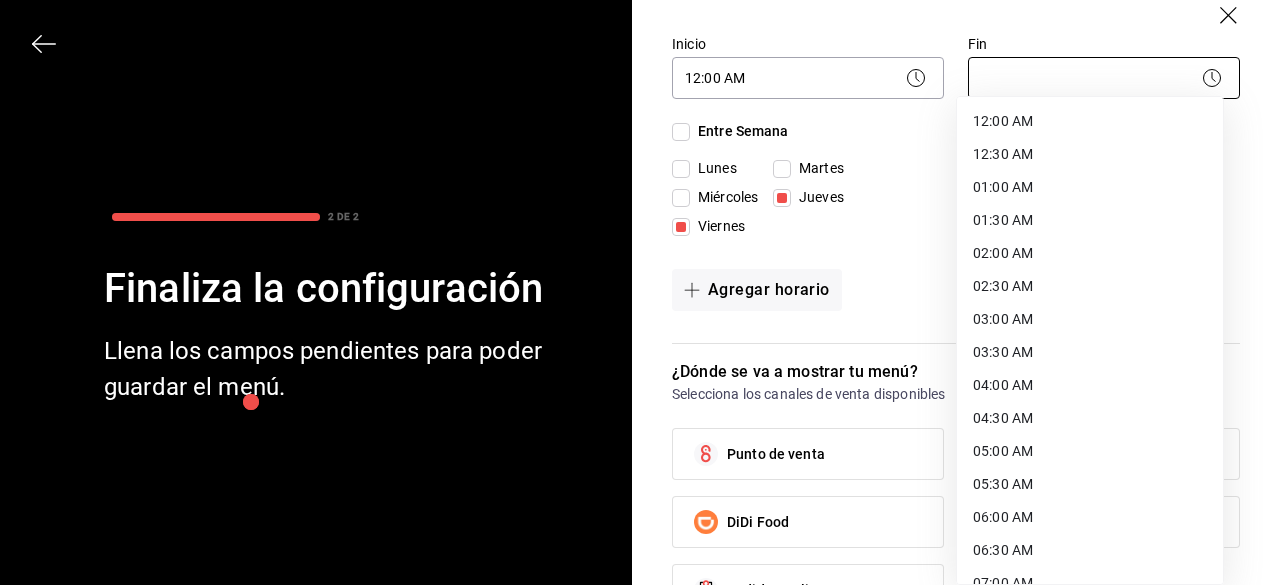 click on "Organización - Amazonas (Escobedo) Cambiar a sucursal Resumen Menús Categorías Artículos Grupos modificadores Menú organización Crea y edita tus menús de manera centralizada. Configura horarios, elige el canal de venta y copia los cambios en las sucursales que elijas. ​ ​ Menú Importar menú Amazonas - Borrador Importa la plantilla del menú Convierte tu plantilla en un menú listo para usar y agiliza la configuración en el portal administrador. Asegúrate de seleccionar la marca deseada. Descargar plantilla en blanco Importar plantilla de menú Descargar plantilla de ejemplo Guardar GANA 1 MES GRATIS EN TU SUSCRIPCIÓN AQUÍ ¿Recuerdas cómo empezó tu restaurante?
Hoy puedes ayudar a un colega a tener el mismo cambio que tú viviste.
Recomienda Parrot directamente desde tu Portal Administrador.
Es fácil y rápido.
🎁 Por cada restaurante que se una, ganas 1 mes gratis. Menú" at bounding box center [640, 292] 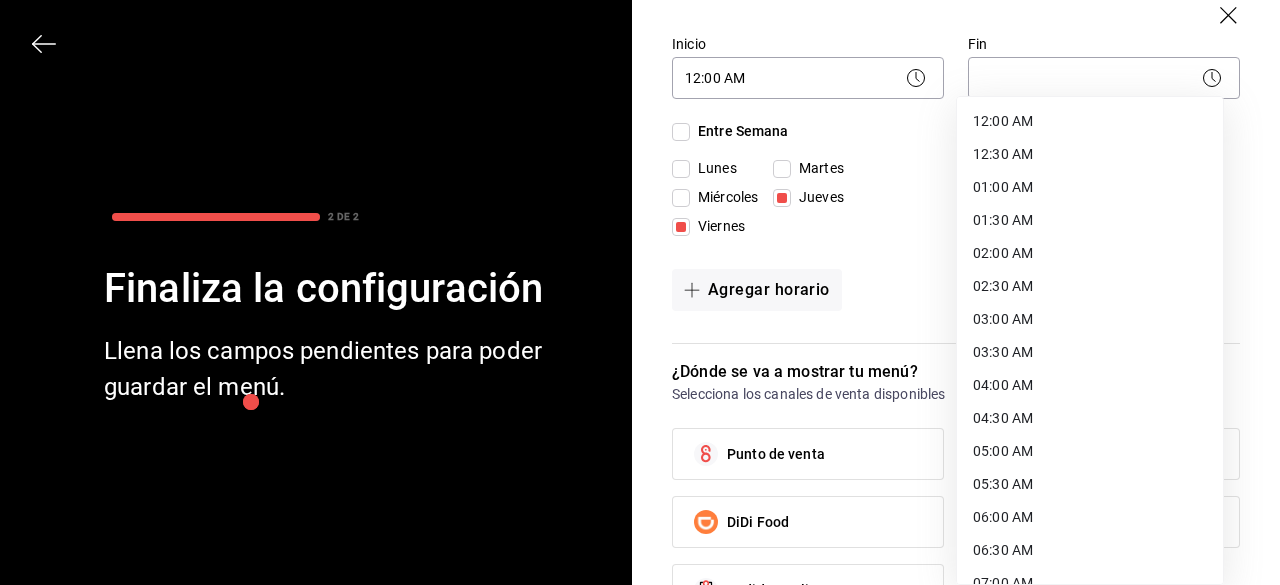type 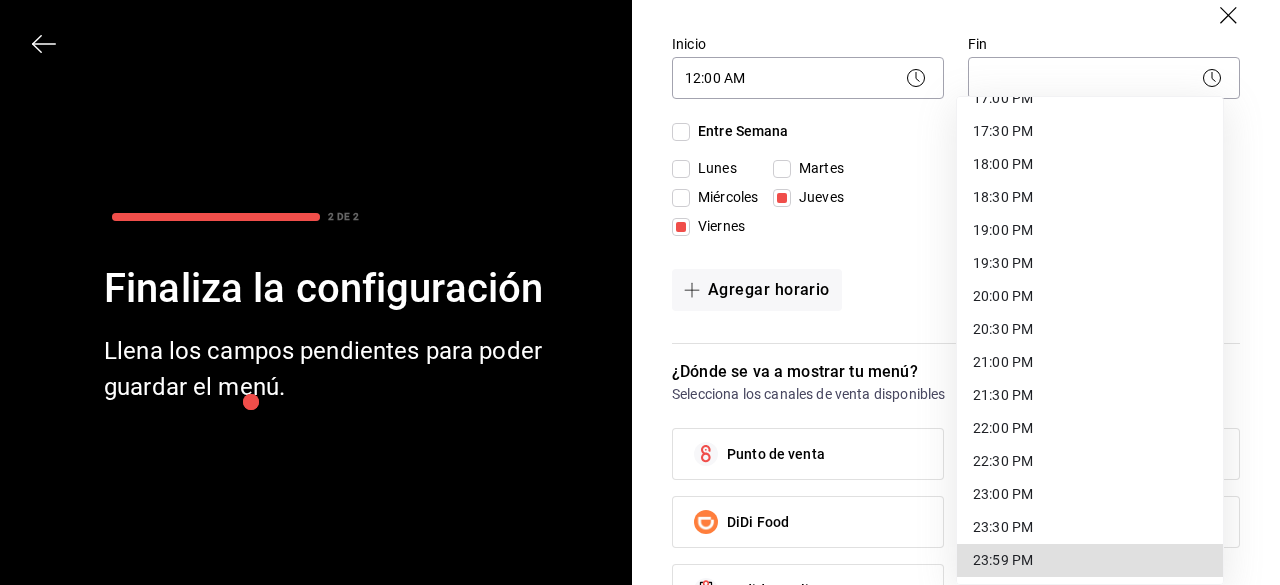 type 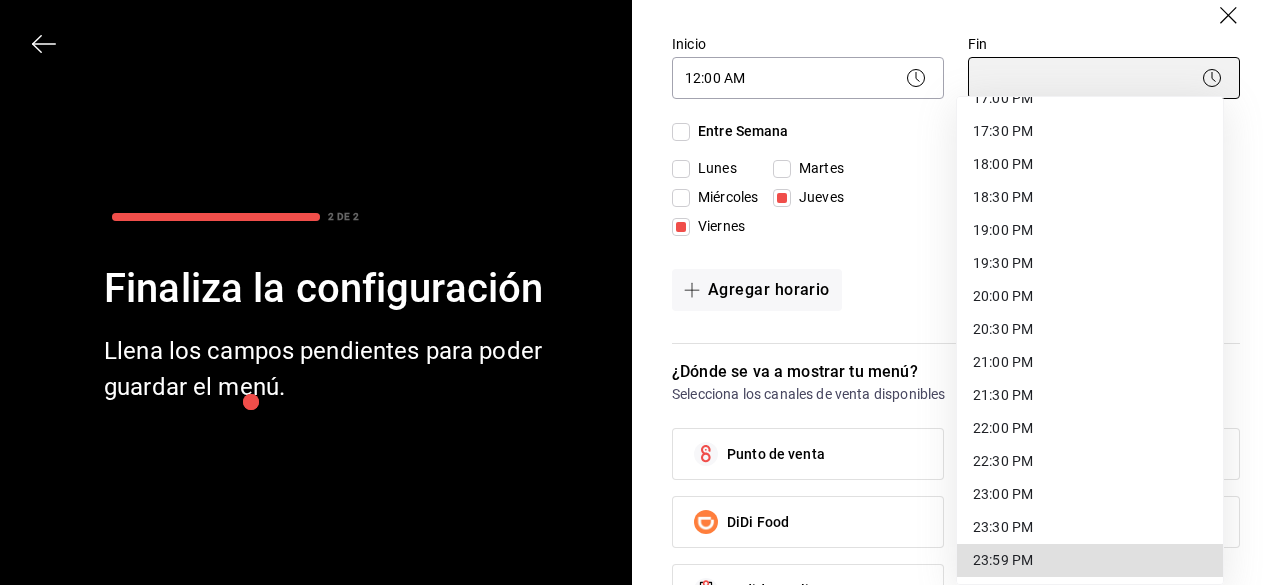 type on "23:59" 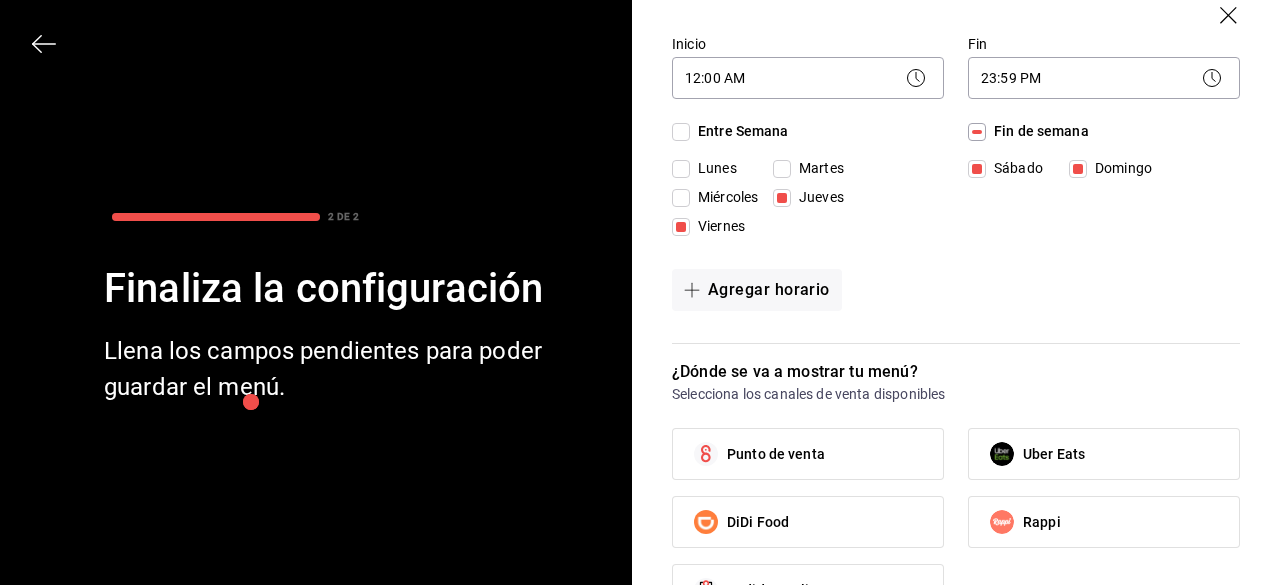 click on "Punto de venta" at bounding box center [776, 454] 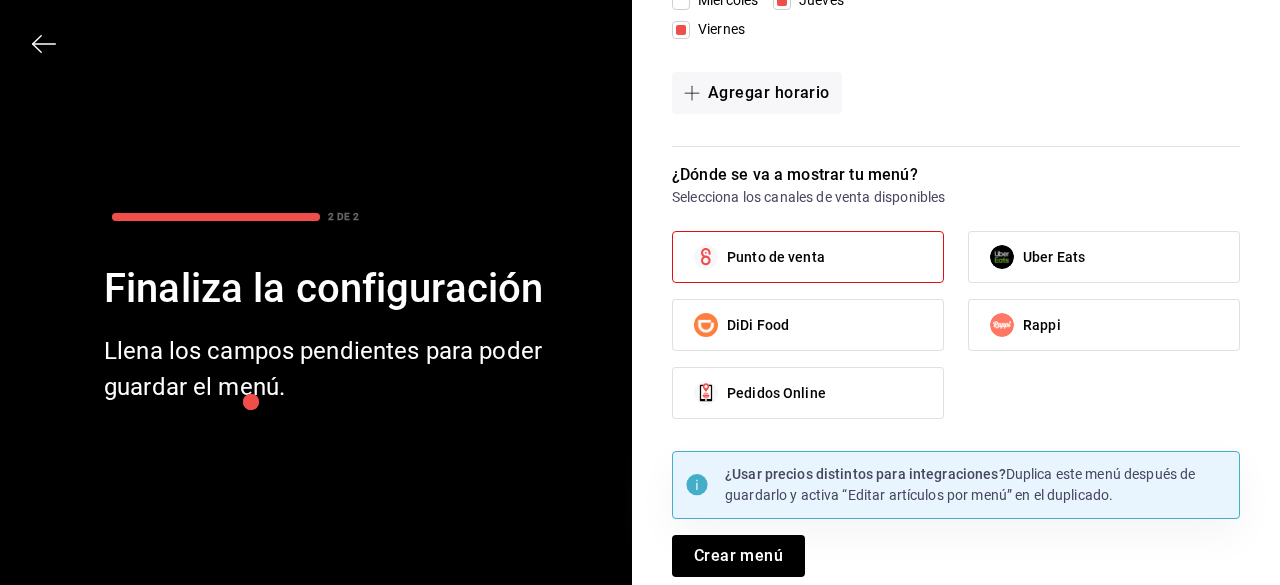 scroll, scrollTop: 641, scrollLeft: 0, axis: vertical 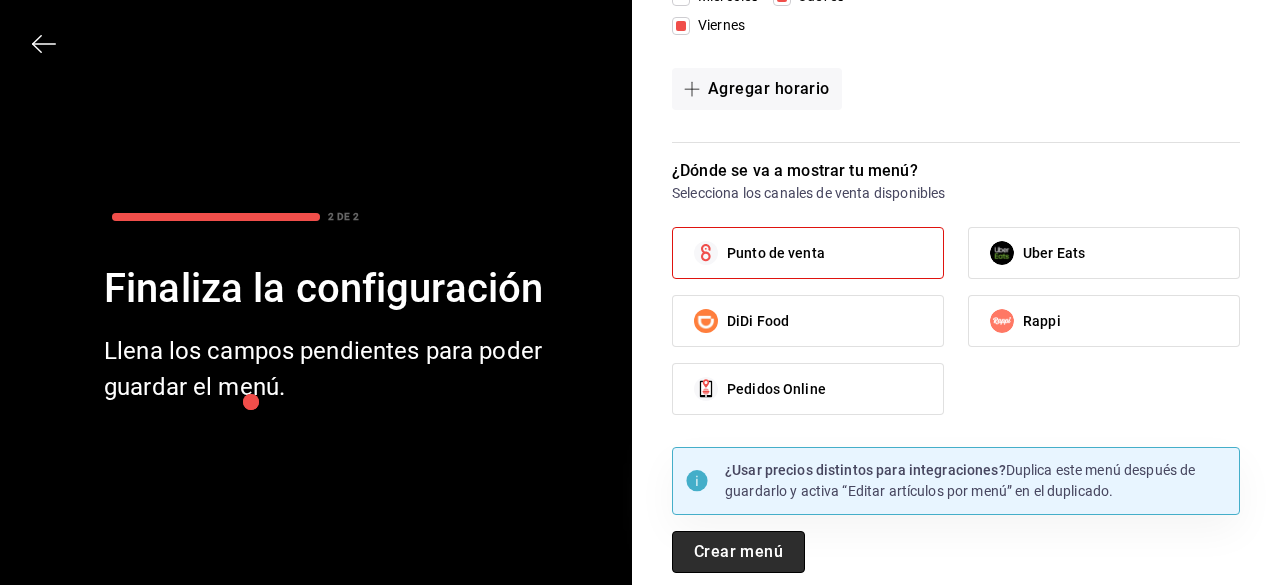 click on "Crear menú" at bounding box center (738, 552) 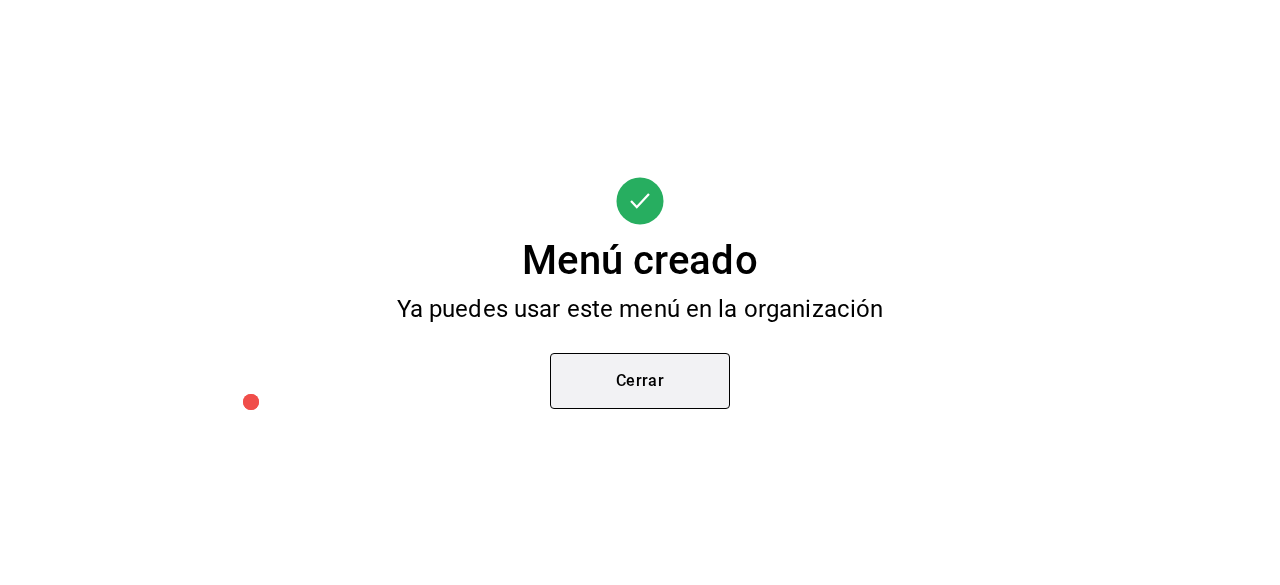 click on "Cerrar" at bounding box center [640, 381] 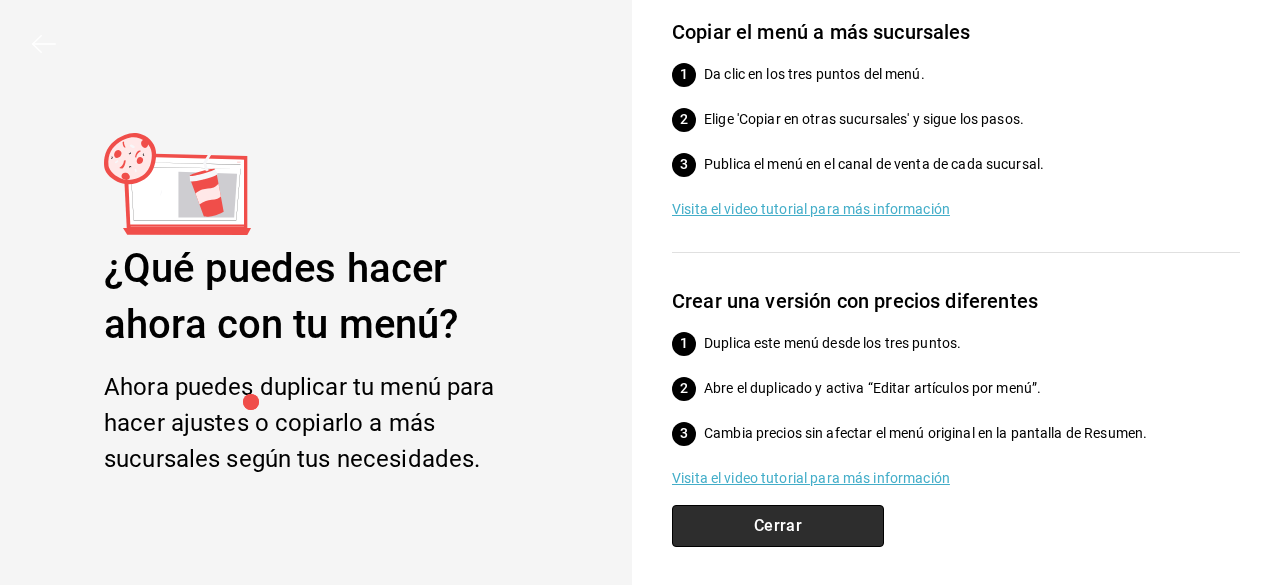 click on "Cerrar" at bounding box center (778, 526) 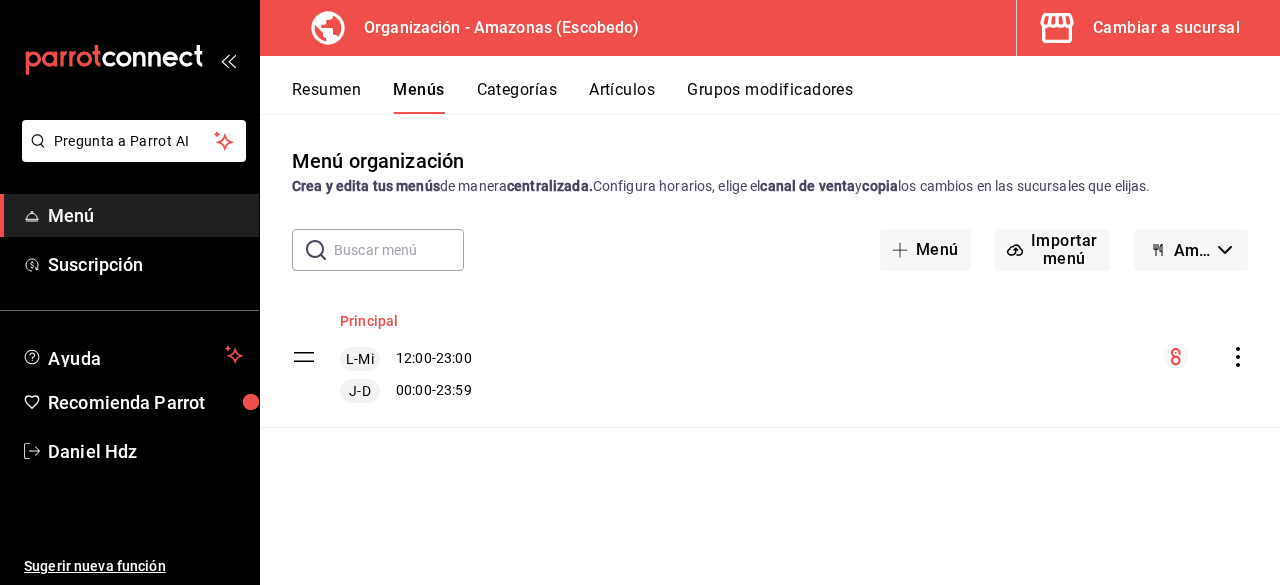 click on "Principal" at bounding box center (369, 321) 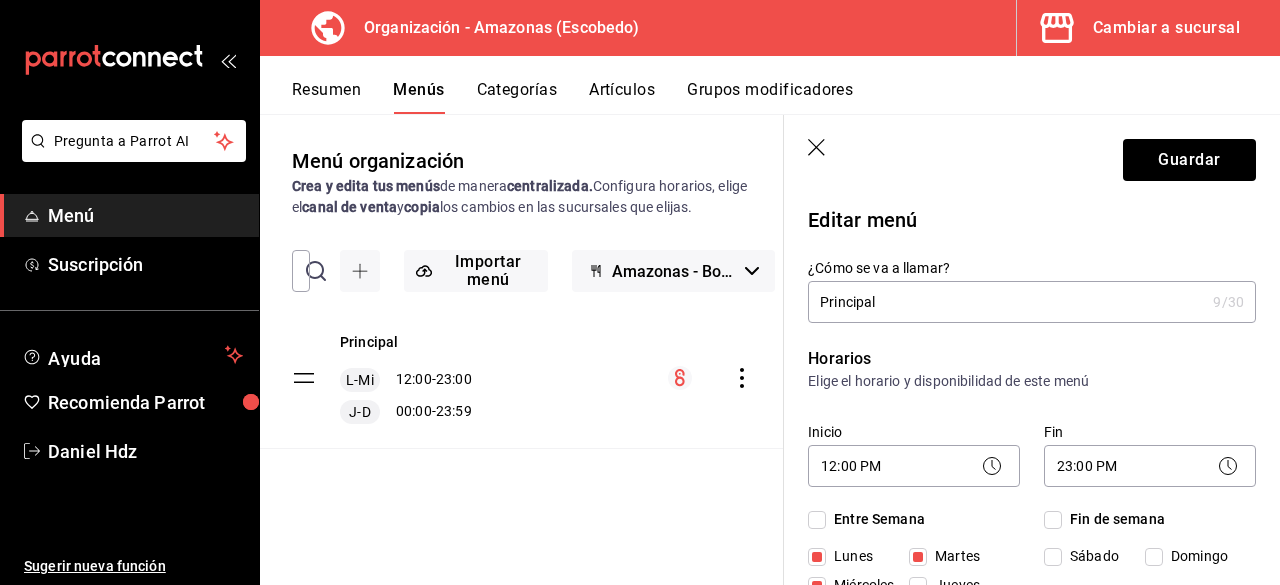 click on "Principal L-Mi 12:00 - 23:00 J-D 00:00 - 23:59" at bounding box center (522, 378) 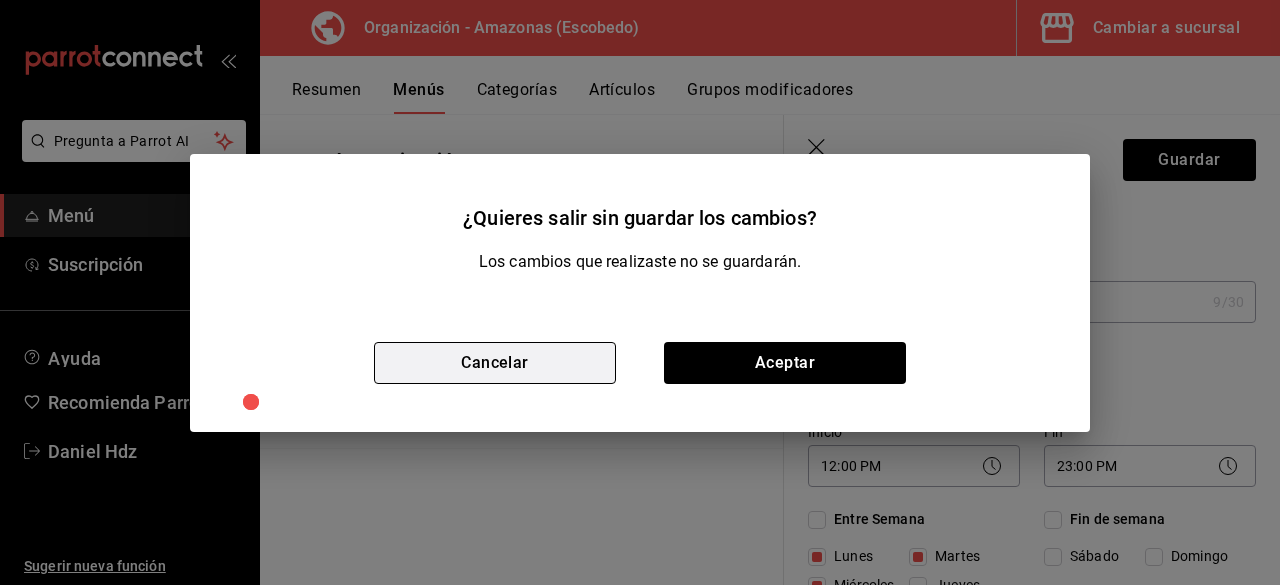 click on "Cancelar" at bounding box center [495, 363] 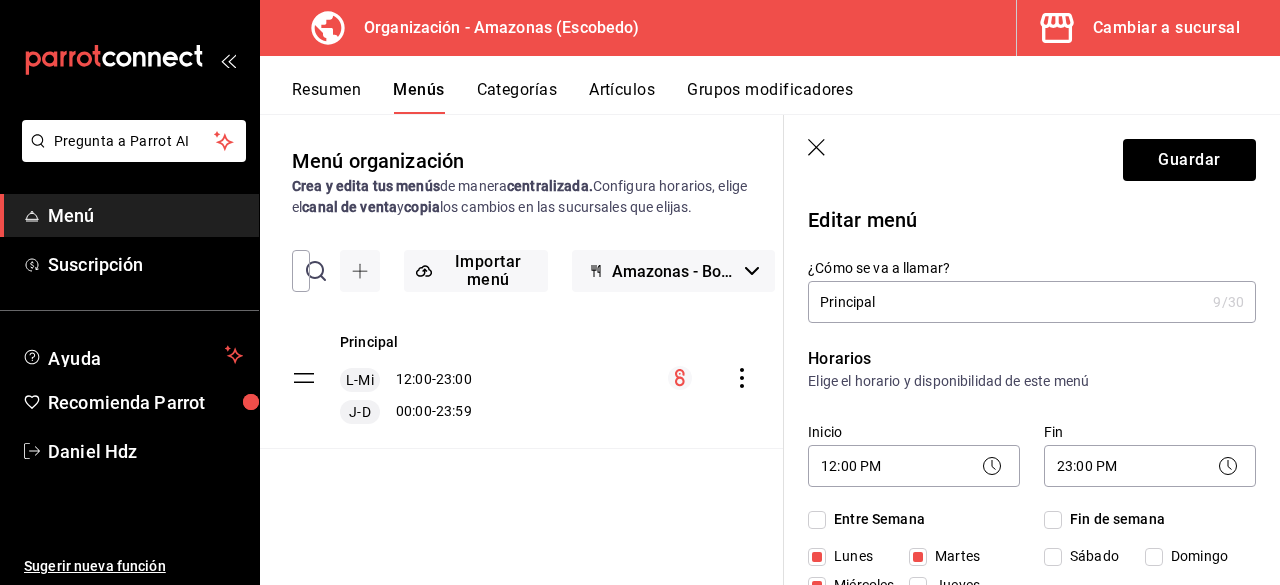 click 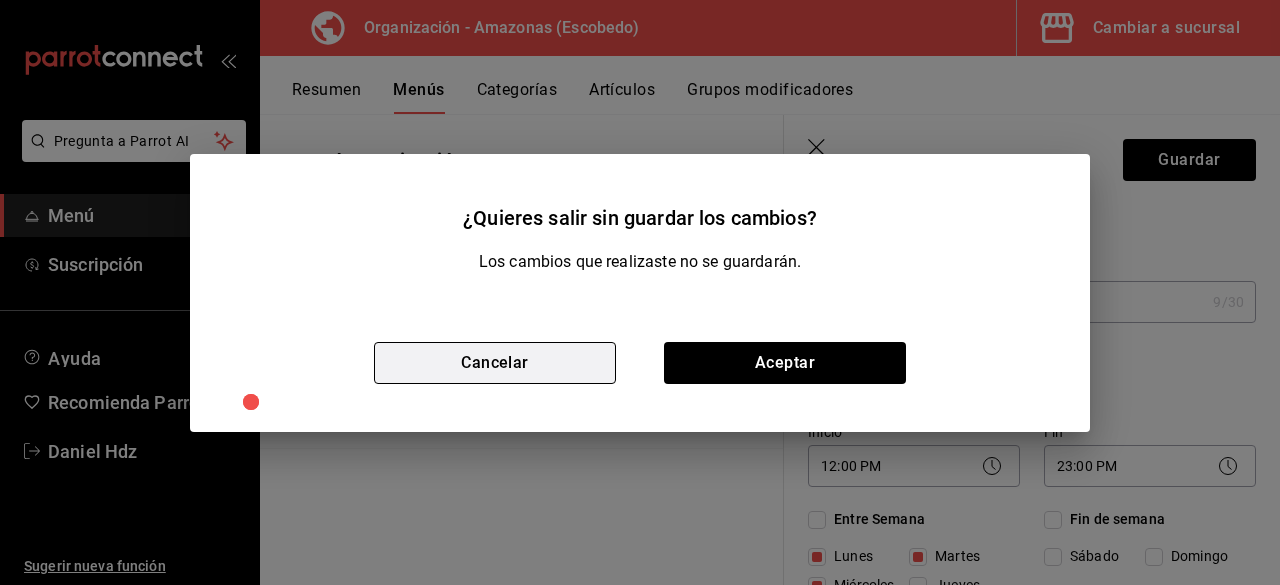 click on "Cancelar" at bounding box center [495, 363] 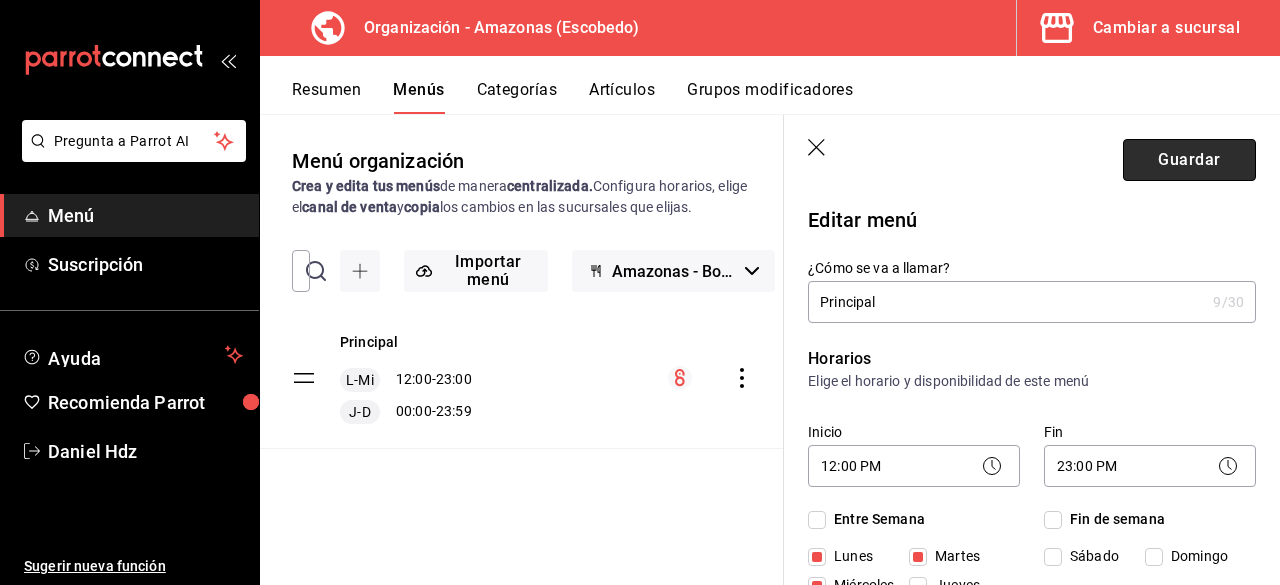 click on "Guardar" at bounding box center (1189, 160) 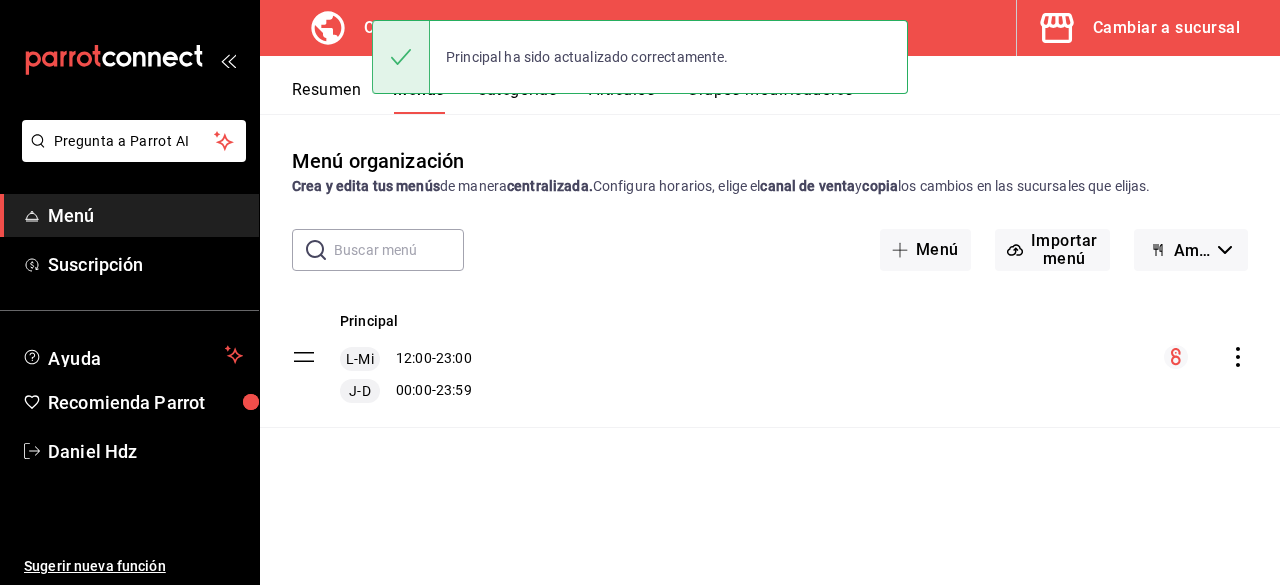 click 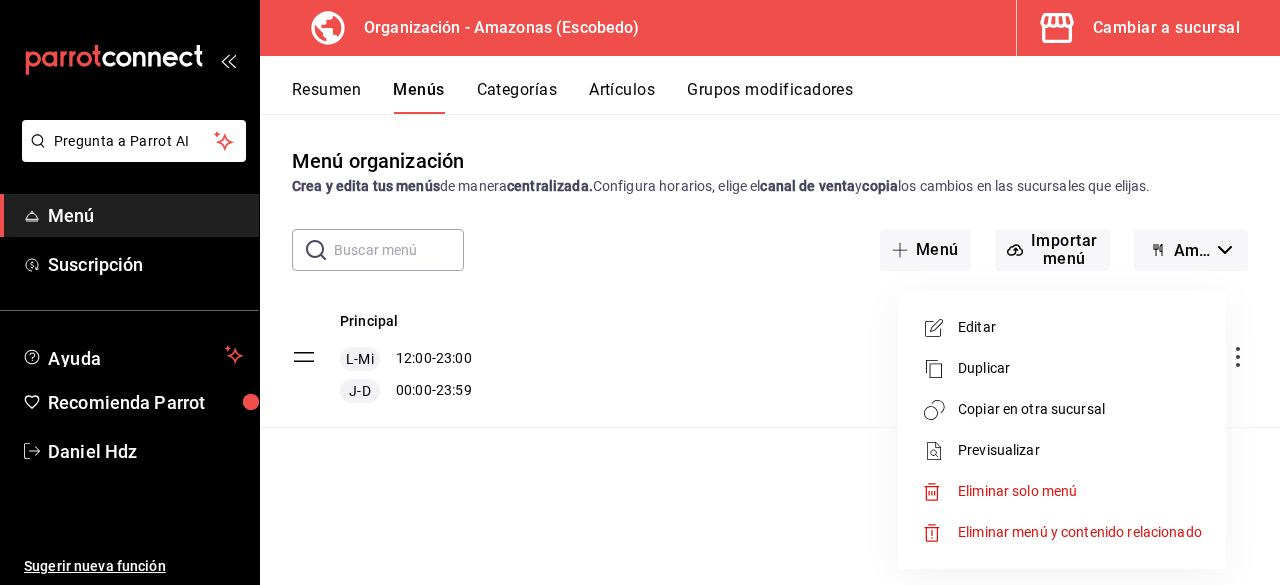 click at bounding box center [640, 292] 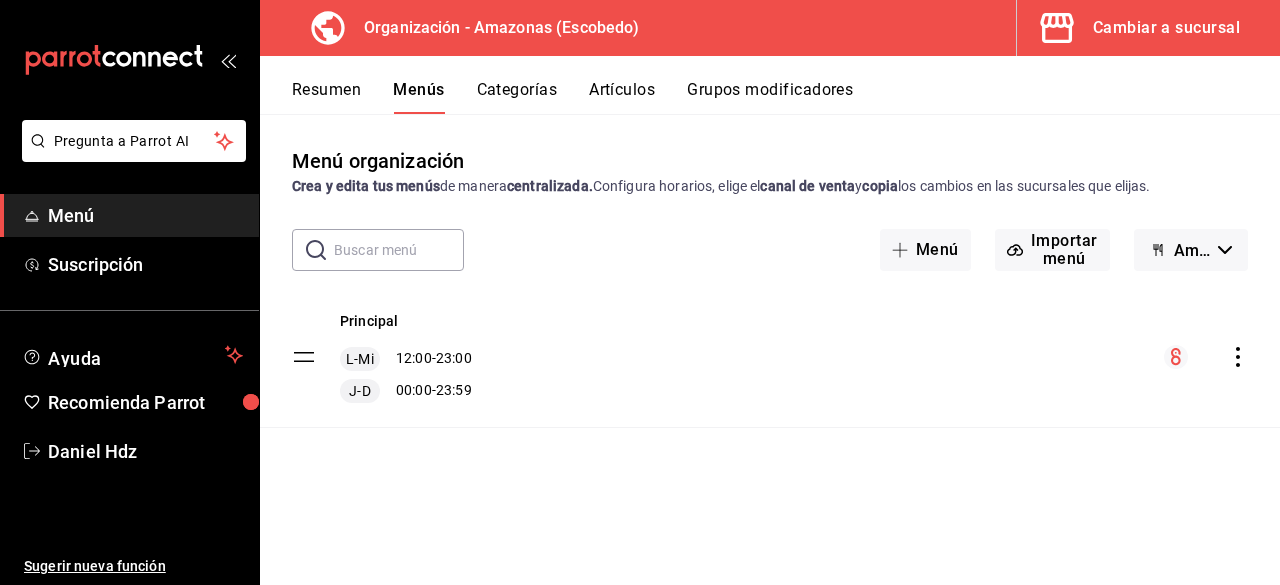 click on "Organización - Amazonas (Escobedo) Cambiar a sucursal Resumen Menús Categorías Artículos Grupos modificadores Menú organización Crea y edita tus menús de manera centralizada. Configura horarios, elige el canal de venta y copia los cambios en las sucursales que elijas. ​ ​ Menú Importar menú Amazonas - Borrador Principal L-Mi 12:00 - 23:00 J-D 00:00 - 23:59 Guardar GANA 1 MES GRATIS EN TU SUSCRIPCIÓN AQUÍ ¿Recuerdas cómo empezó tu restaurante?
Hoy puedes ayudar a un colega a tener el mismo cambio que tú viviste.
Recomienda Parrot directamente desde tu Portal Administrador.
Es fácil y rápido.
🎁 Por cada restaurante que se una, ganas 1 mes gratis. Ver video tutorial Ir a video Pregunta a Parrot AI Menú   Suscripción   Ayuda Recomienda Parrot   Daniel Hdz   Sugerir nueva función   Amazonas - Borrador Editar Duplicar Copiar en otra sucursal Previsualizar" at bounding box center (640, 292) 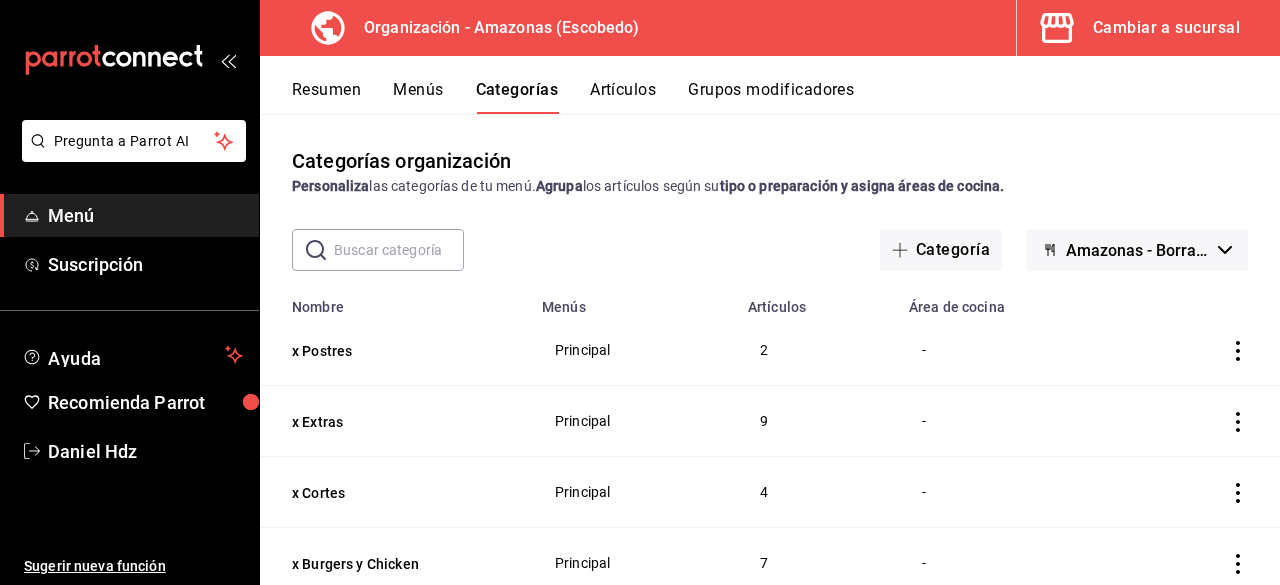 click 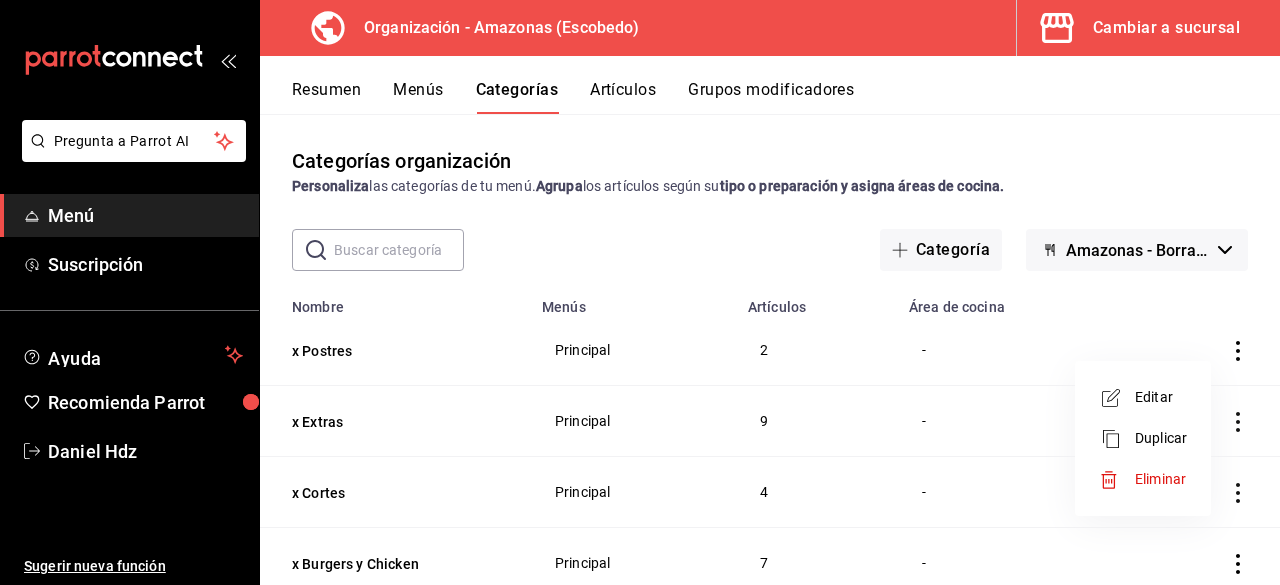 click on "Editar" at bounding box center [1143, 397] 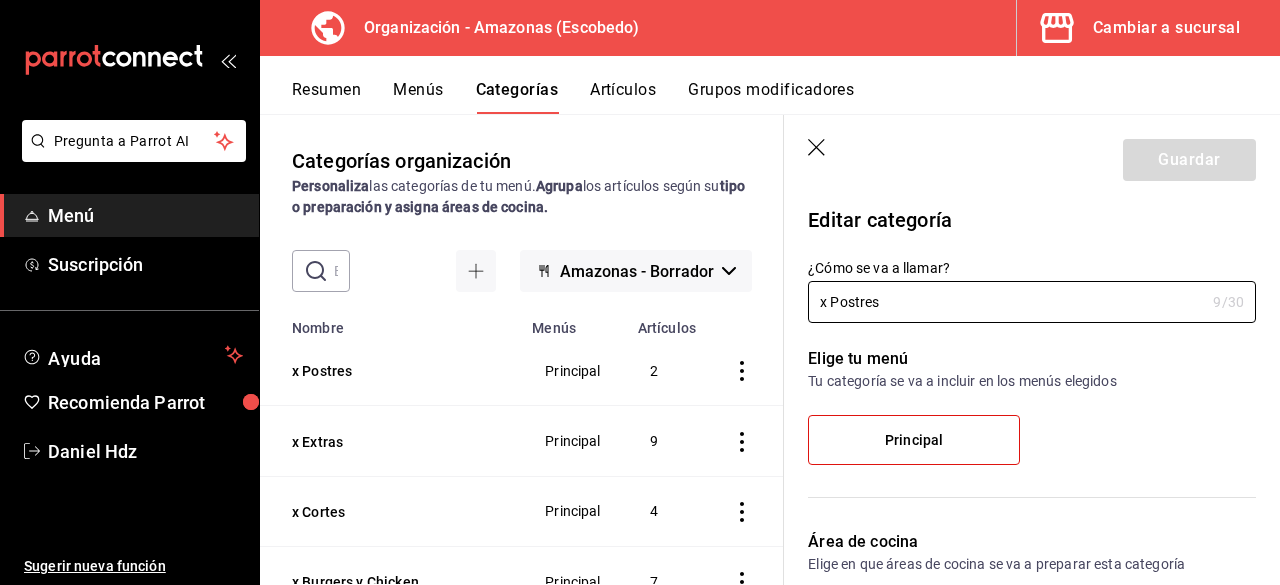 scroll, scrollTop: 411, scrollLeft: 0, axis: vertical 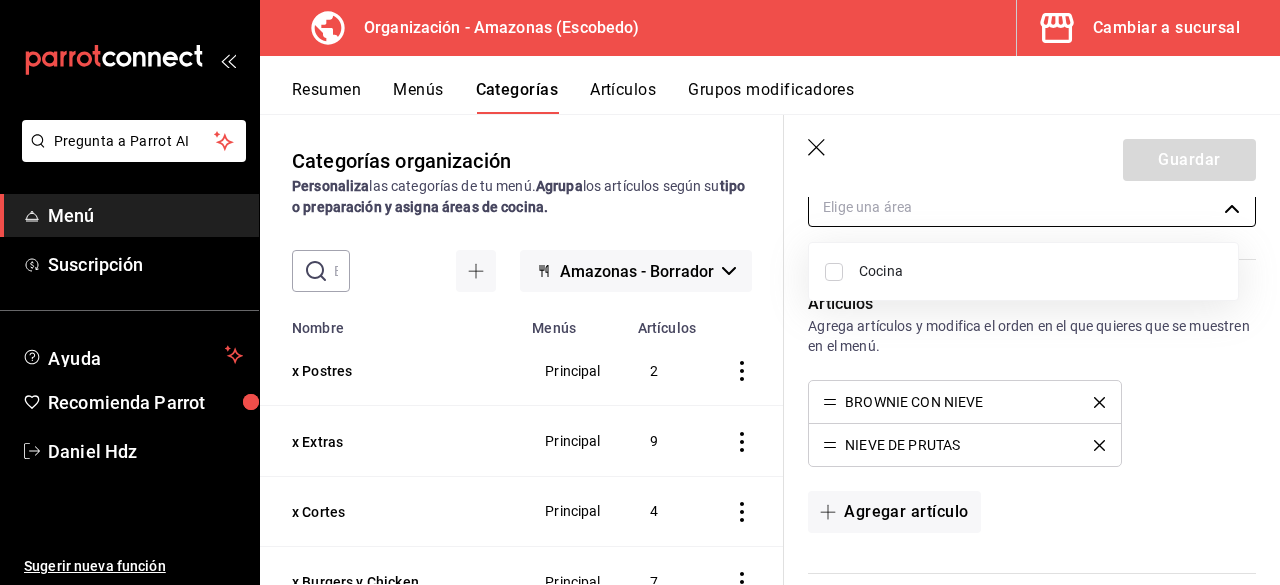 click on "Organización - Amazonas (Escobedo) Cambiar a sucursal Resumen Menús Categorías Artículos Grupos modificadores Categorías organización Personaliza las categorías de tu menú. Agrupa los artículos según su tipo o preparación y asigna áreas de cocina. ​ ​ Amazonas - Borrador Nombre Menús Artículos x Postres Principal 2 x Extras Principal 9 x Cortes Principal 4 x Burgers y Chicken Principal 7 x Filetes Principal 7 x Cocteles Principal 8 x Camarones Principal 6 x Especiales Principal 9 x Tacos y Tostadas Principal 6 x Caldos y Aguachiles Principal 6 x Entradas Principal 11 x Aguas y Refrescos Principal 8 x Drinks y Botellas Principal 19 x Cervezas Principal 14 Guardar Editar categoría ¿Cómo se va a llamar? x Postres 9 /30 ¿Cómo se va a llamar? Elige tu menú Tu categoría se va a incluir en los menús elegidos Principal Área de cocina Elige una área Artículos BROWNIE CON NIEVE 15" at bounding box center [640, 292] 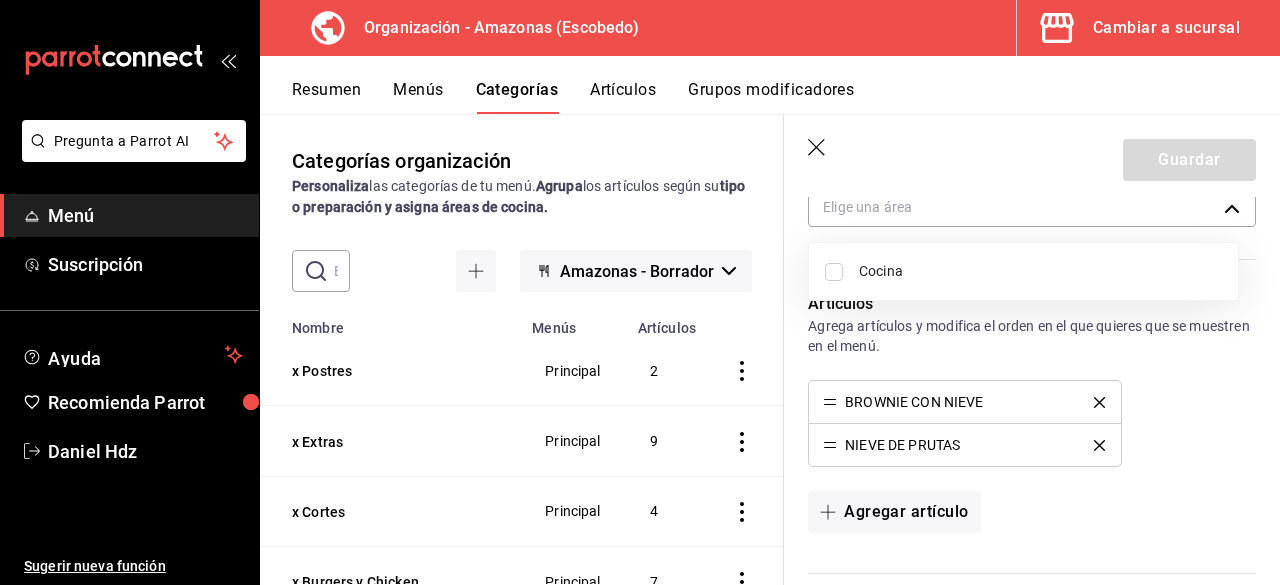 click at bounding box center (640, 292) 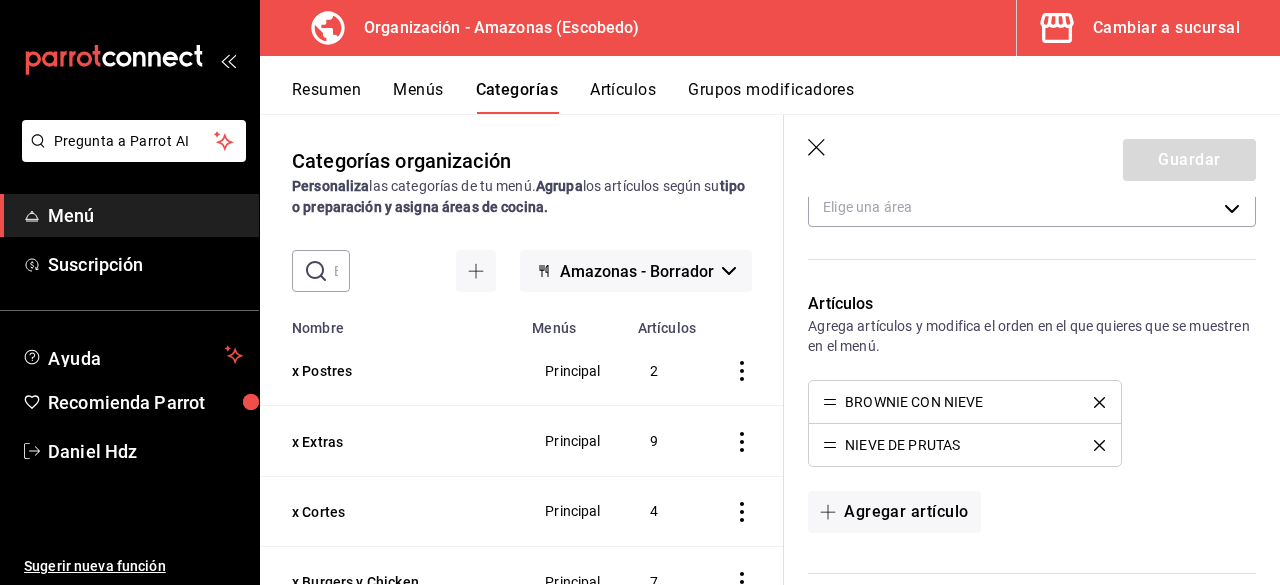 click on "Resumen" at bounding box center (326, 97) 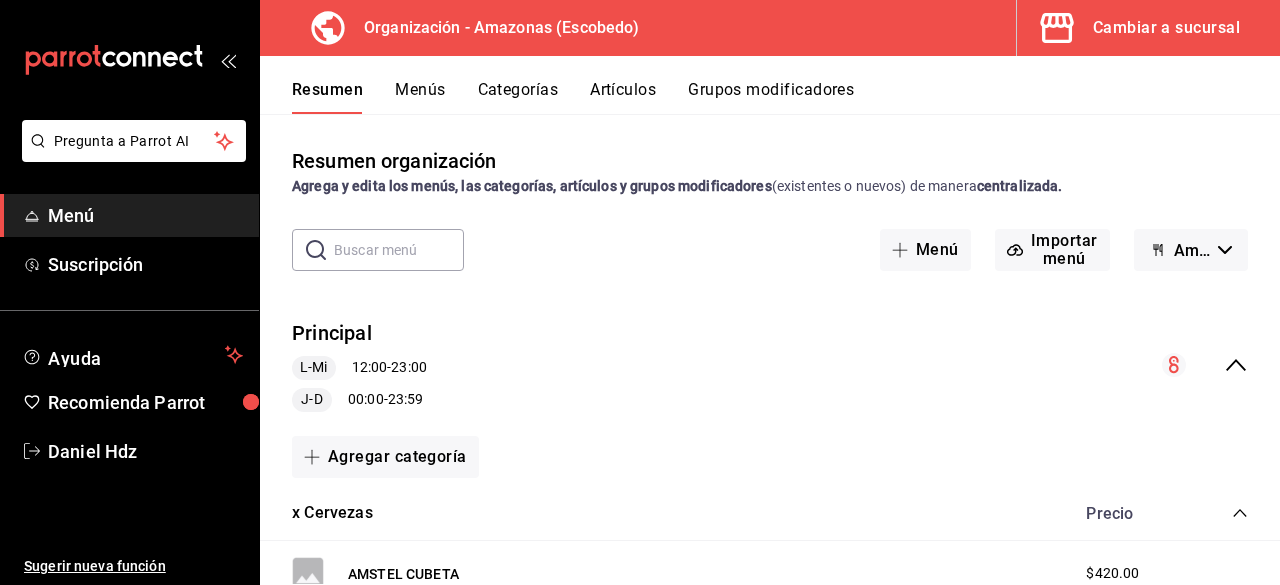 click on "Categorías" at bounding box center (518, 97) 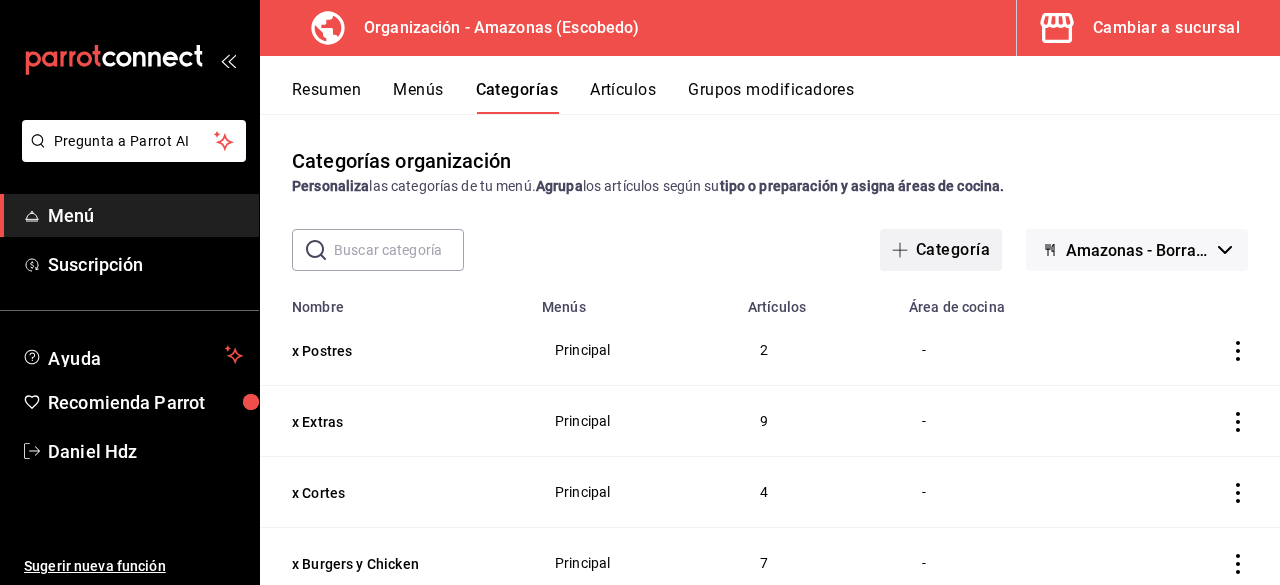 click on "Categoría" at bounding box center (941, 250) 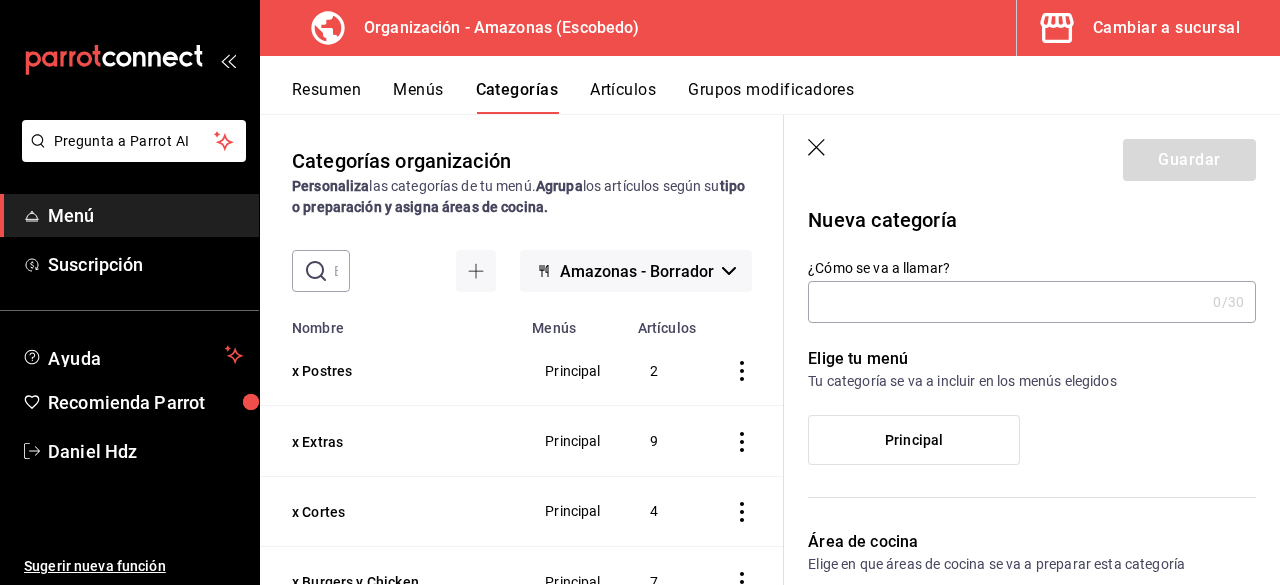 click on "Menú" at bounding box center (145, 215) 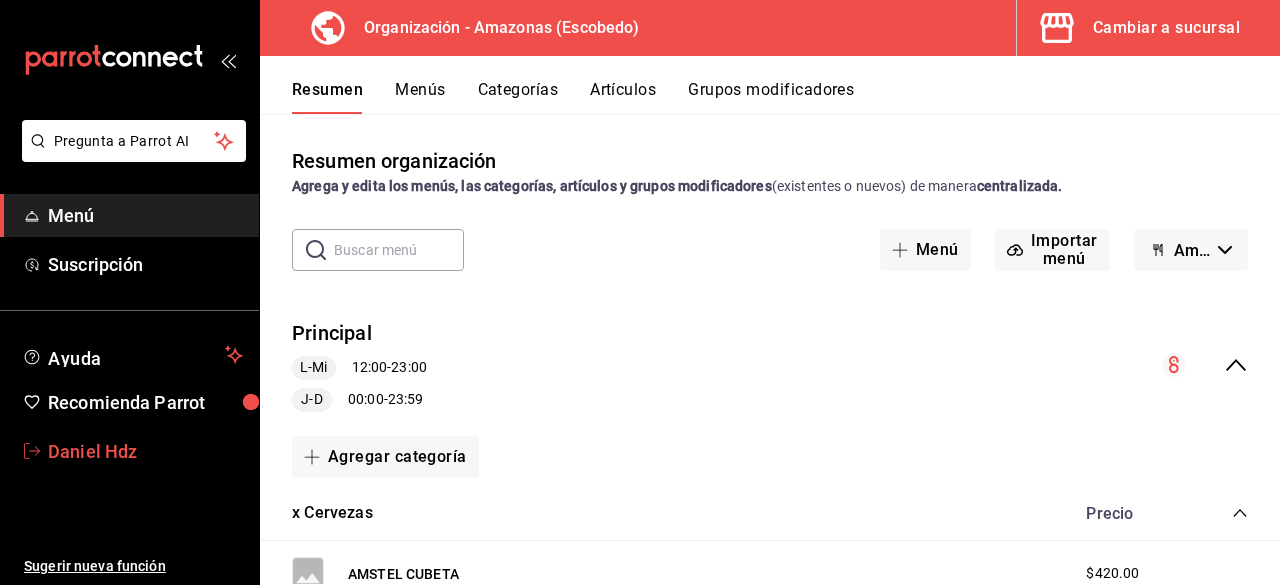 click on "Daniel Hdz" at bounding box center [145, 451] 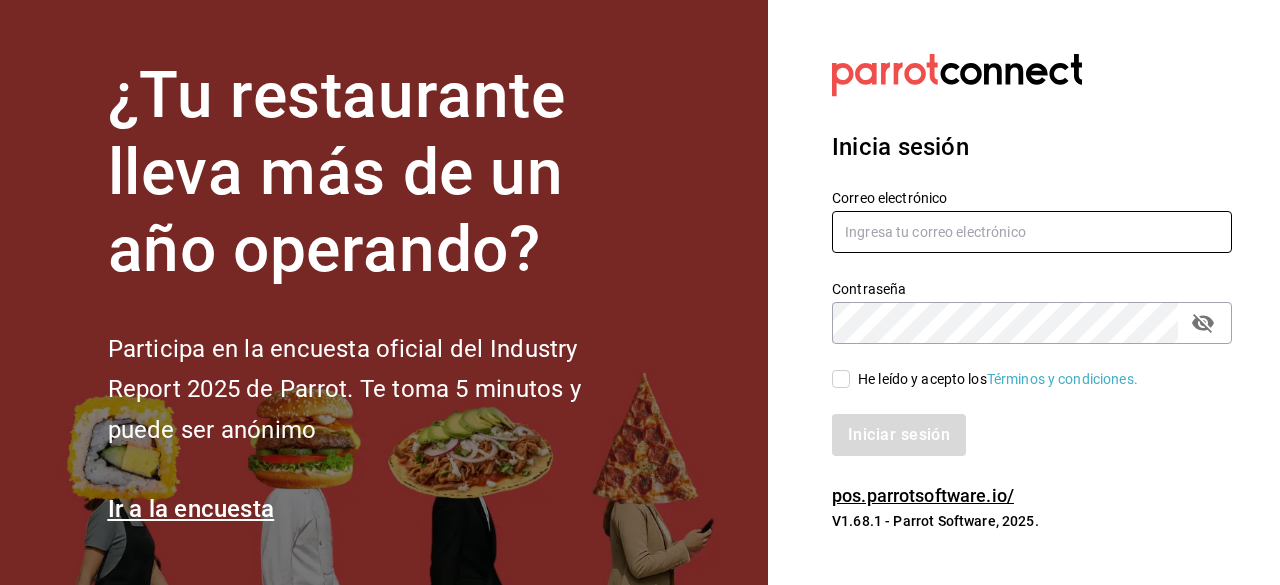 click at bounding box center (1032, 232) 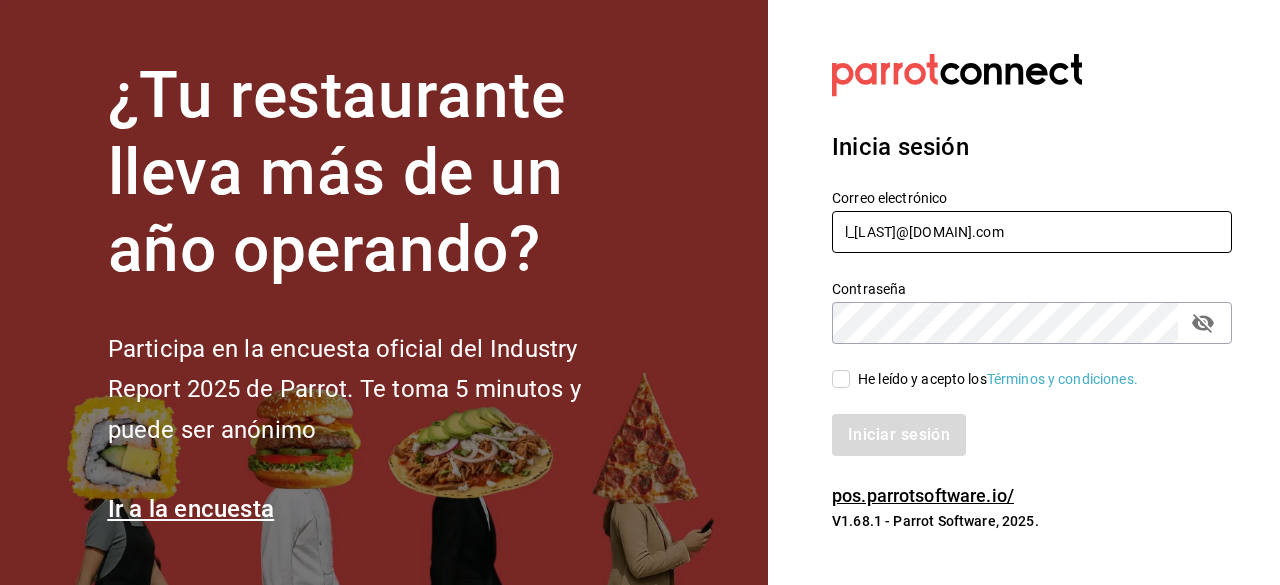 type on "l_[LAST]@[DOMAIN].com" 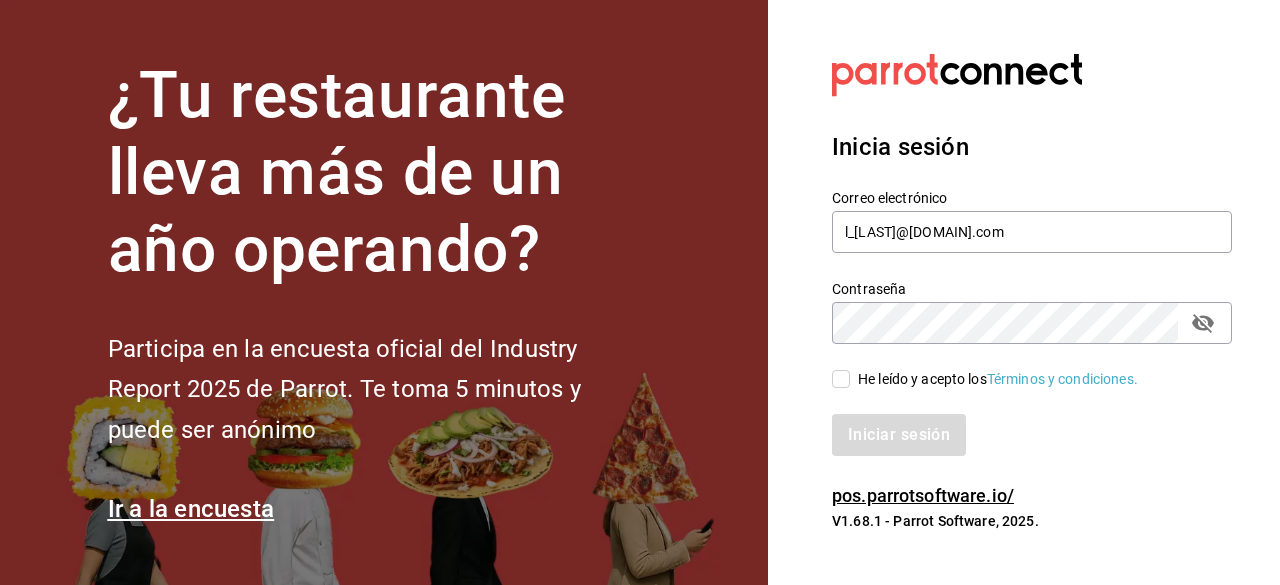 click on "He leído y acepto los  Términos y condiciones." at bounding box center (985, 379) 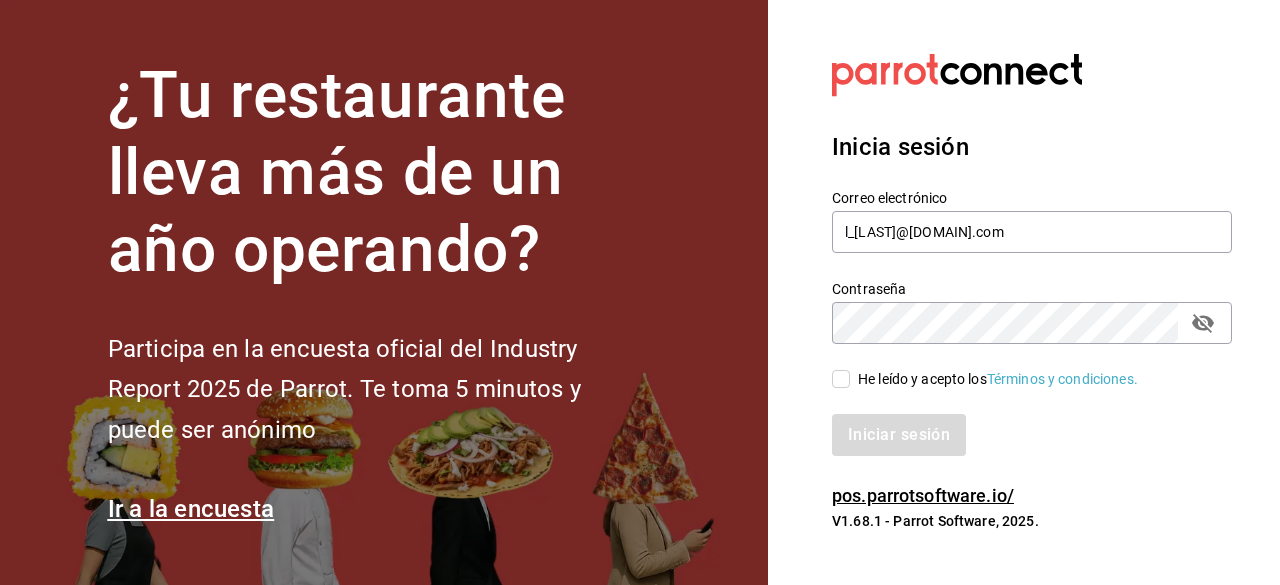 checkbox on "true" 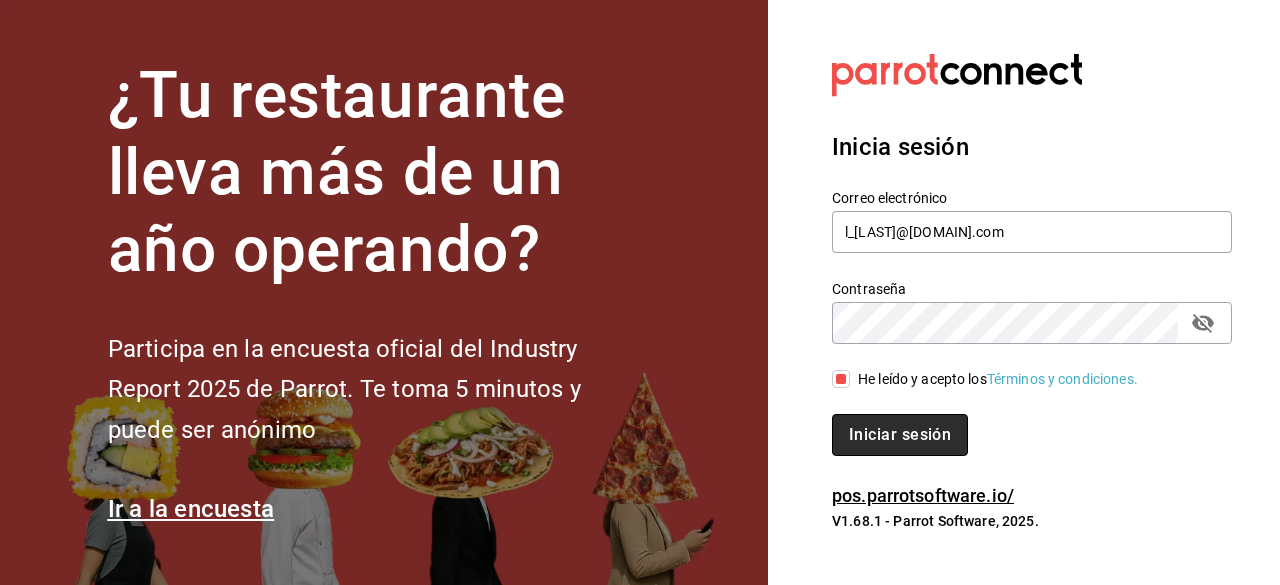 click on "Iniciar sesión" at bounding box center (900, 435) 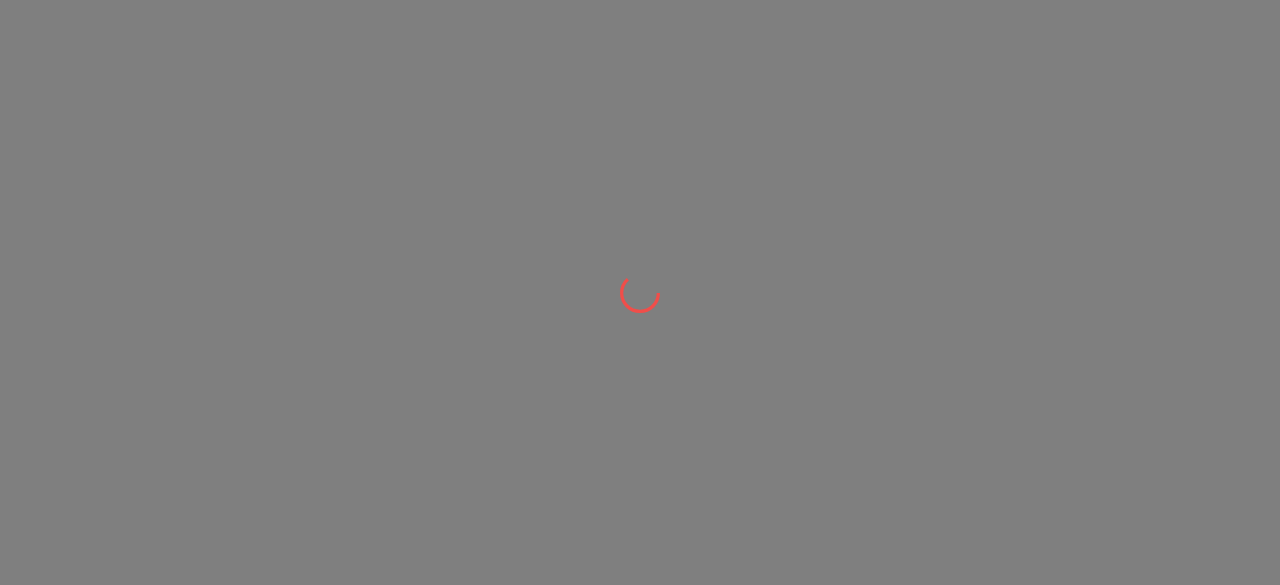 scroll, scrollTop: 0, scrollLeft: 0, axis: both 